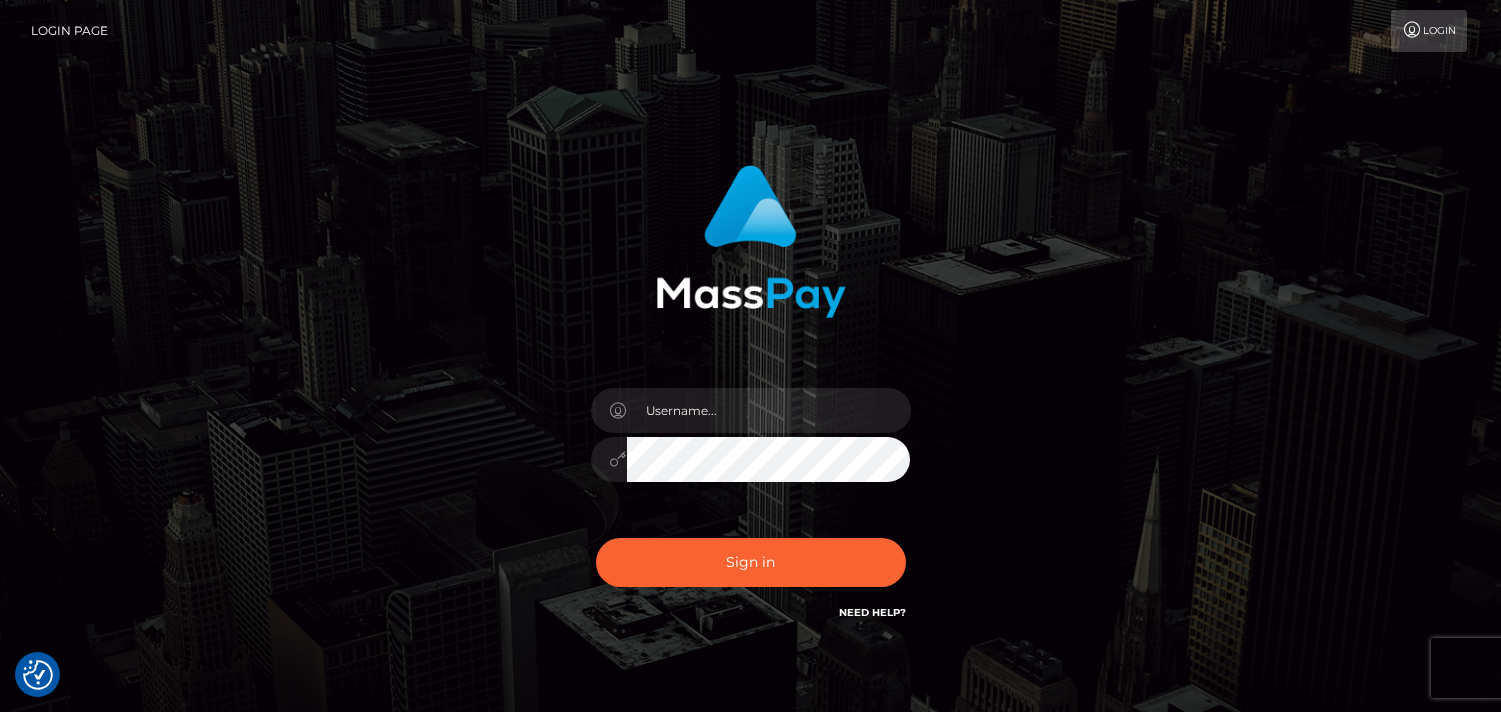 scroll, scrollTop: 0, scrollLeft: 0, axis: both 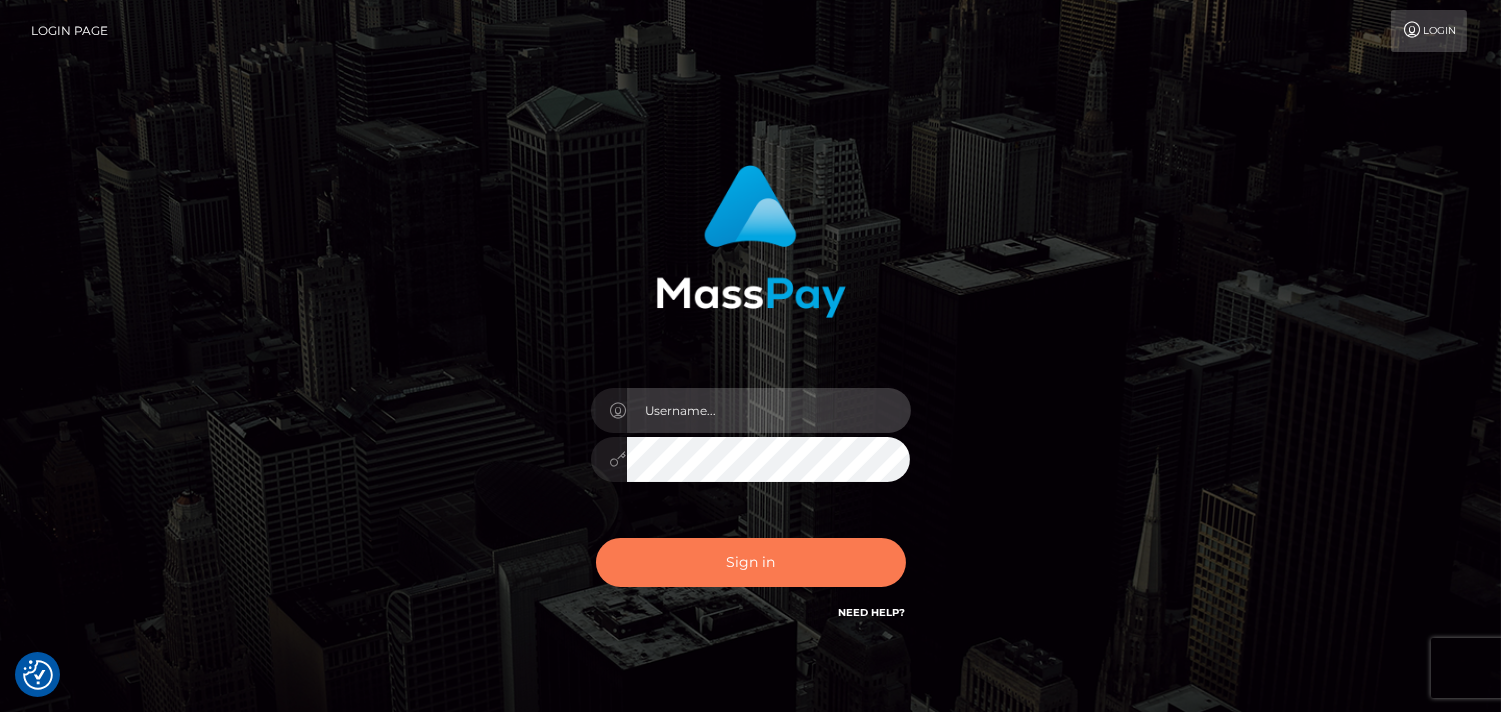 type on "Pk.es" 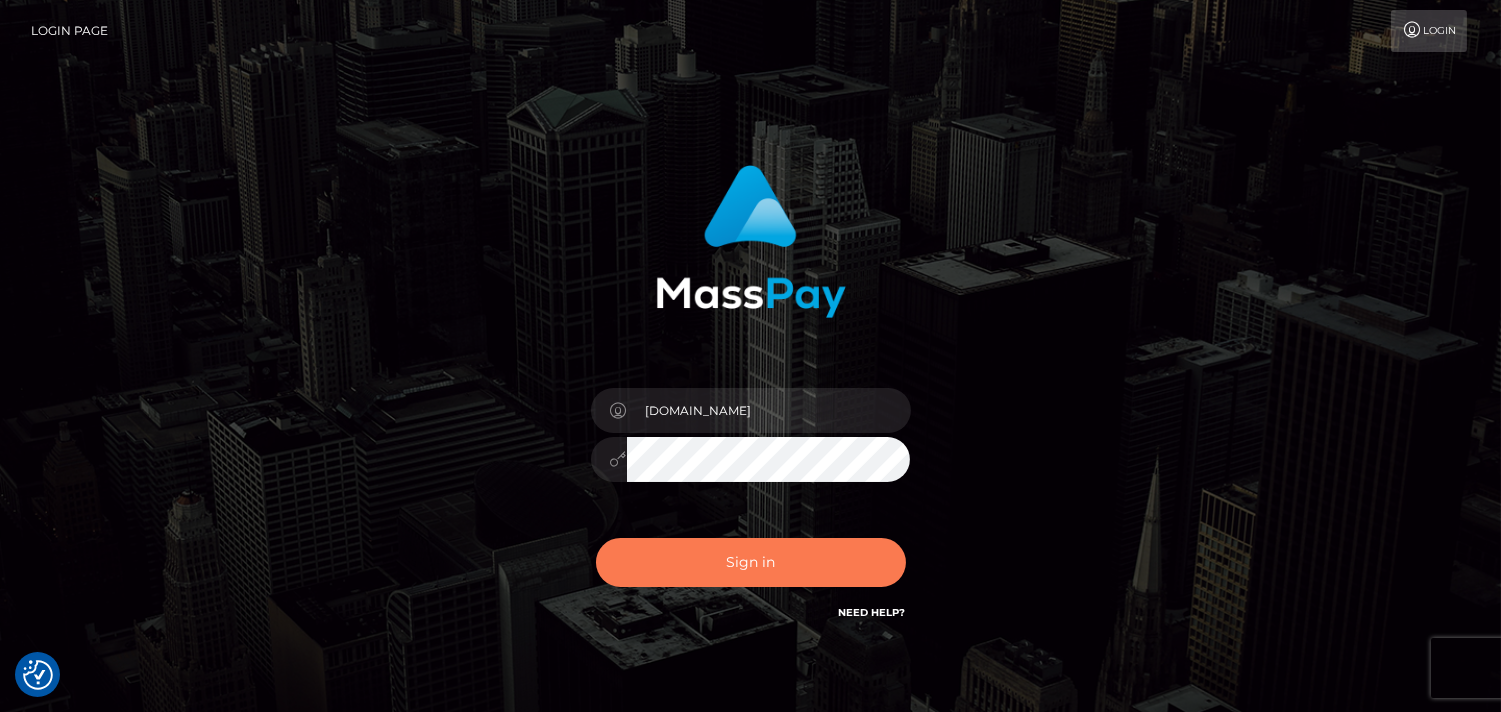 click on "Sign in" at bounding box center [751, 562] 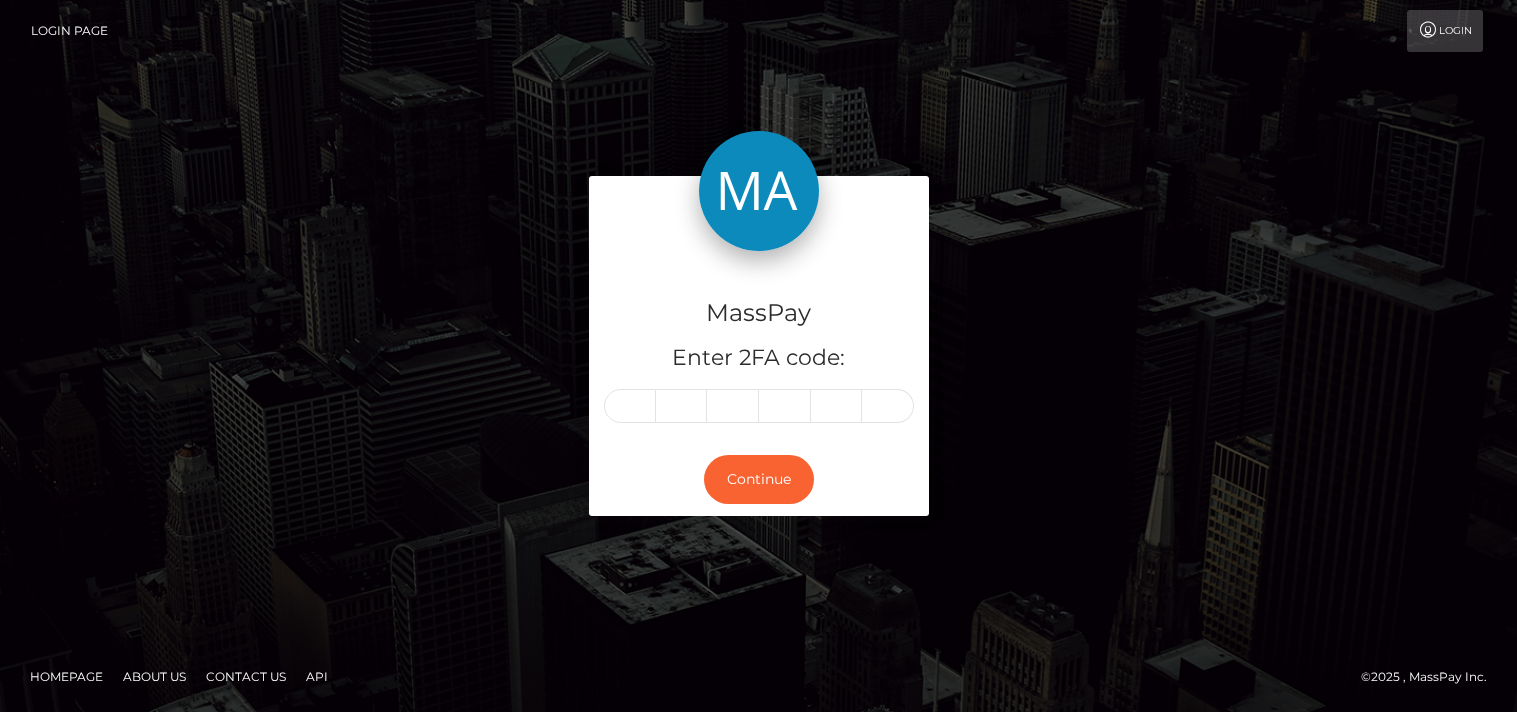 scroll, scrollTop: 0, scrollLeft: 0, axis: both 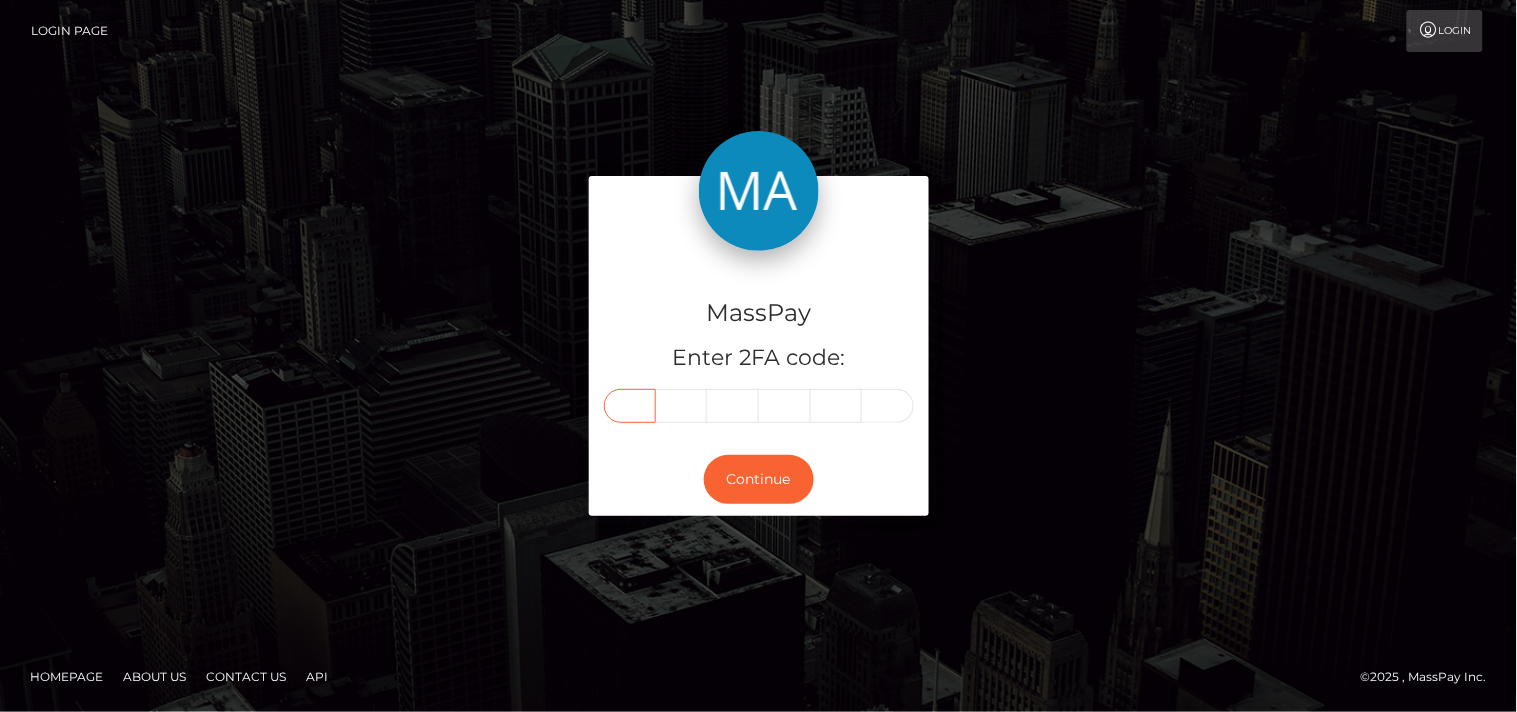 click at bounding box center [630, 406] 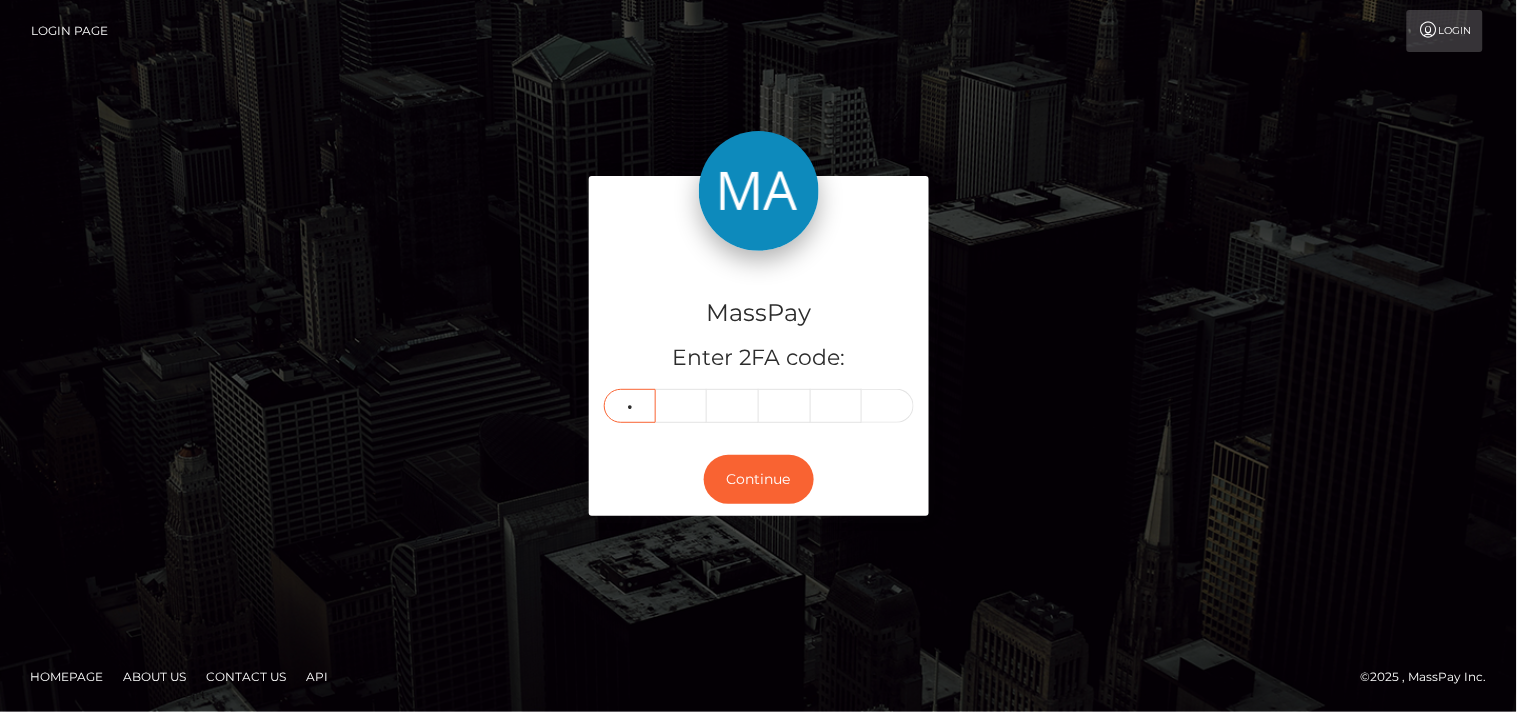 type on "8" 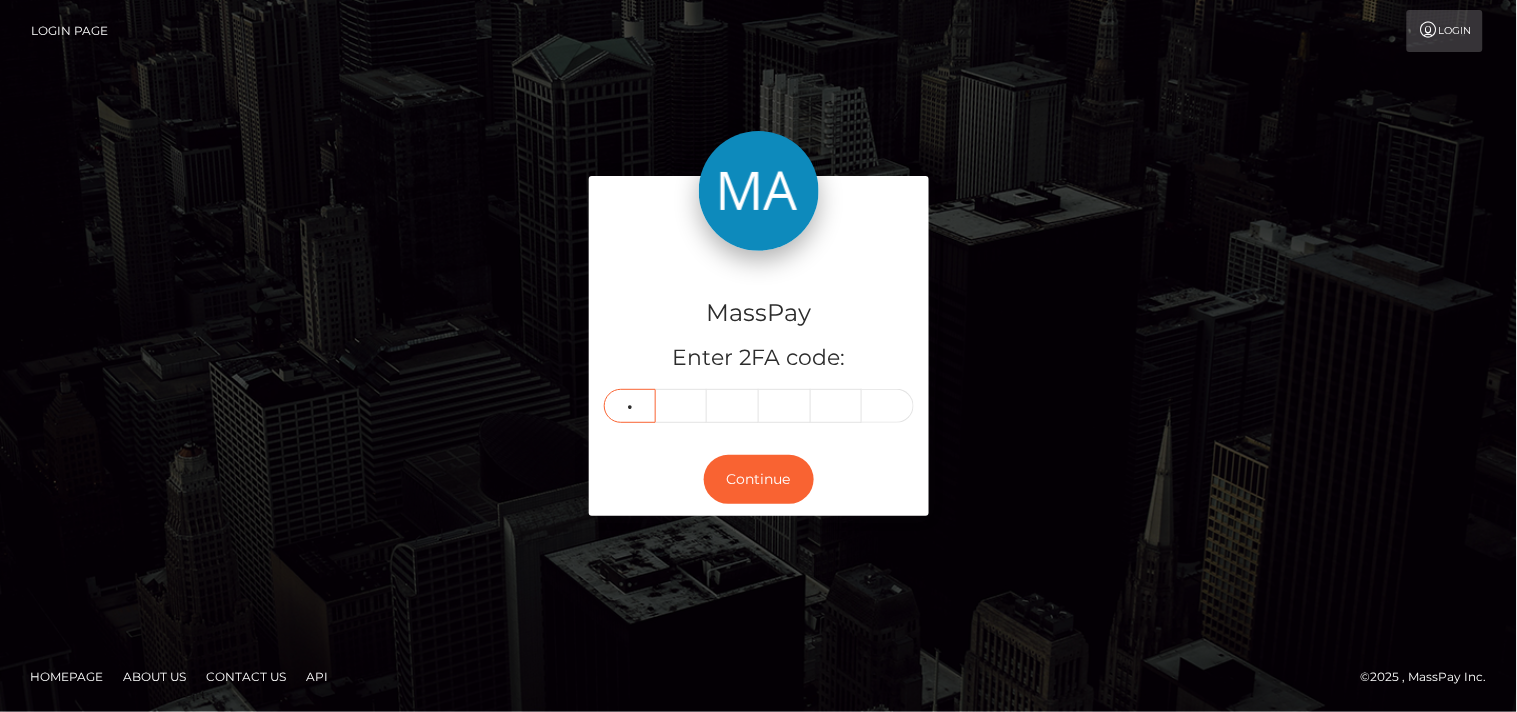 type on "9" 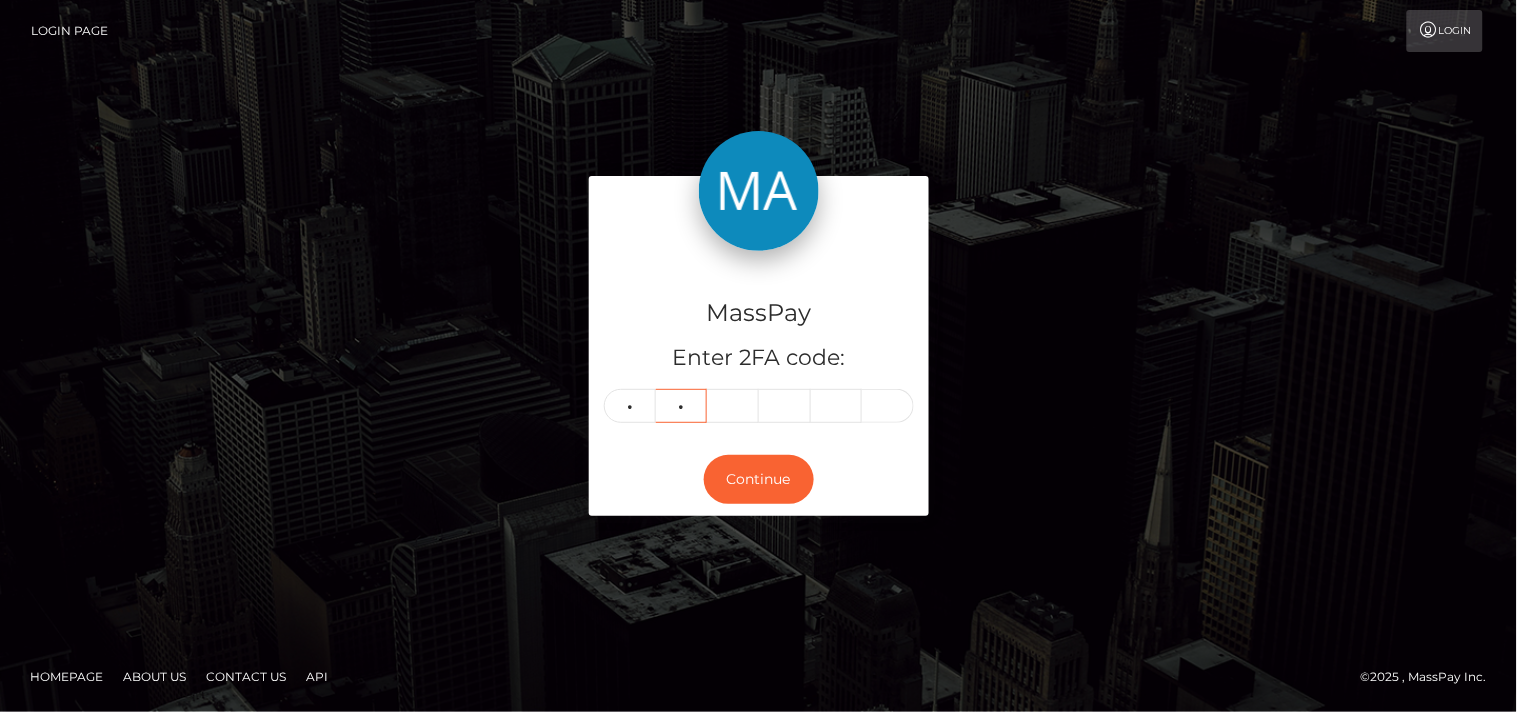 type on "5" 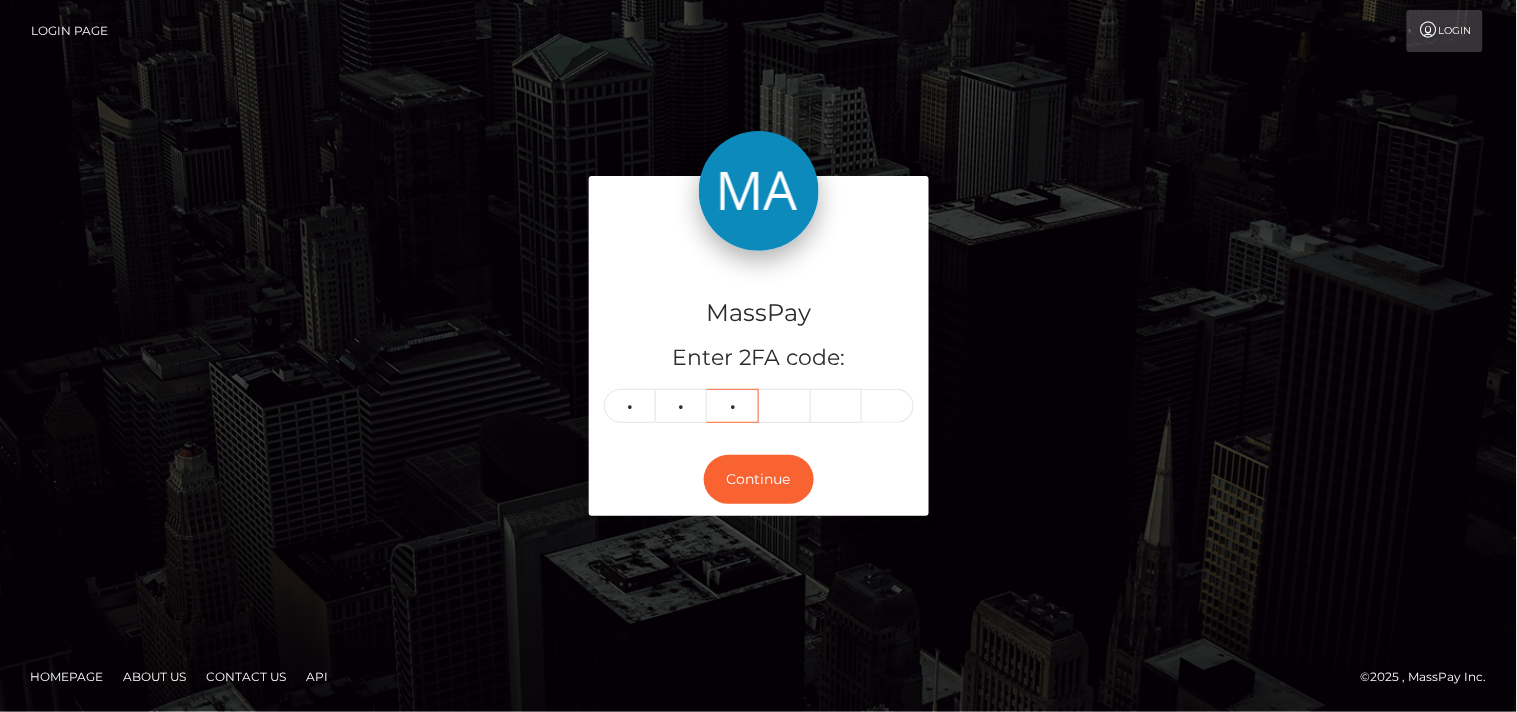 type on "7" 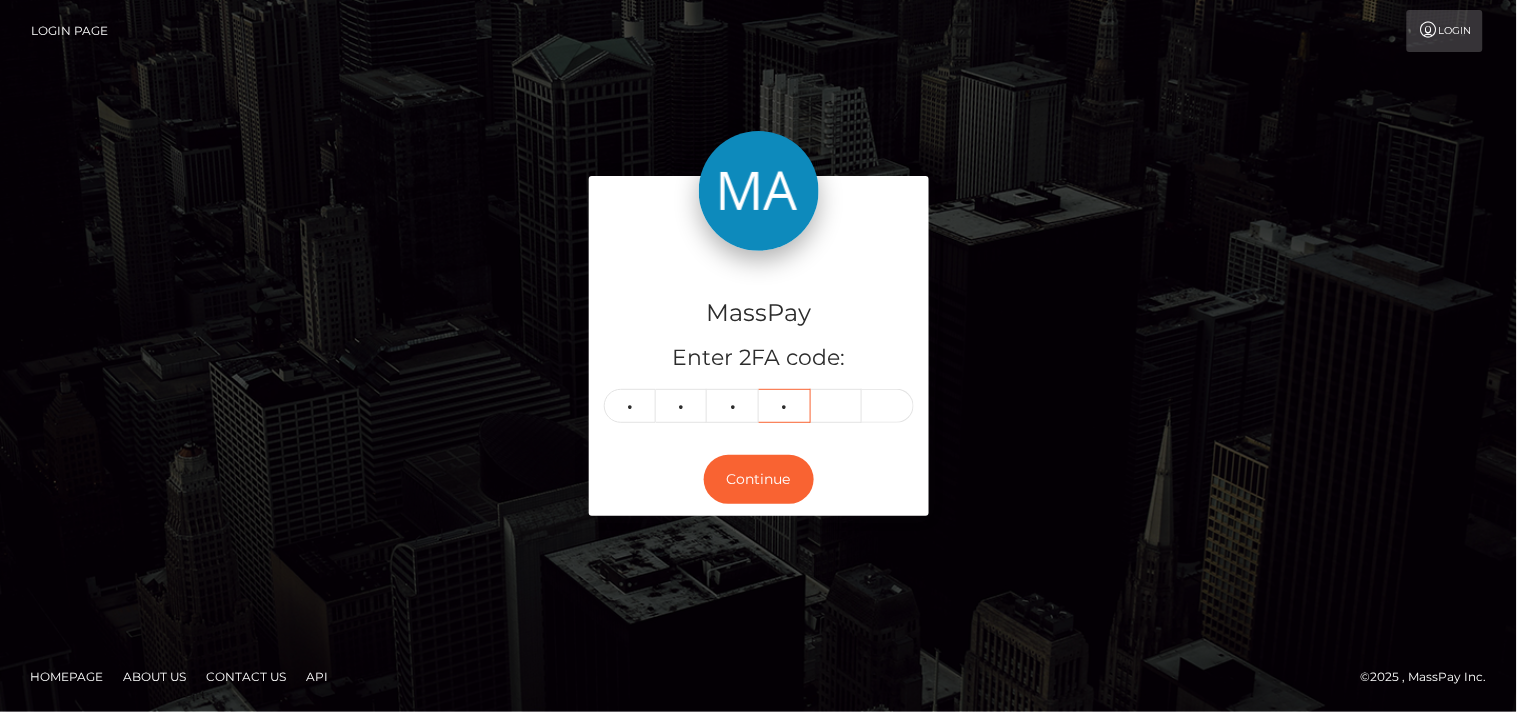 type on "8" 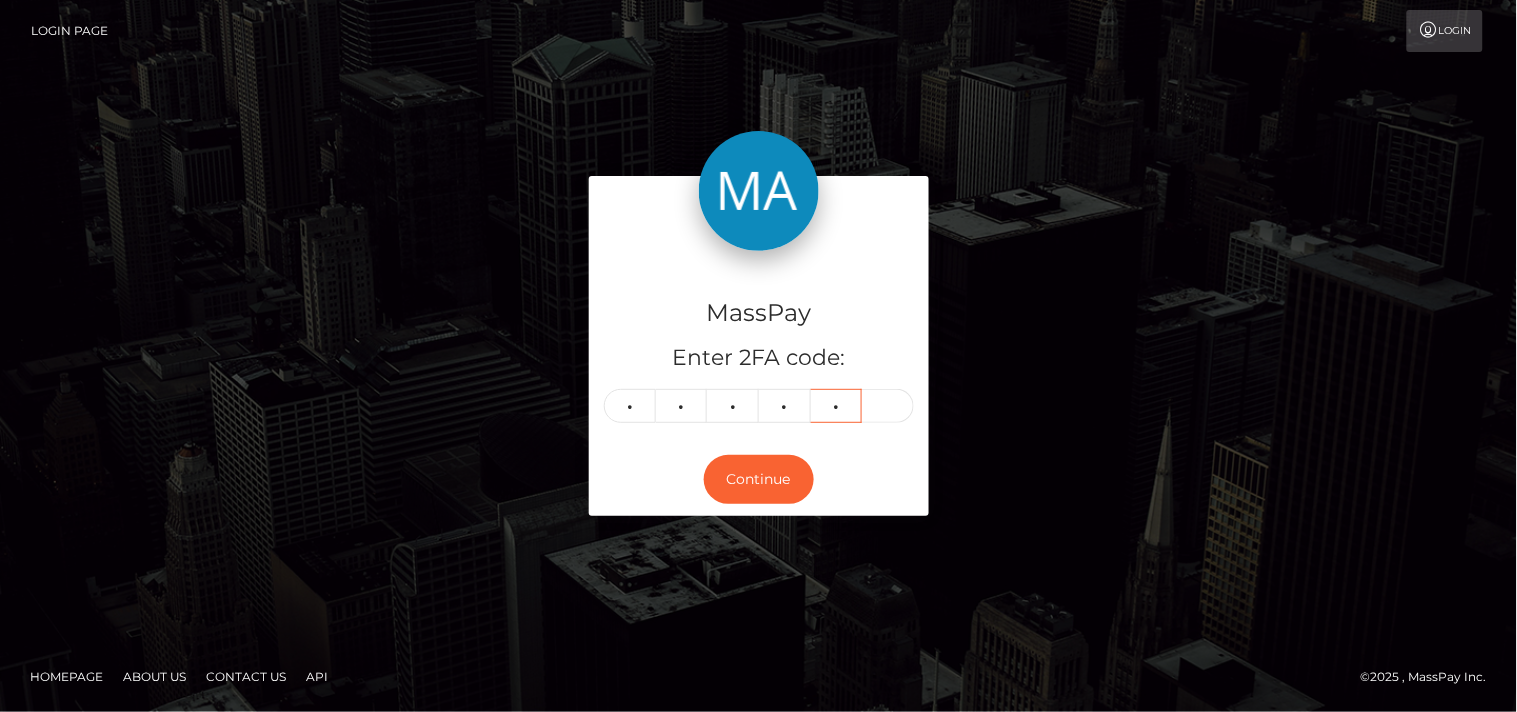 type on "1" 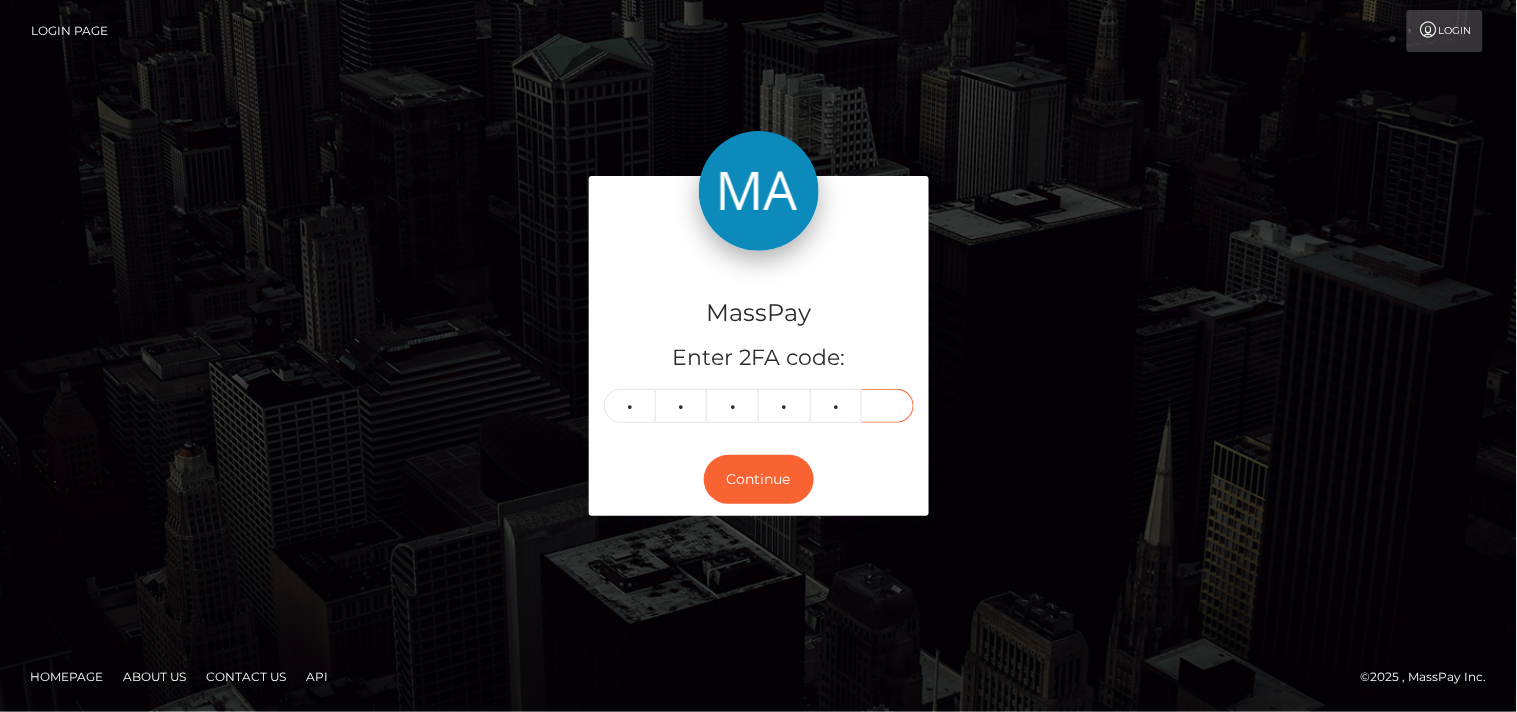 type on "7" 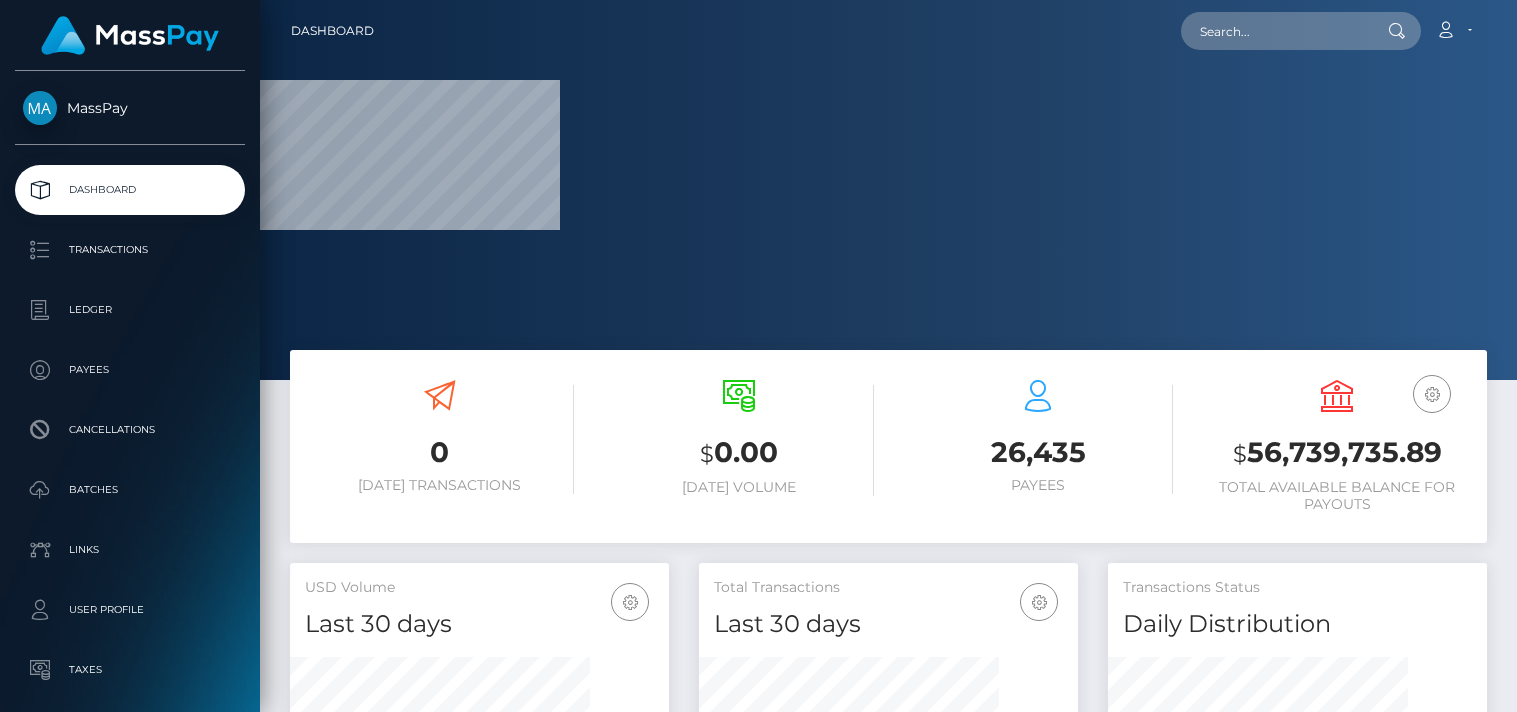 scroll, scrollTop: 0, scrollLeft: 0, axis: both 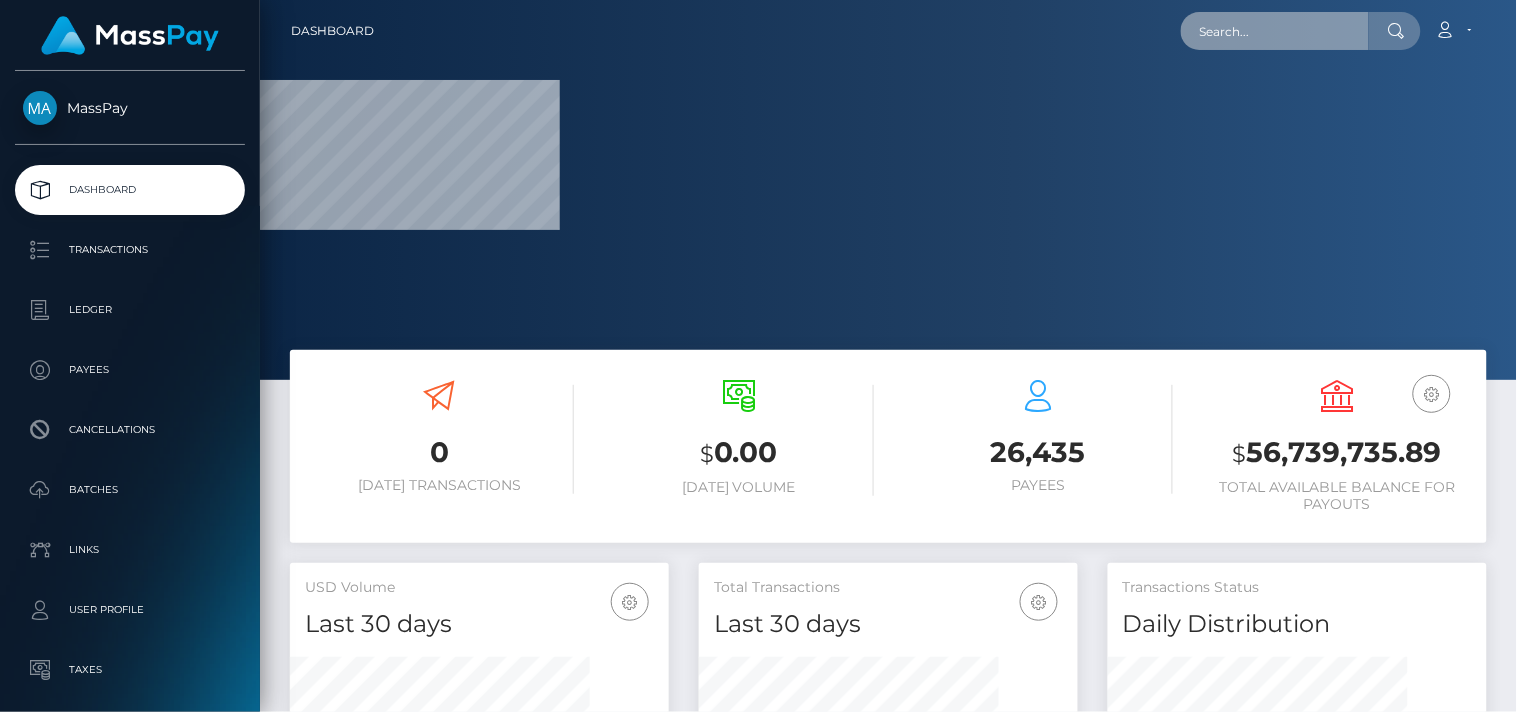 click at bounding box center [1275, 31] 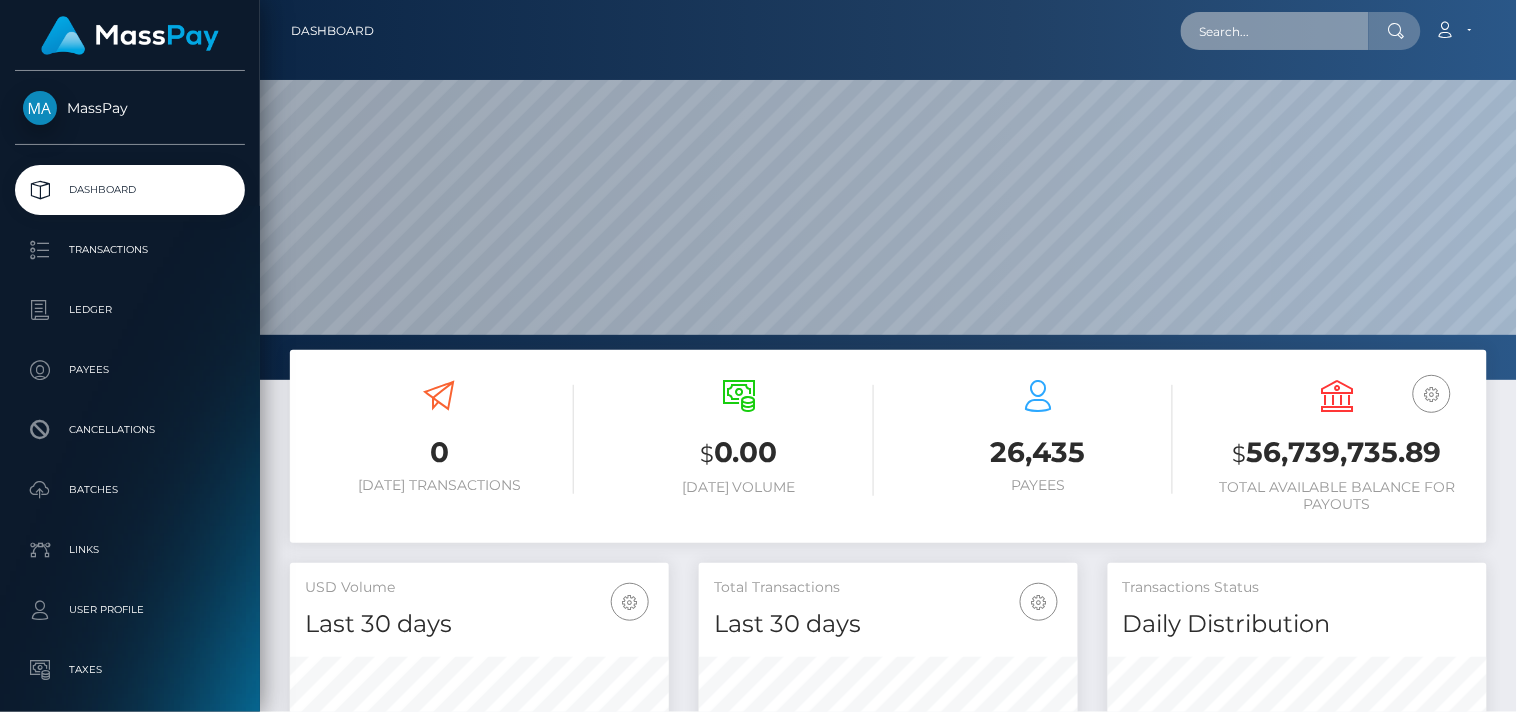 scroll, scrollTop: 999620, scrollLeft: 998742, axis: both 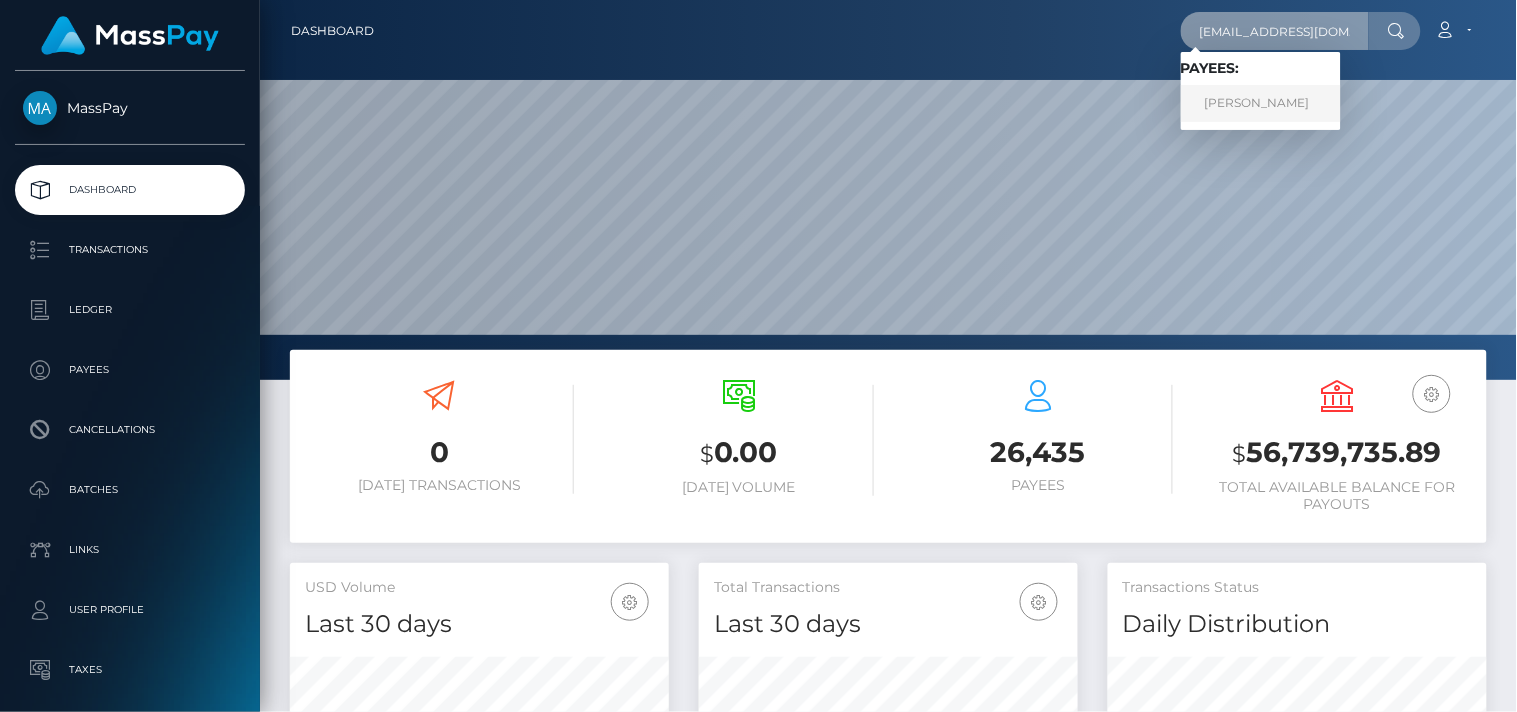type on "[EMAIL_ADDRESS][DOMAIN_NAME]" 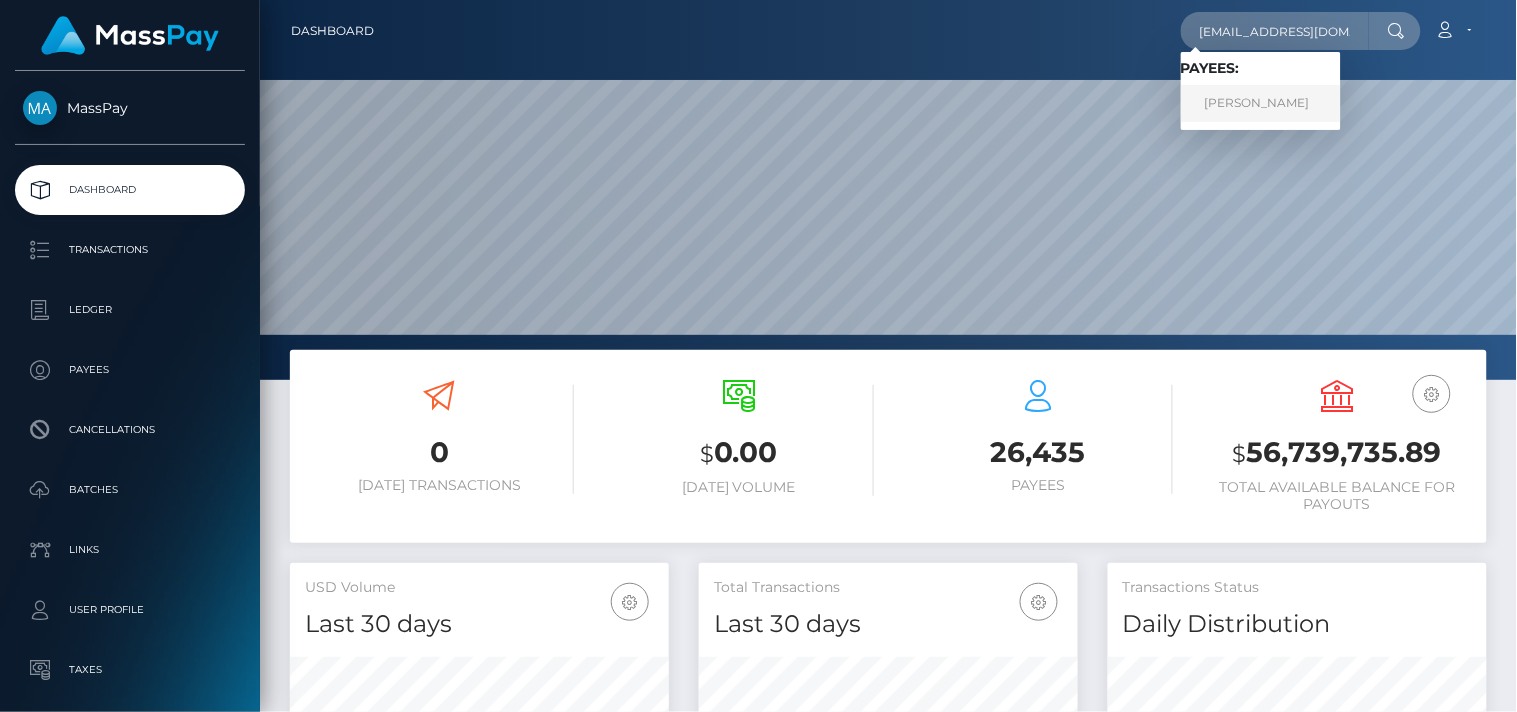 click on "Yuliia  Vlasenko" at bounding box center [1261, 103] 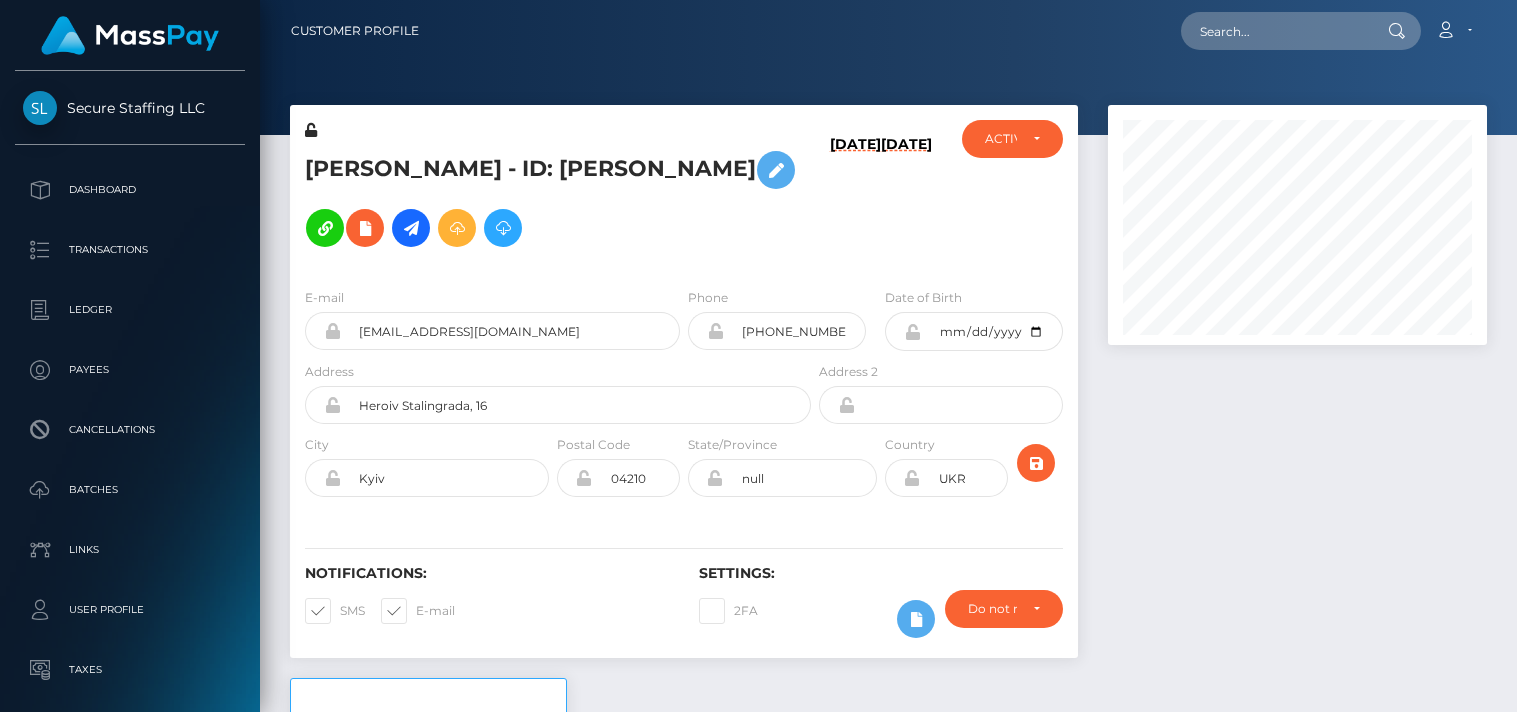 scroll, scrollTop: 0, scrollLeft: 0, axis: both 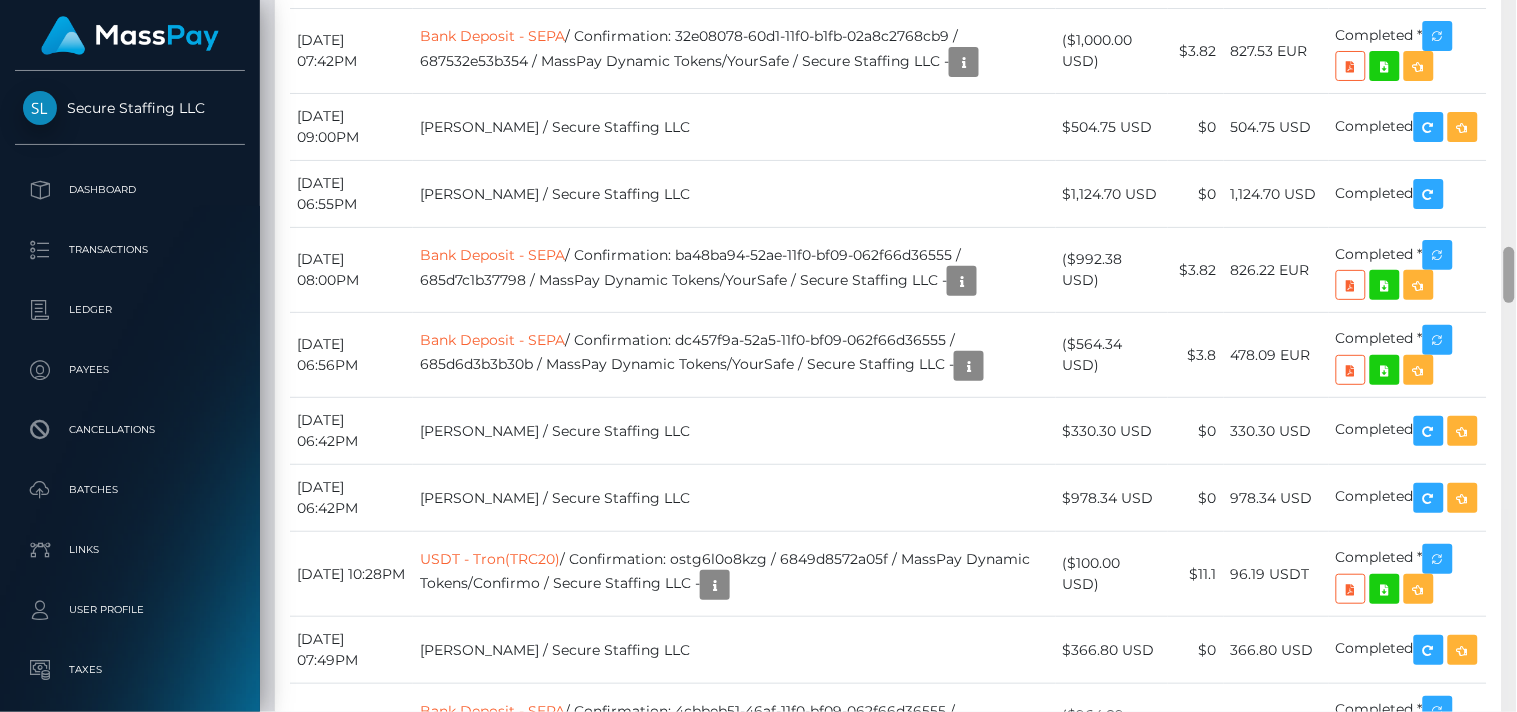 click at bounding box center [1509, 275] 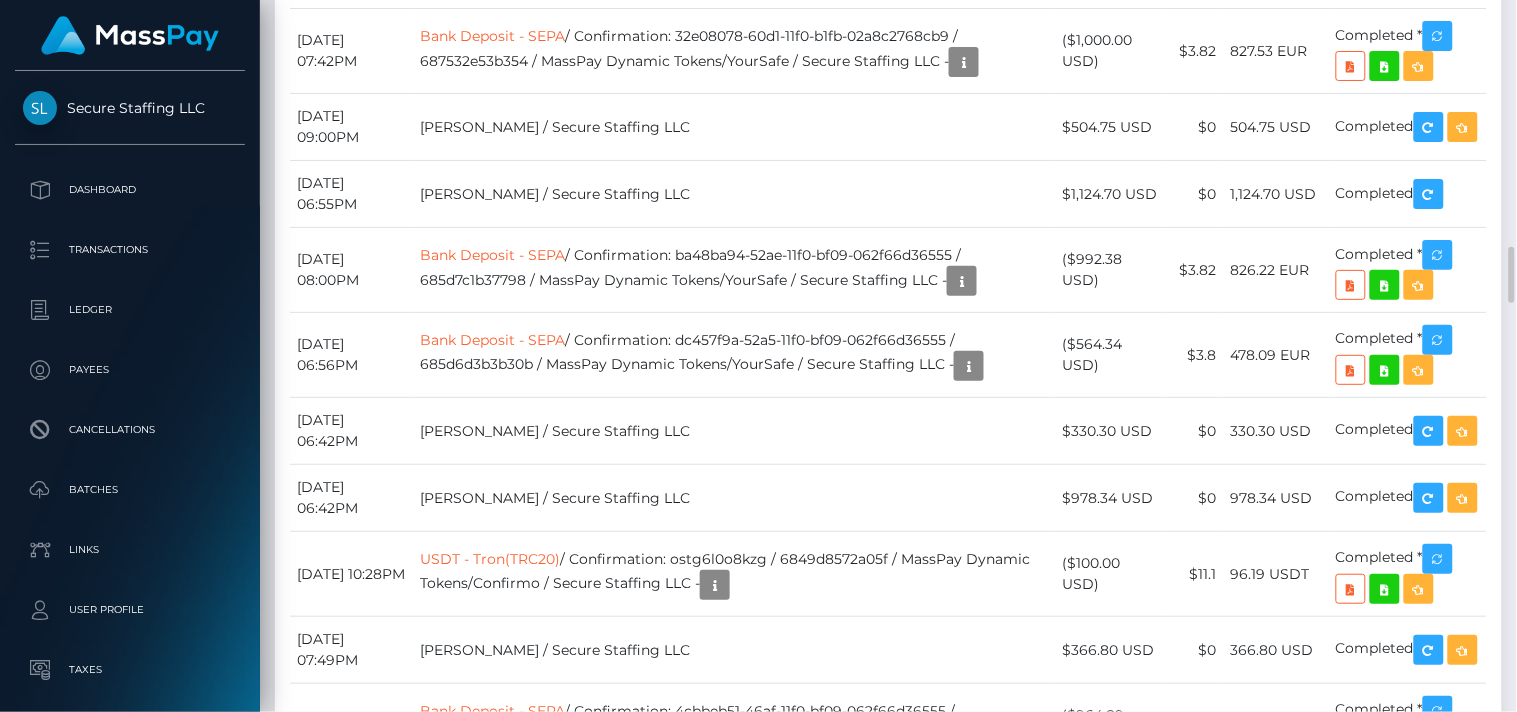 scroll, scrollTop: 240, scrollLeft: 380, axis: both 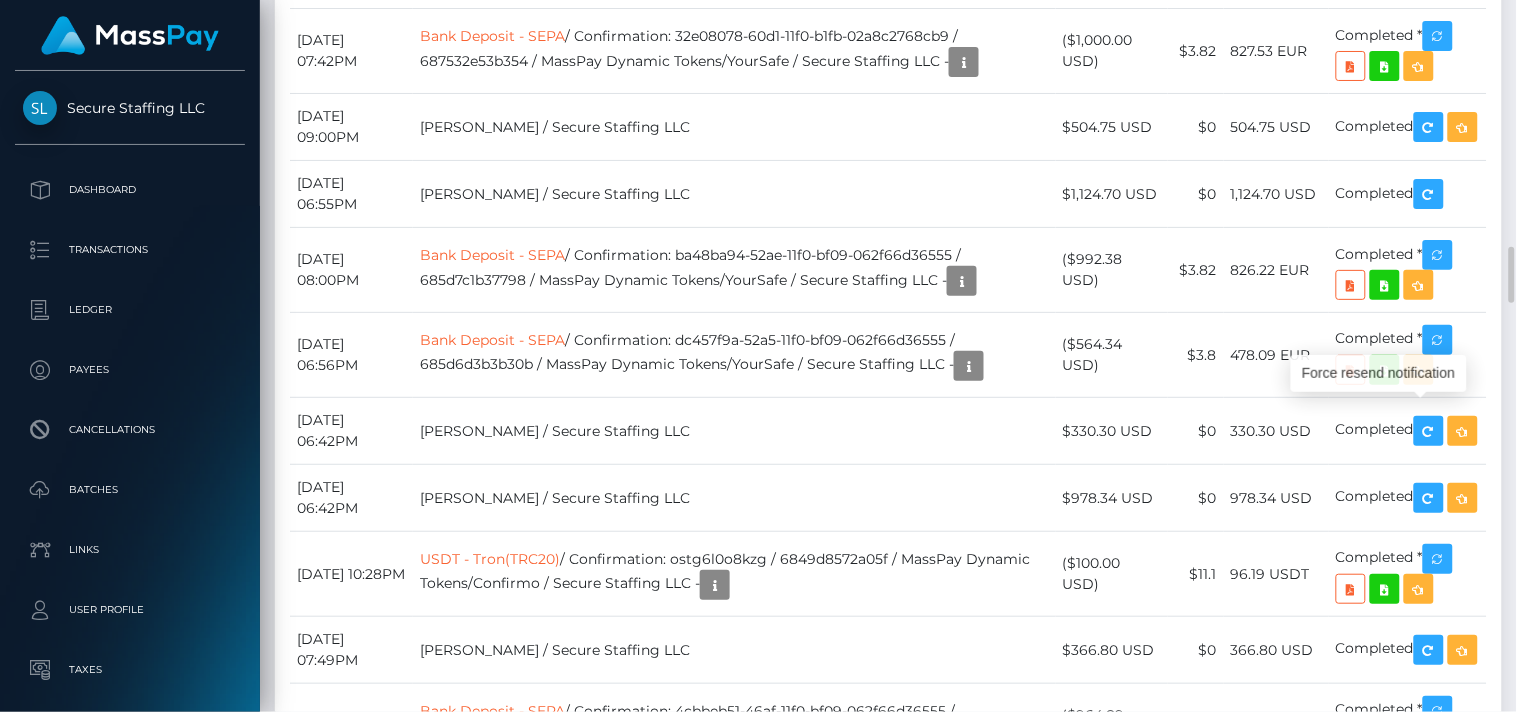 click at bounding box center [1429, -110] 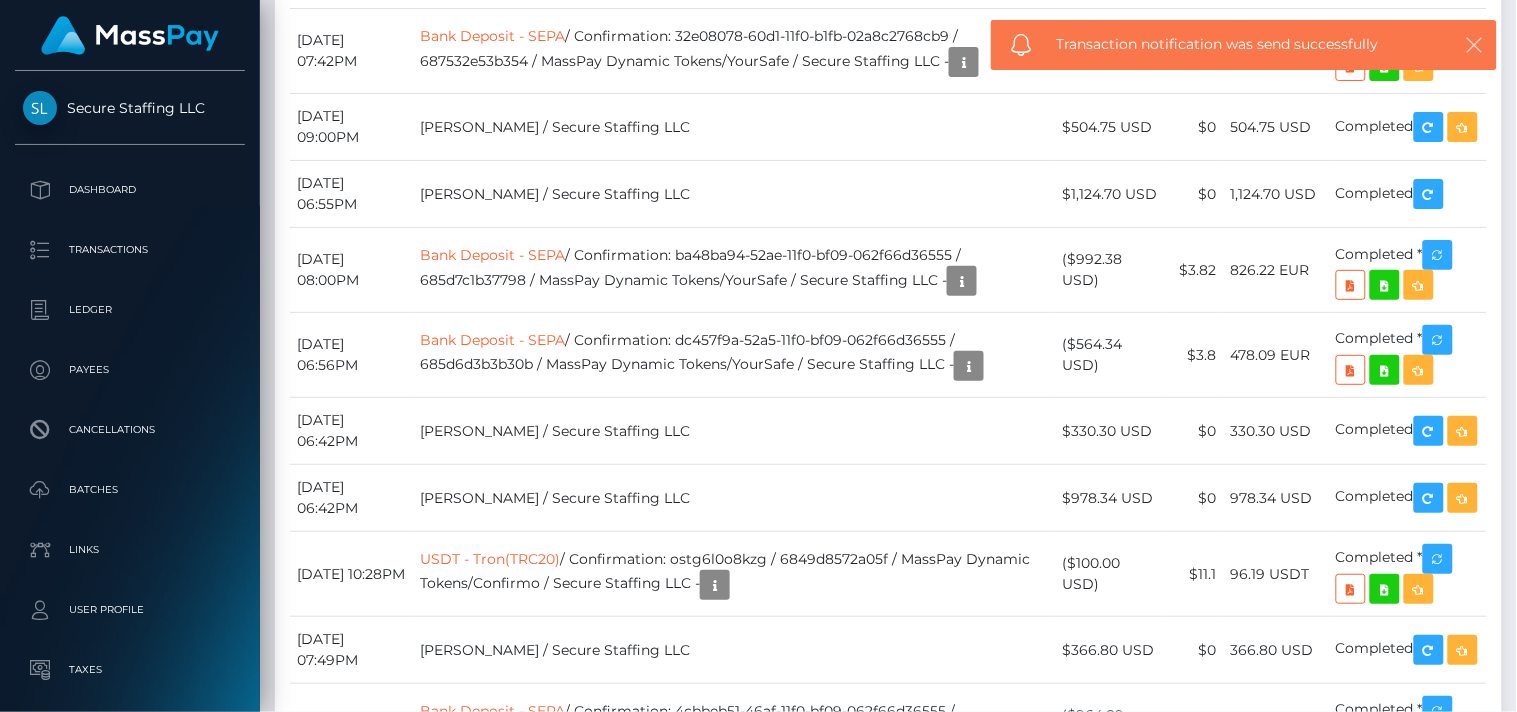 click at bounding box center [1475, 45] 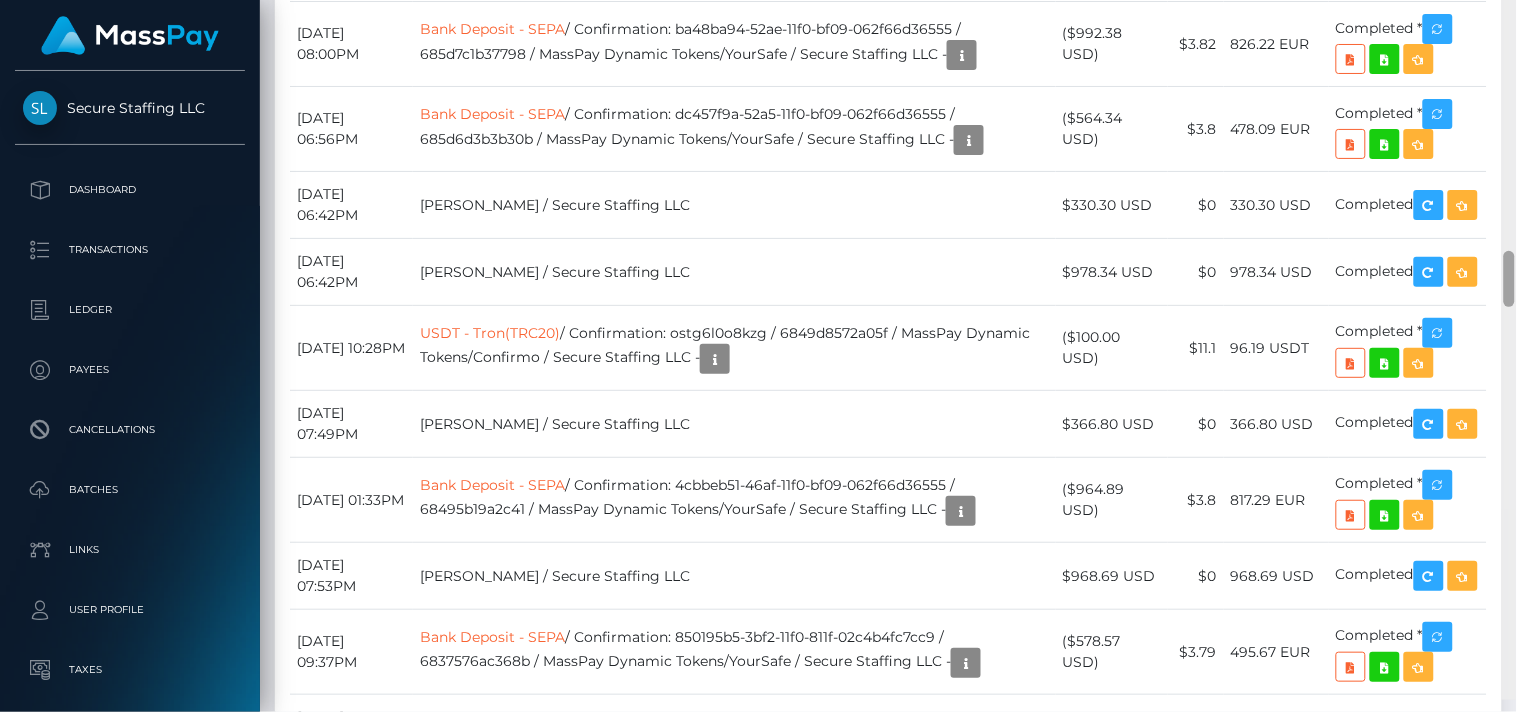 scroll, scrollTop: 3343, scrollLeft: 0, axis: vertical 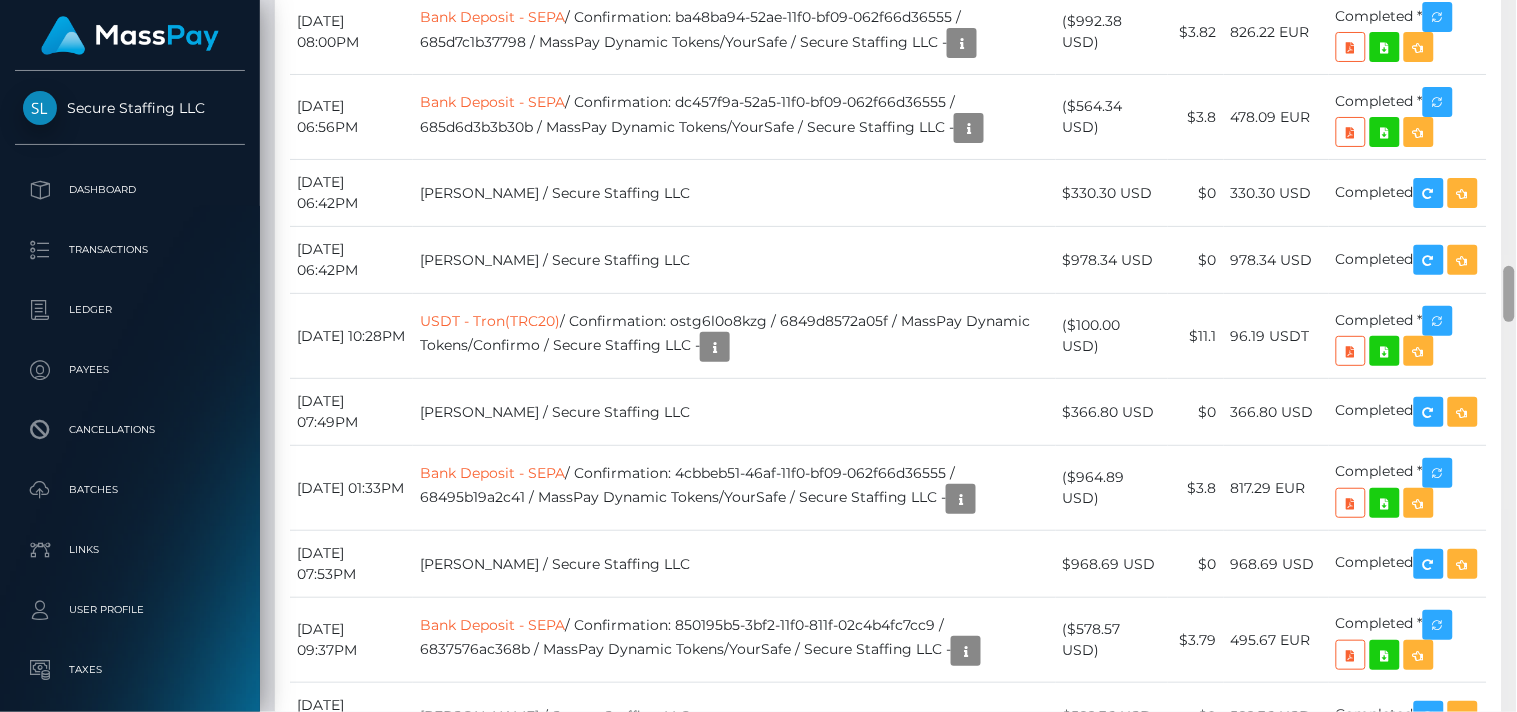 drag, startPoint x: 1508, startPoint y: 274, endPoint x: 1513, endPoint y: 293, distance: 19.646883 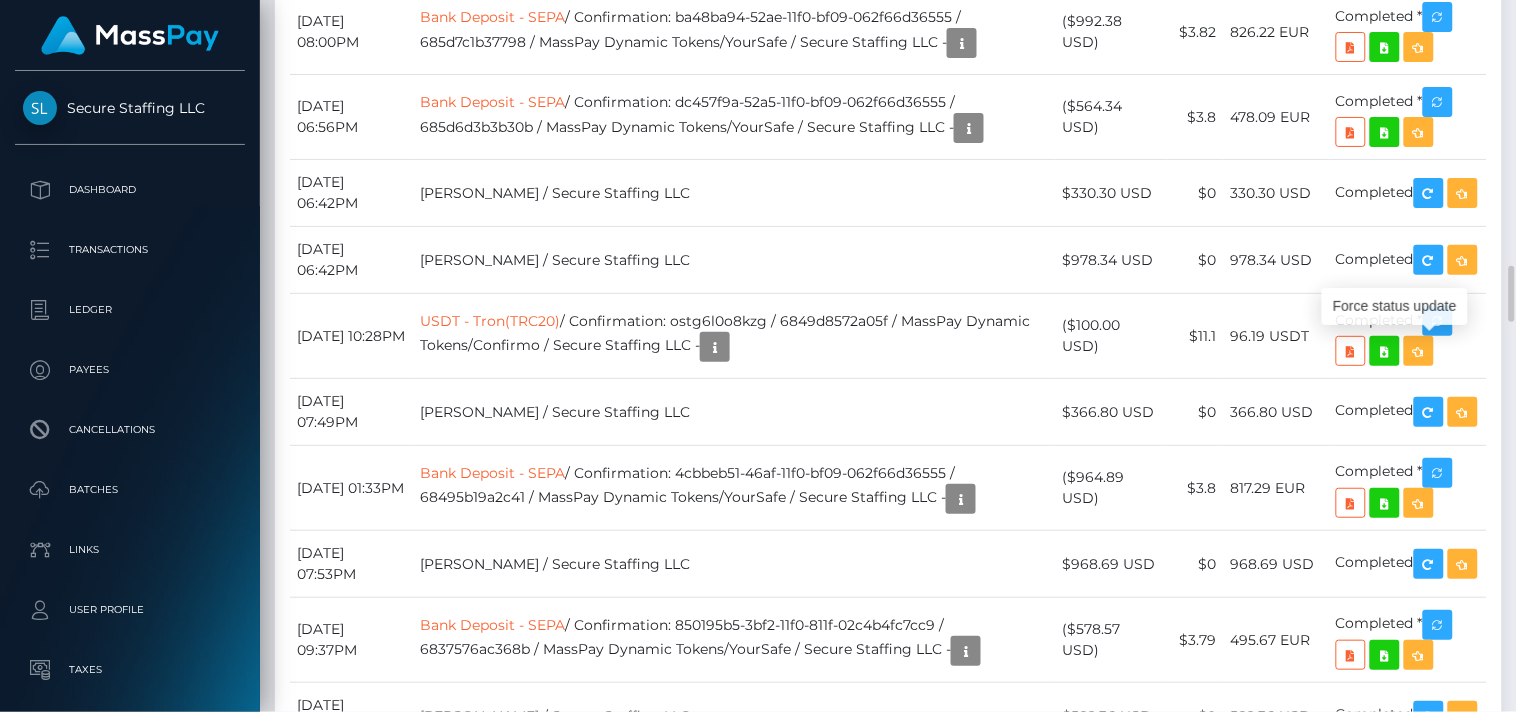 scroll, scrollTop: 240, scrollLeft: 380, axis: both 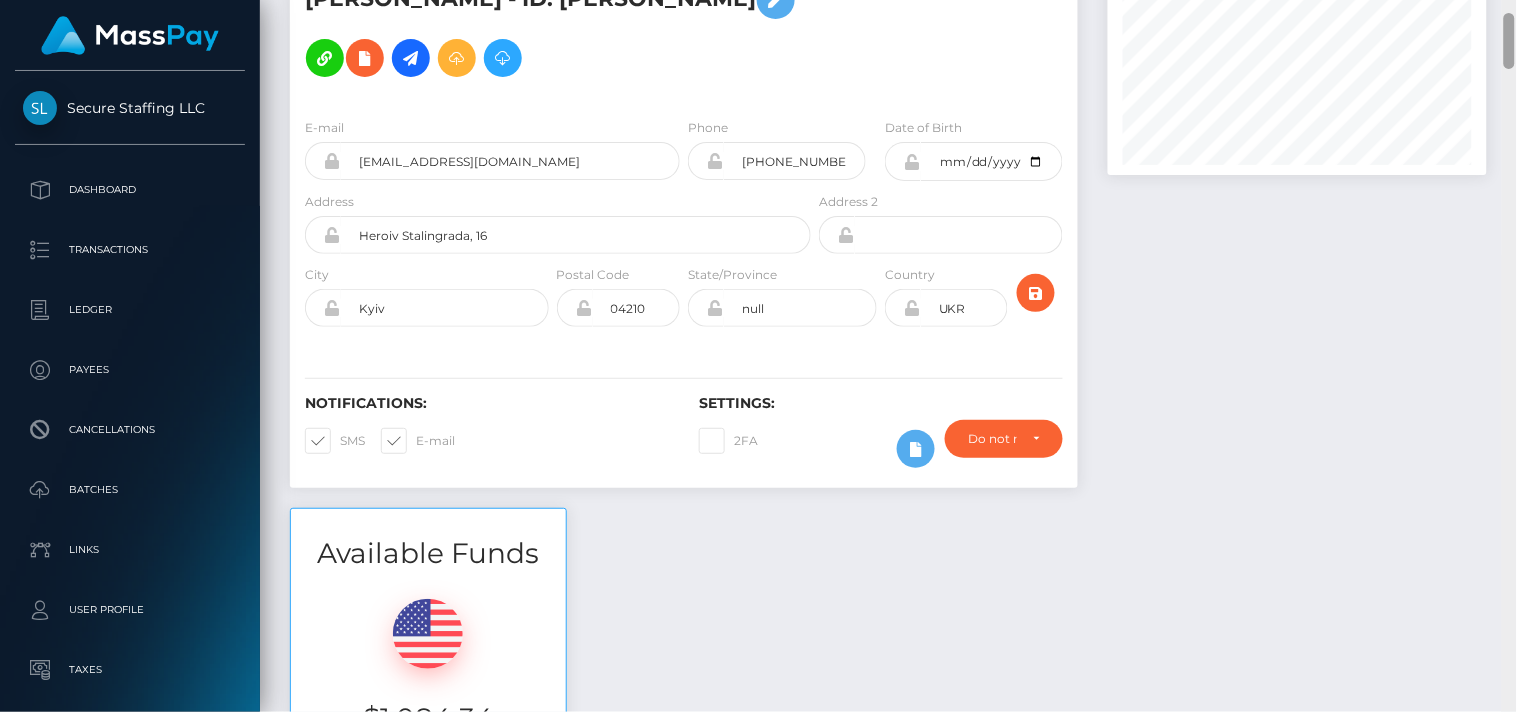 drag, startPoint x: 1511, startPoint y: 273, endPoint x: 1480, endPoint y: 20, distance: 254.89214 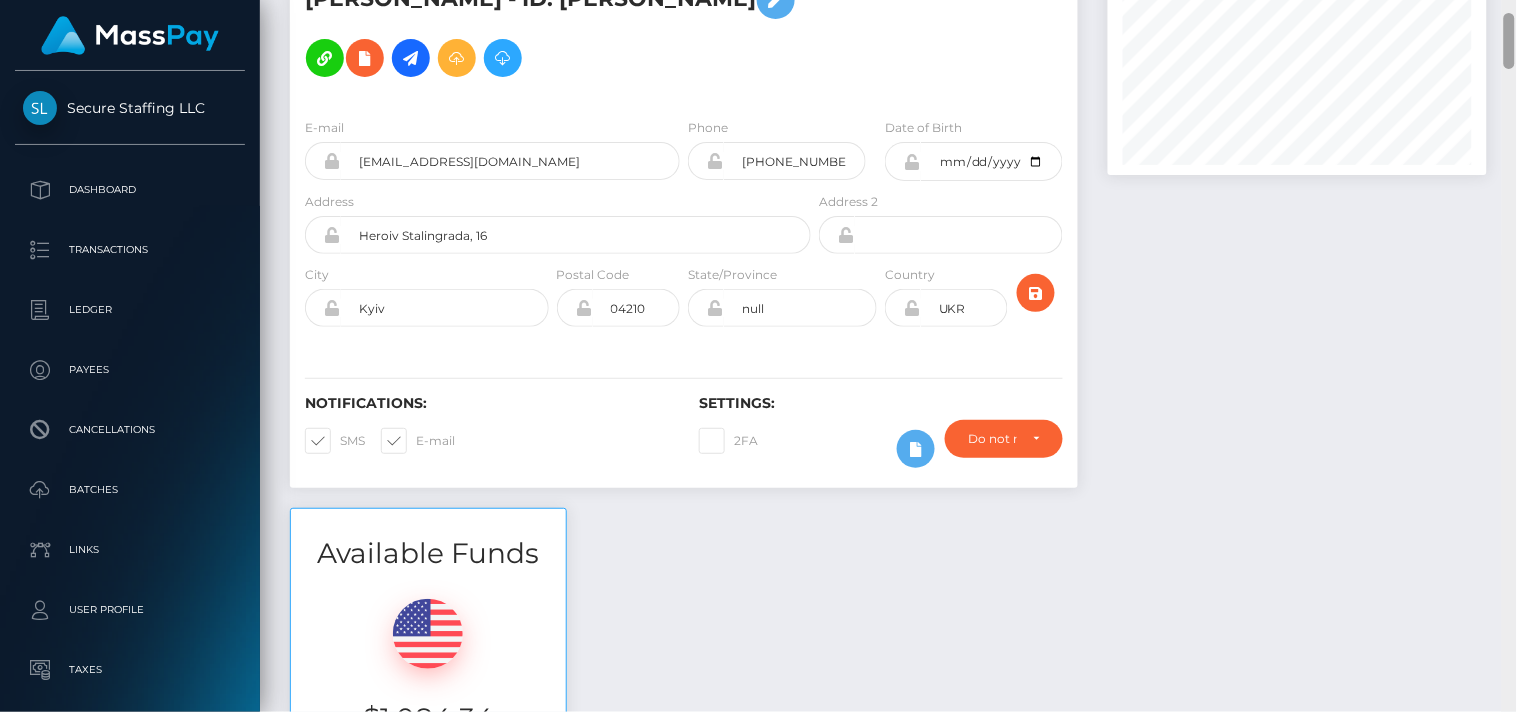 click on "Customer Profile
Loading...
Loading..." at bounding box center [888, 356] 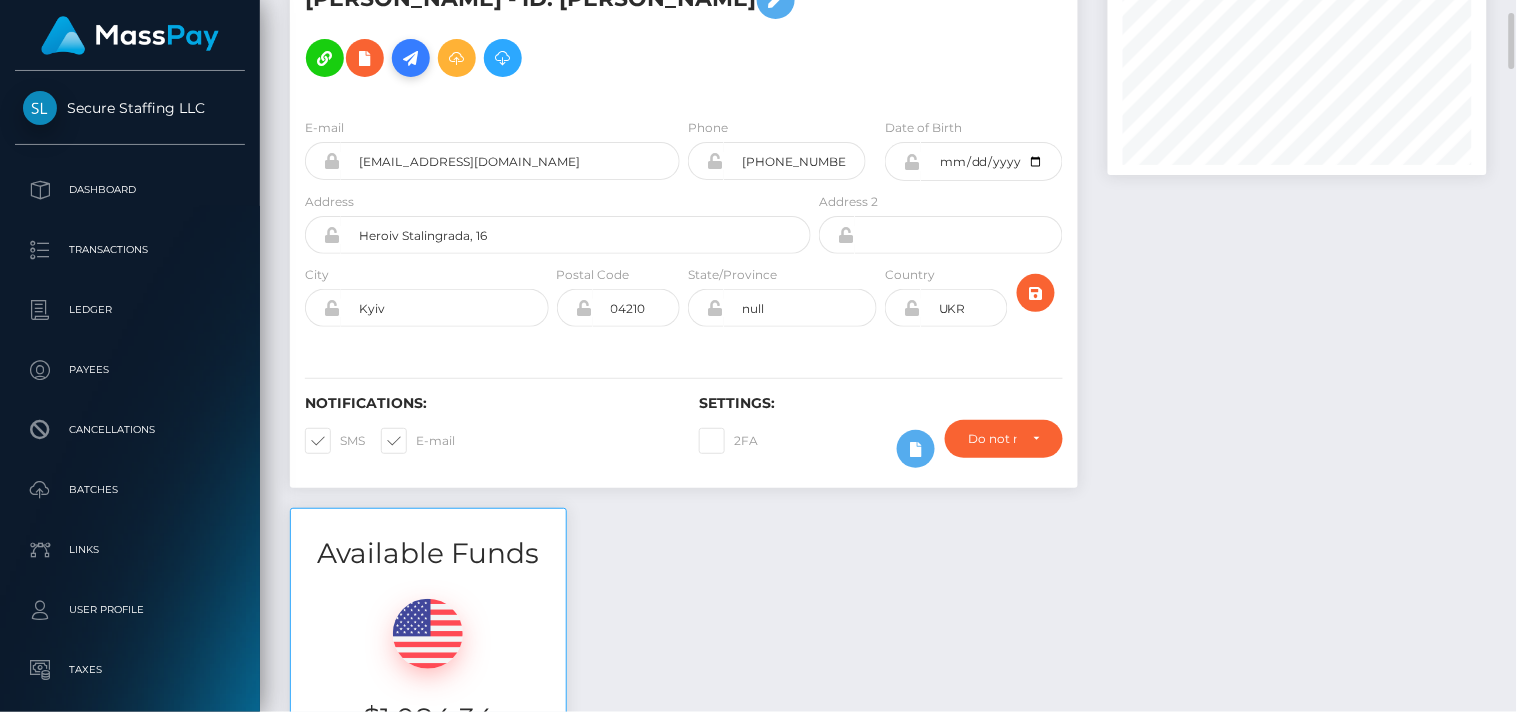 click at bounding box center [411, 58] 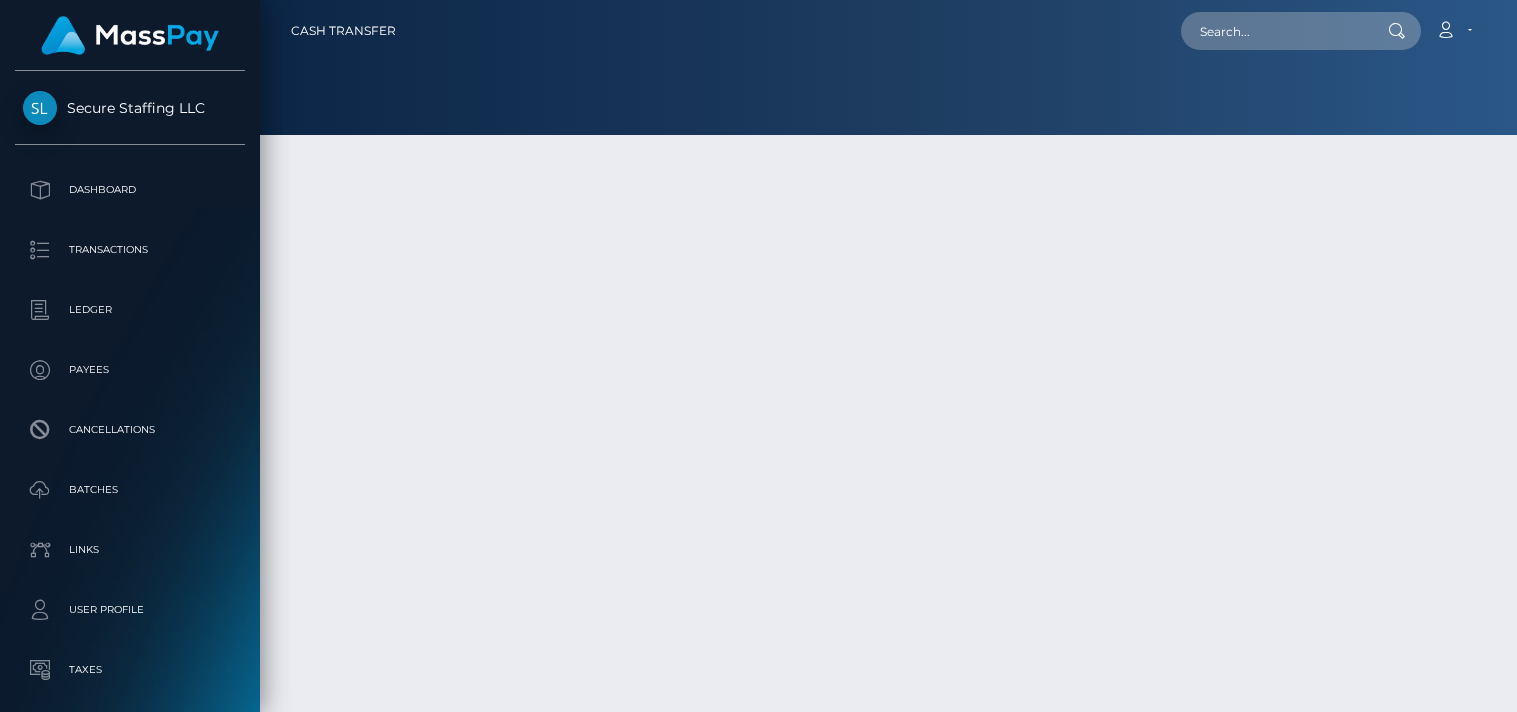 scroll, scrollTop: 0, scrollLeft: 0, axis: both 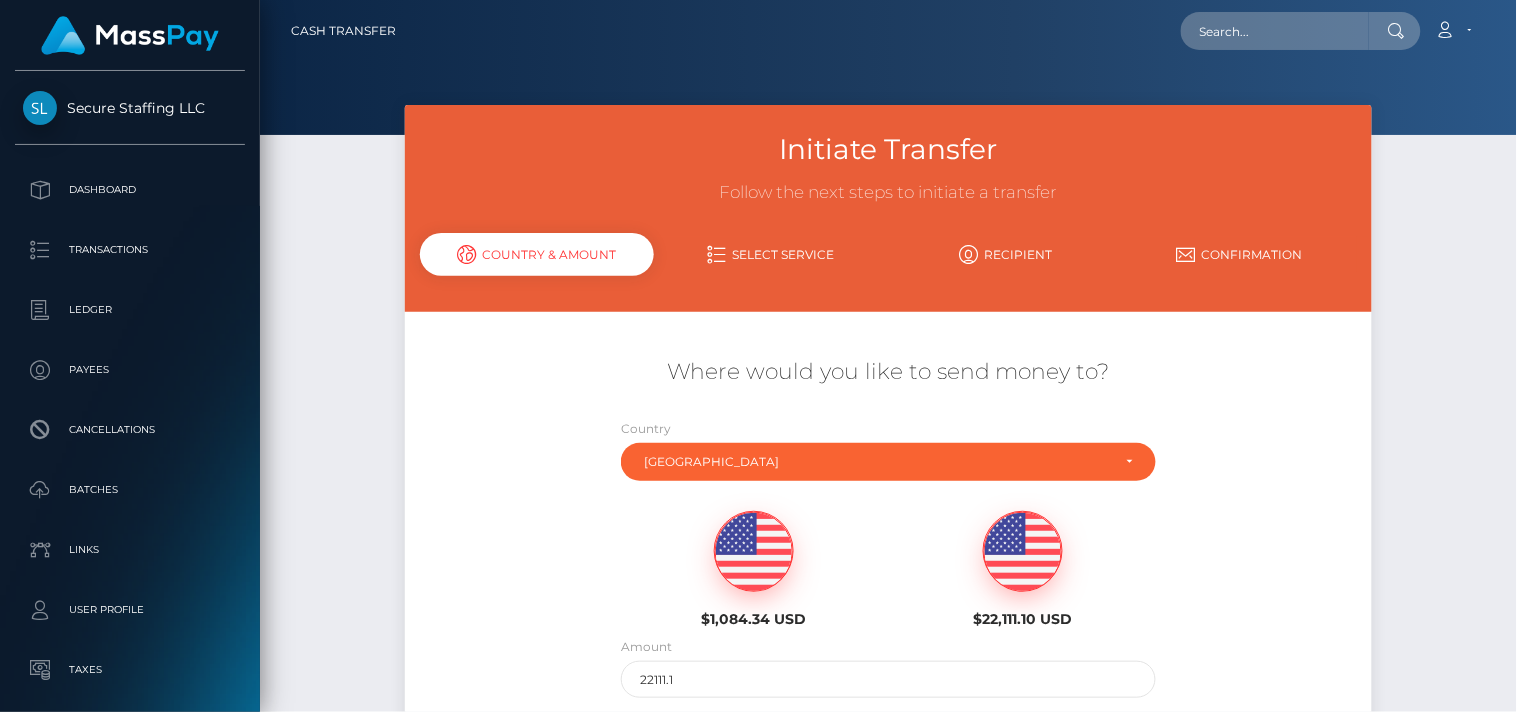 click at bounding box center [754, 552] 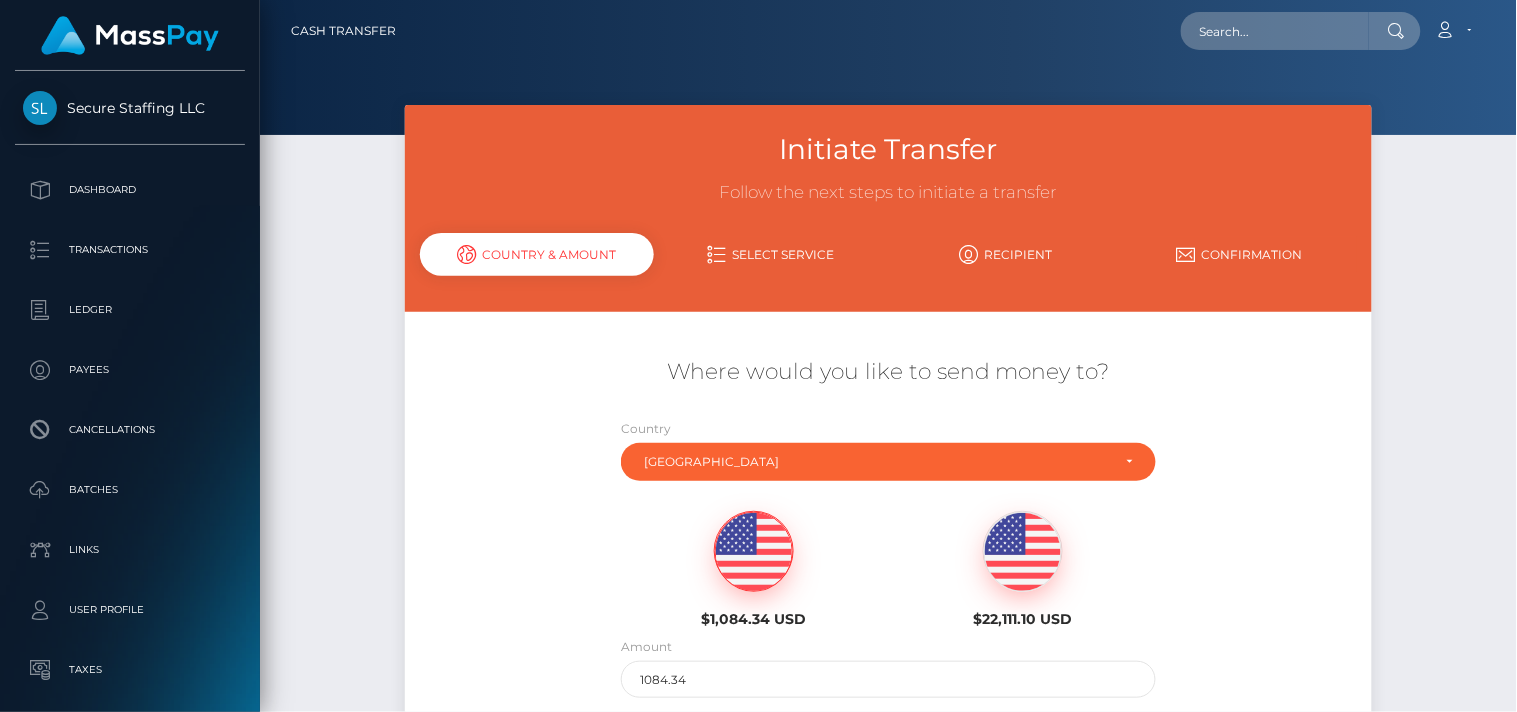 click on "Initiate Transfer
Follow the next steps to initiate a transfer
Country & Amount
Select Service
Recipient
Country" at bounding box center (888, 477) 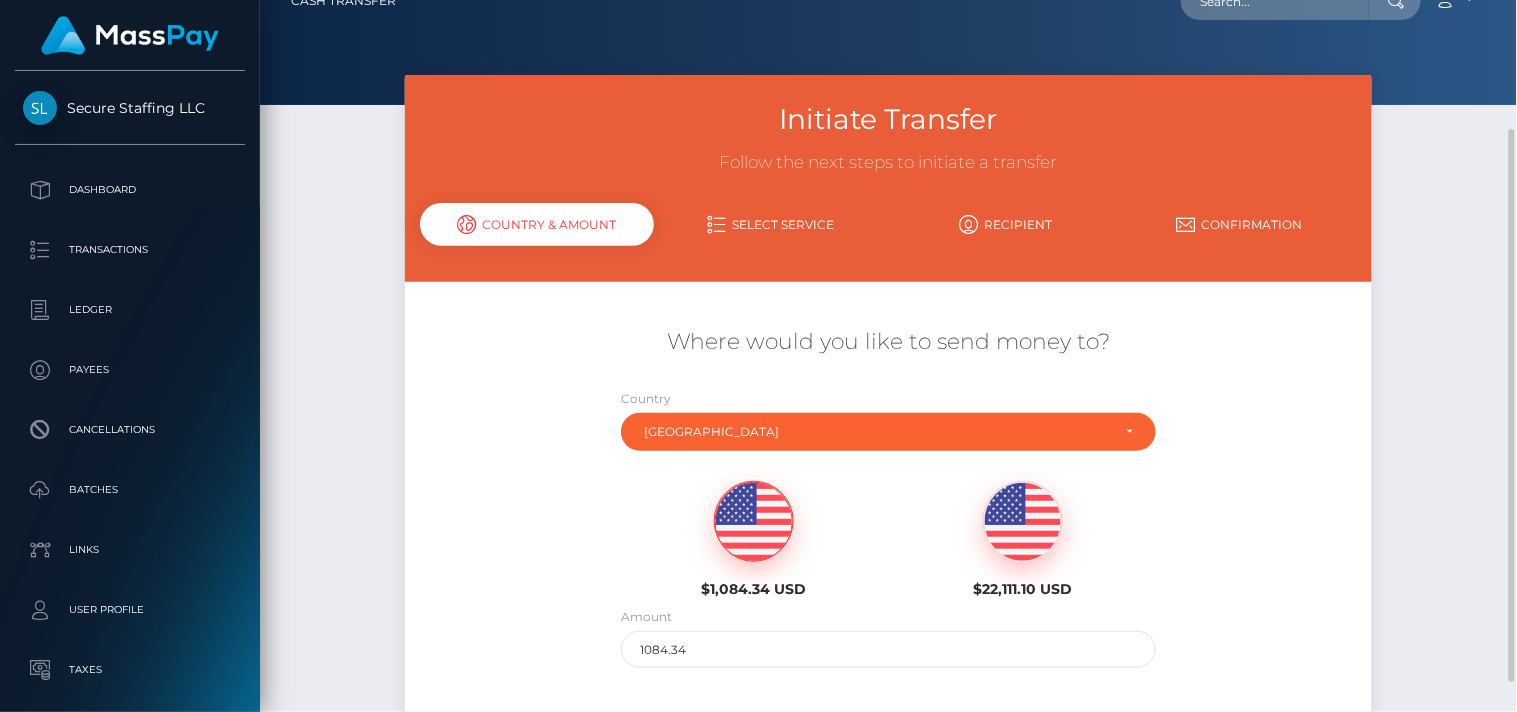 scroll, scrollTop: 206, scrollLeft: 0, axis: vertical 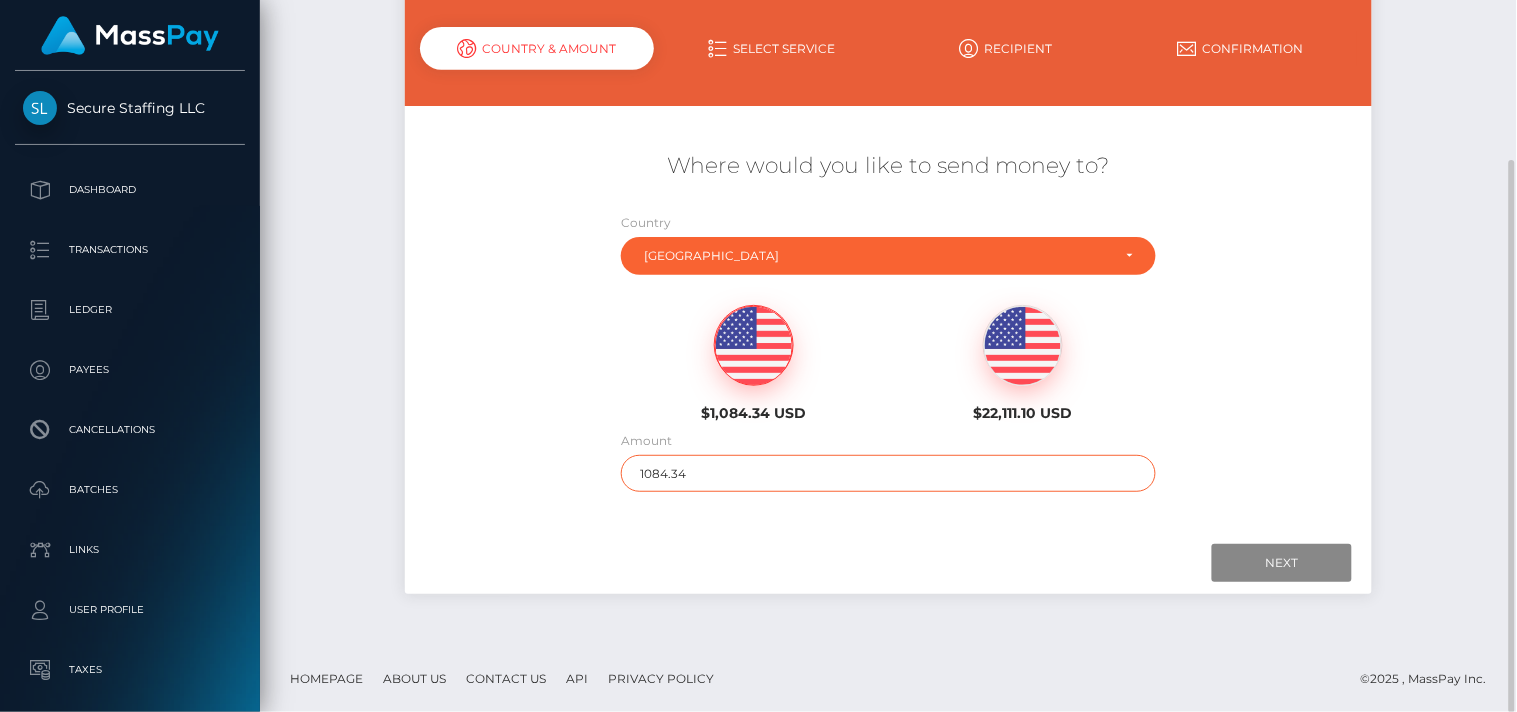 click on "1084.34" at bounding box center (888, 473) 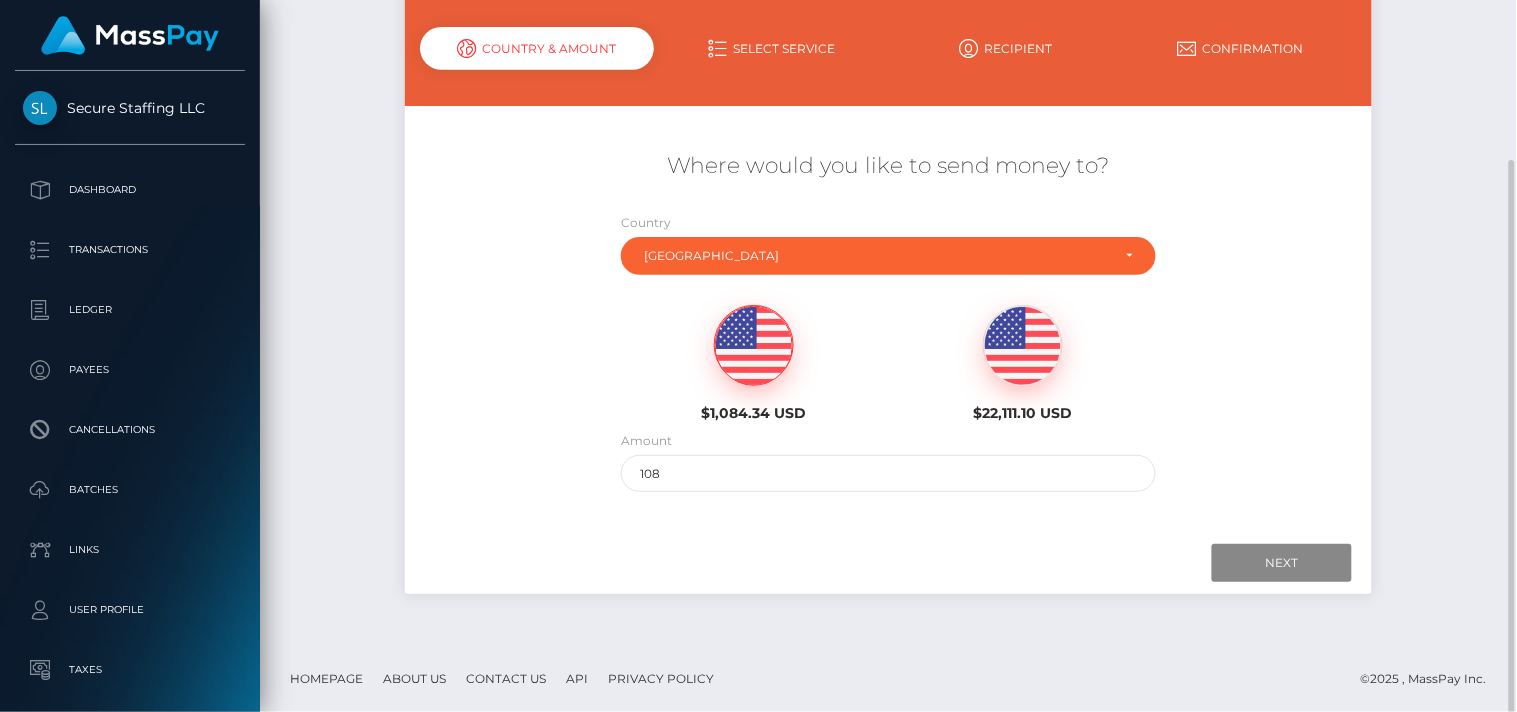 click on "$1,084.34 USD" at bounding box center (754, 363) 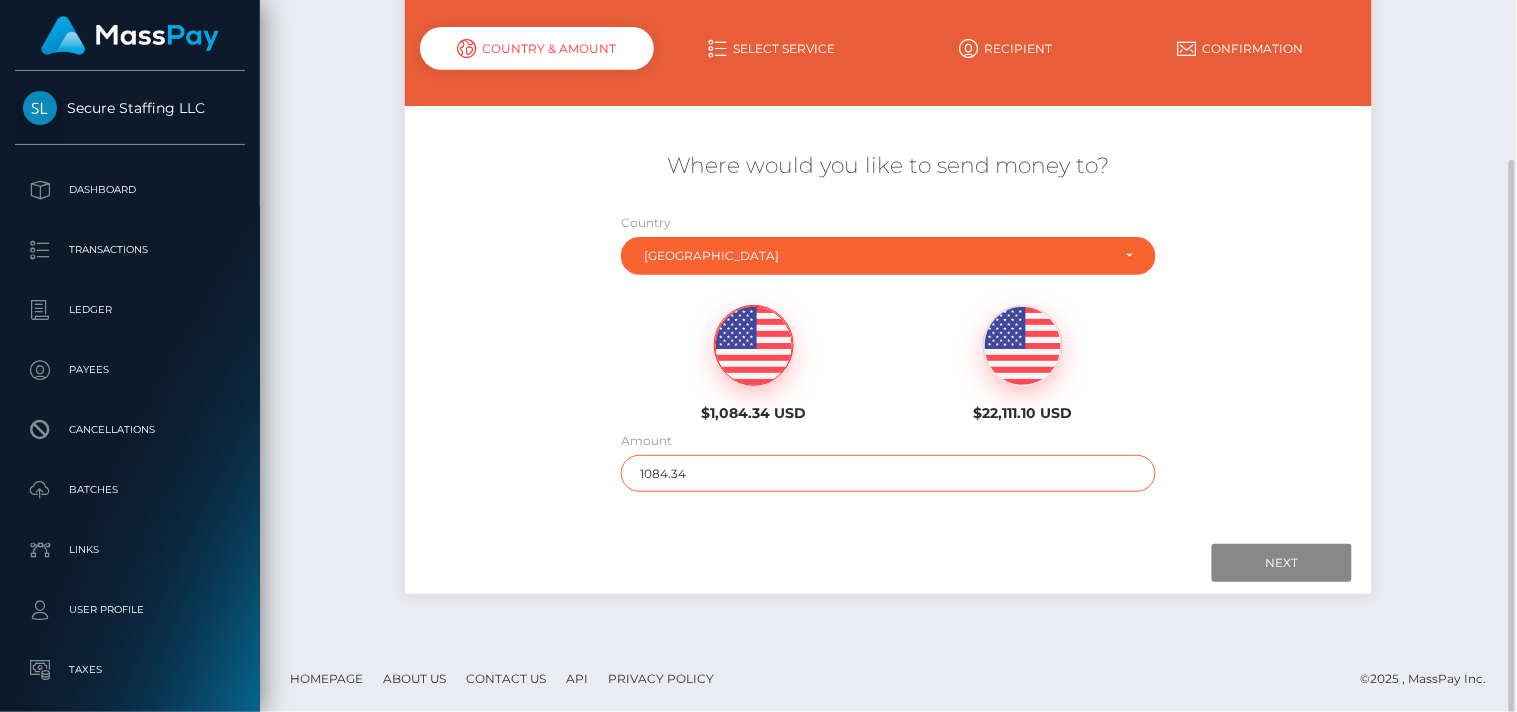 click on "1084.34" at bounding box center (888, 473) 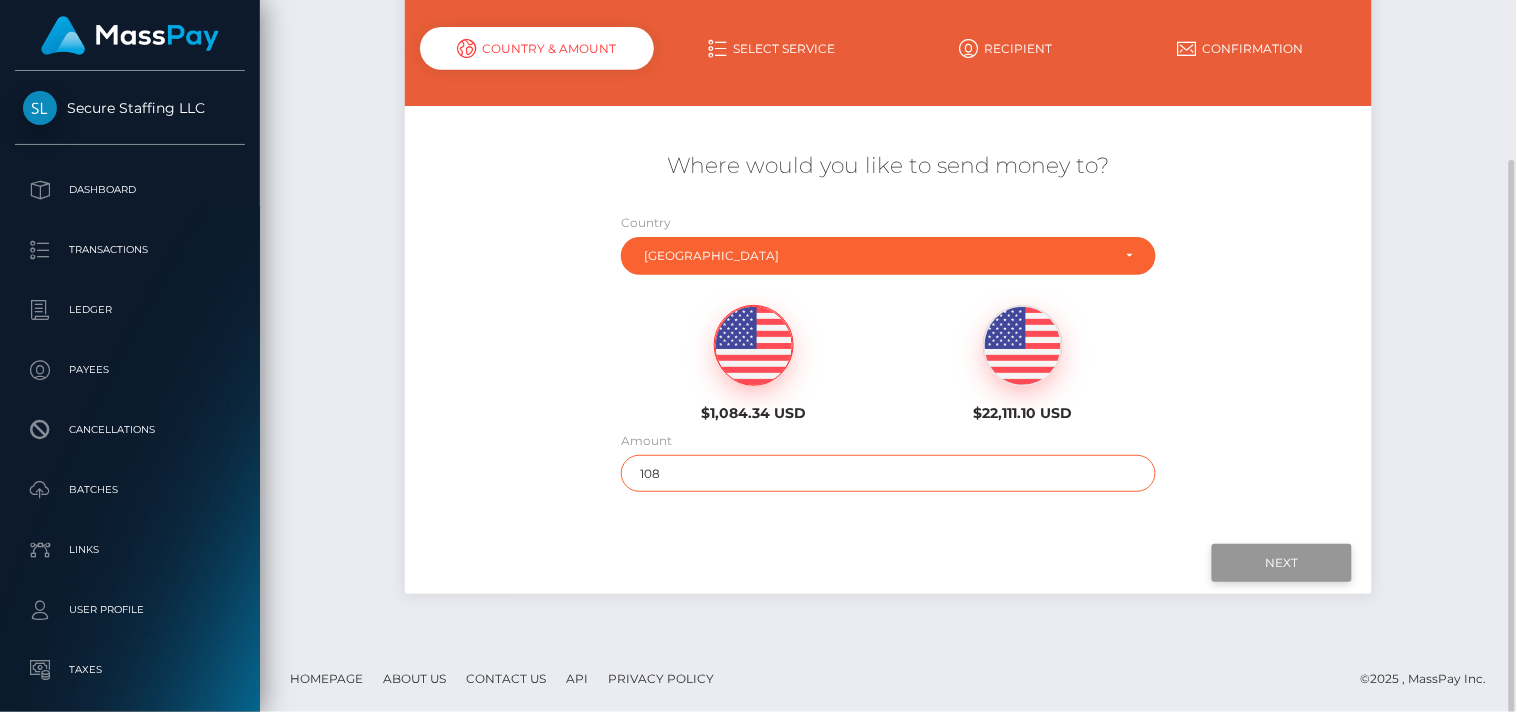 type on "108" 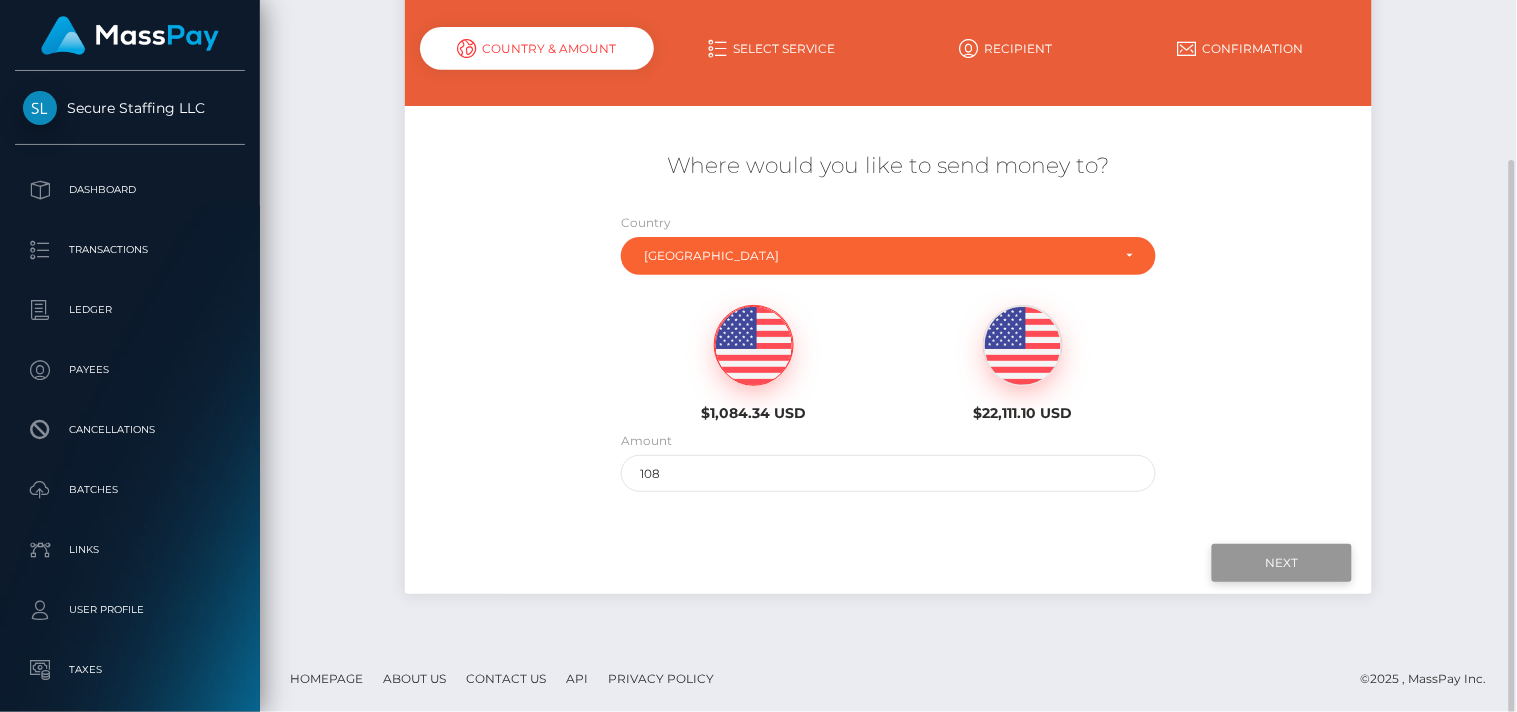 click on "Next" at bounding box center [1282, 563] 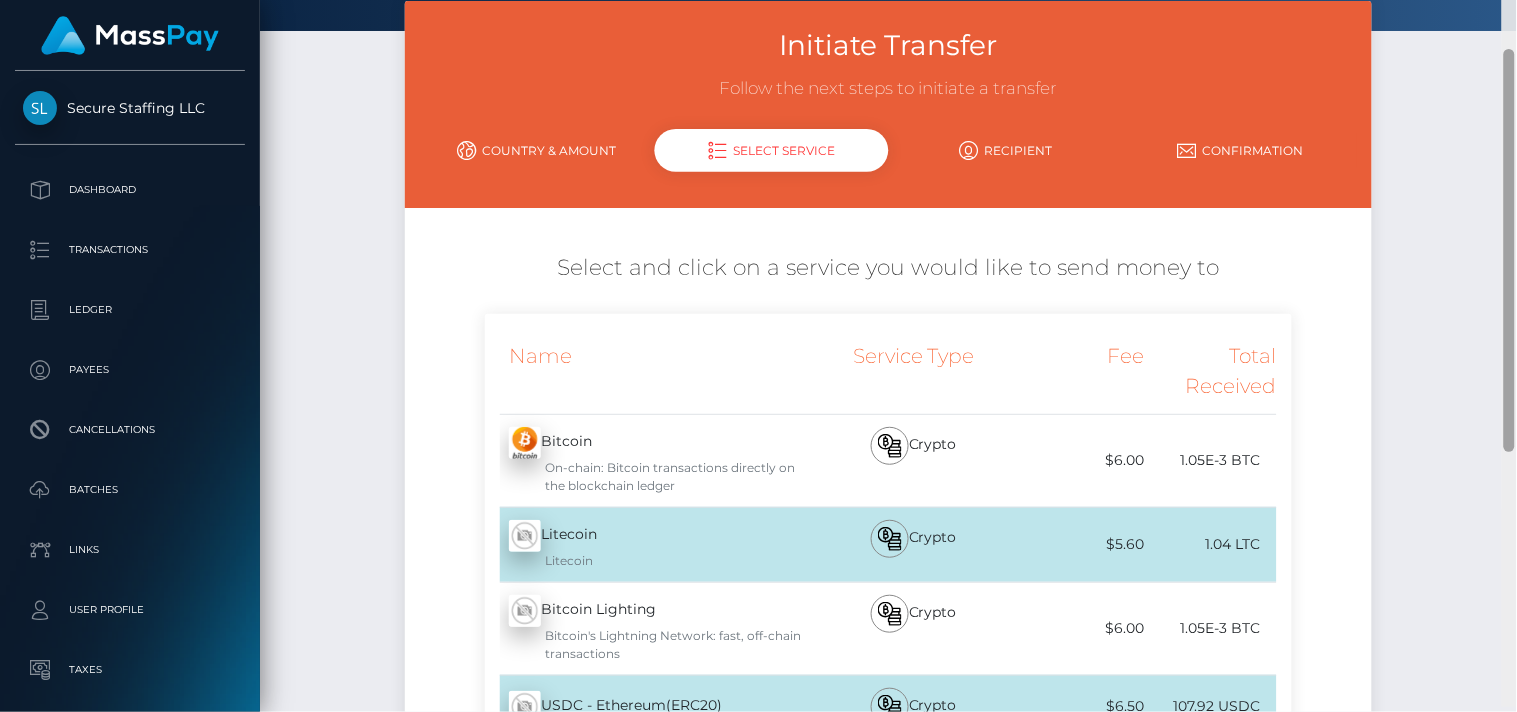 drag, startPoint x: 1513, startPoint y: 234, endPoint x: 1451, endPoint y: 150, distance: 104.40307 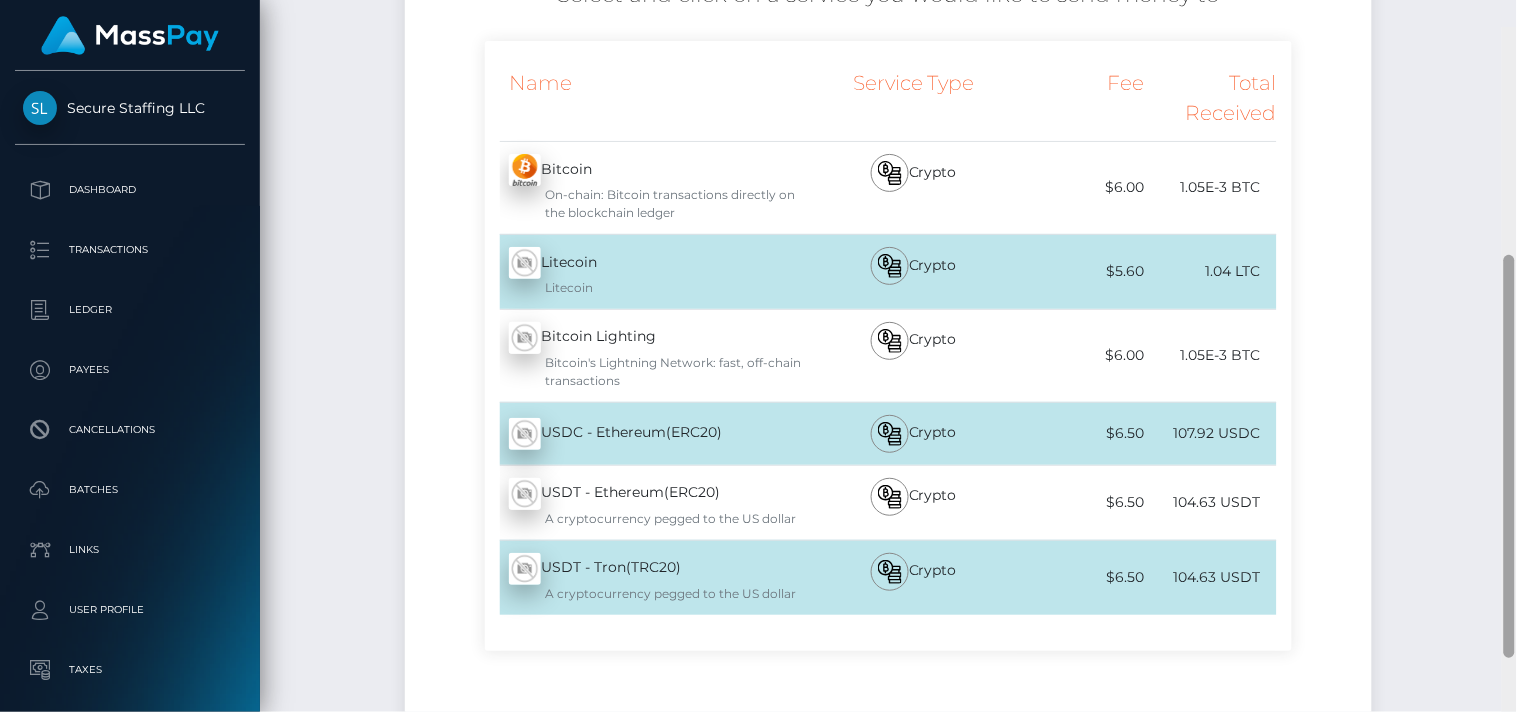 scroll, scrollTop: 491, scrollLeft: 0, axis: vertical 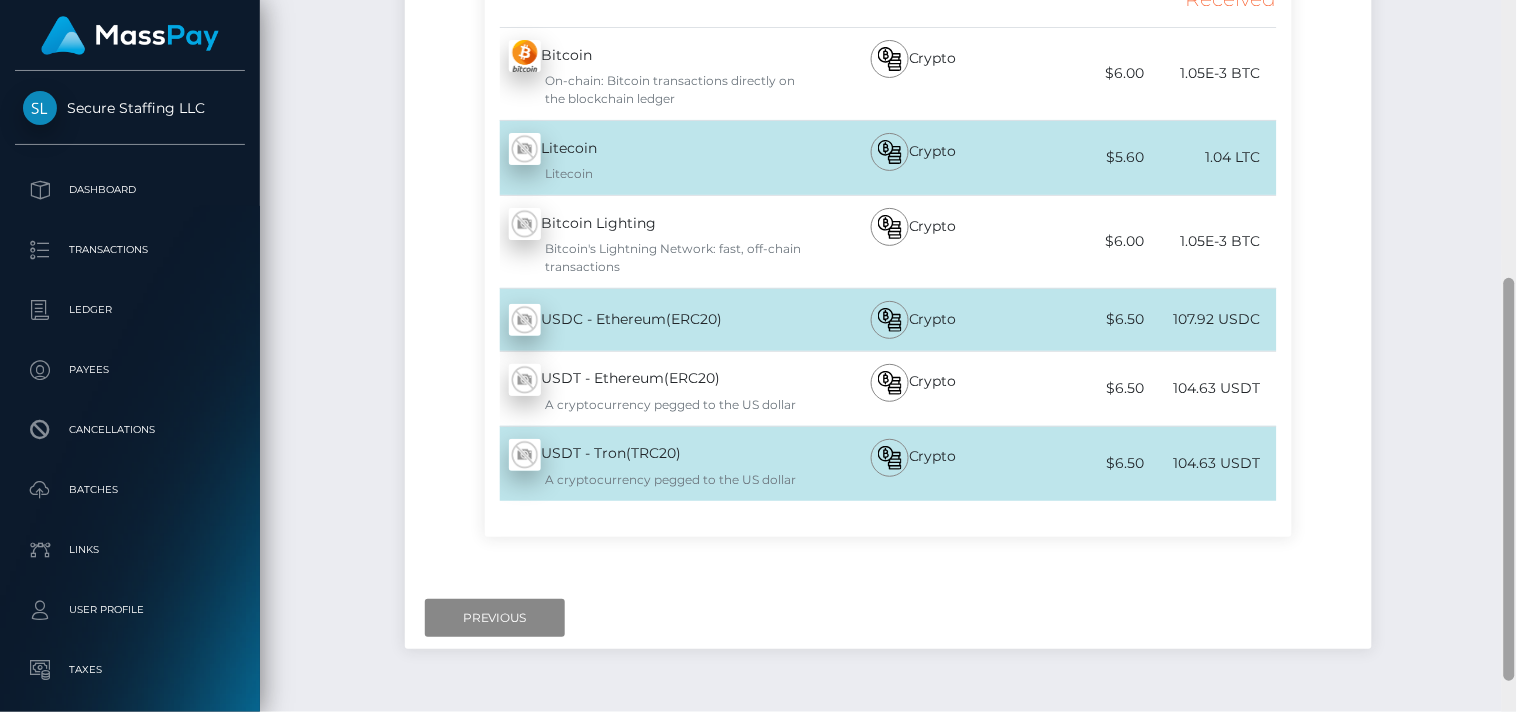 drag, startPoint x: 1515, startPoint y: 278, endPoint x: 1516, endPoint y: 500, distance: 222.00226 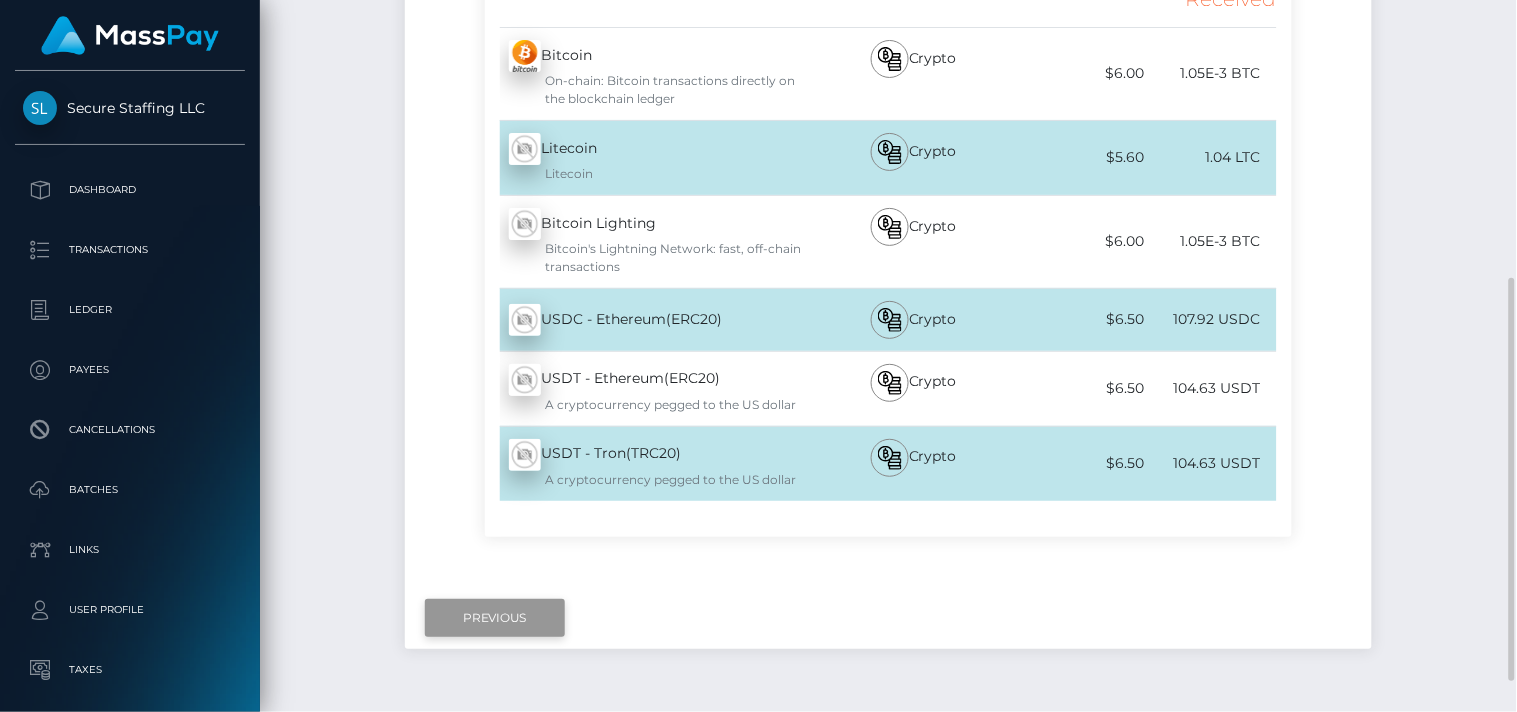 click on "Previous" at bounding box center (495, 618) 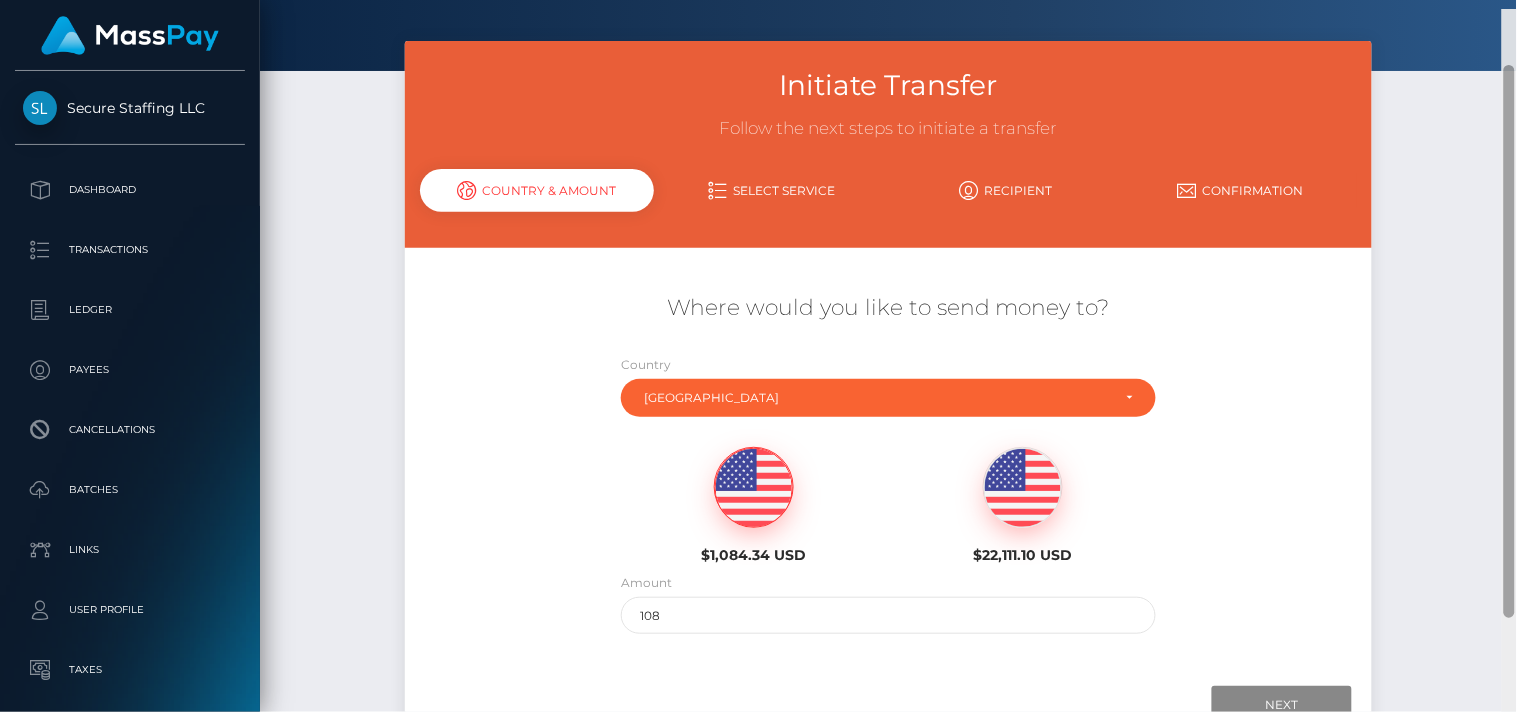 scroll, scrollTop: 58, scrollLeft: 0, axis: vertical 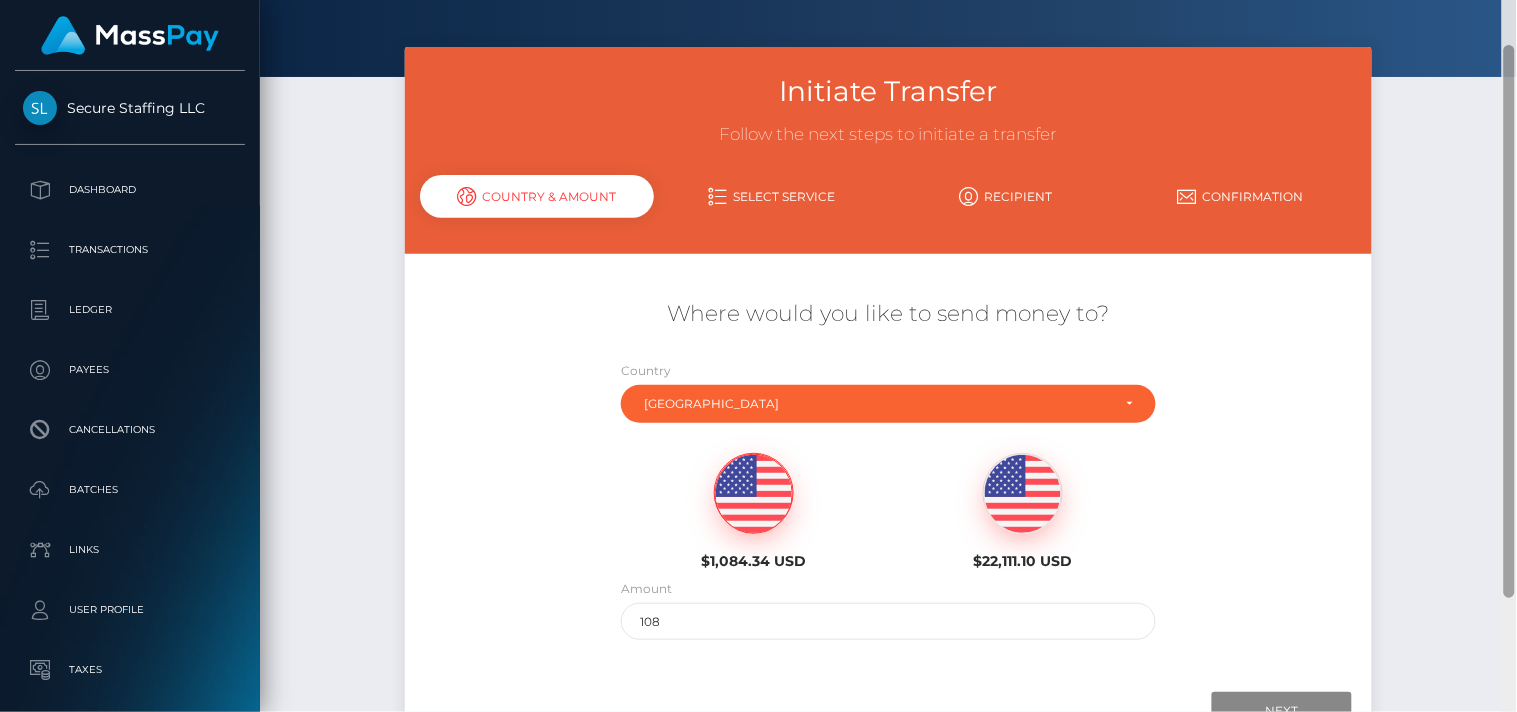 drag, startPoint x: 1513, startPoint y: 333, endPoint x: 1481, endPoint y: 88, distance: 247.08096 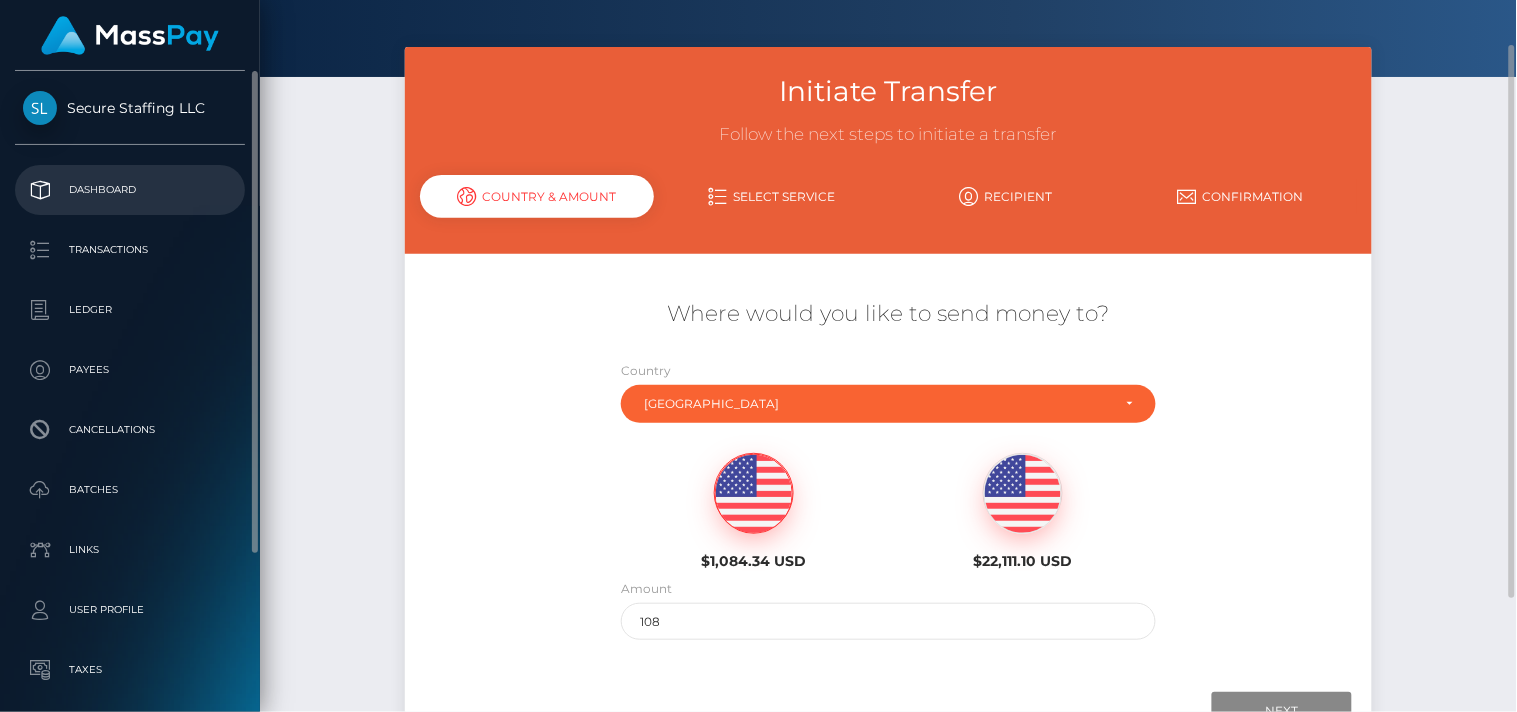 click on "Dashboard" at bounding box center [130, 190] 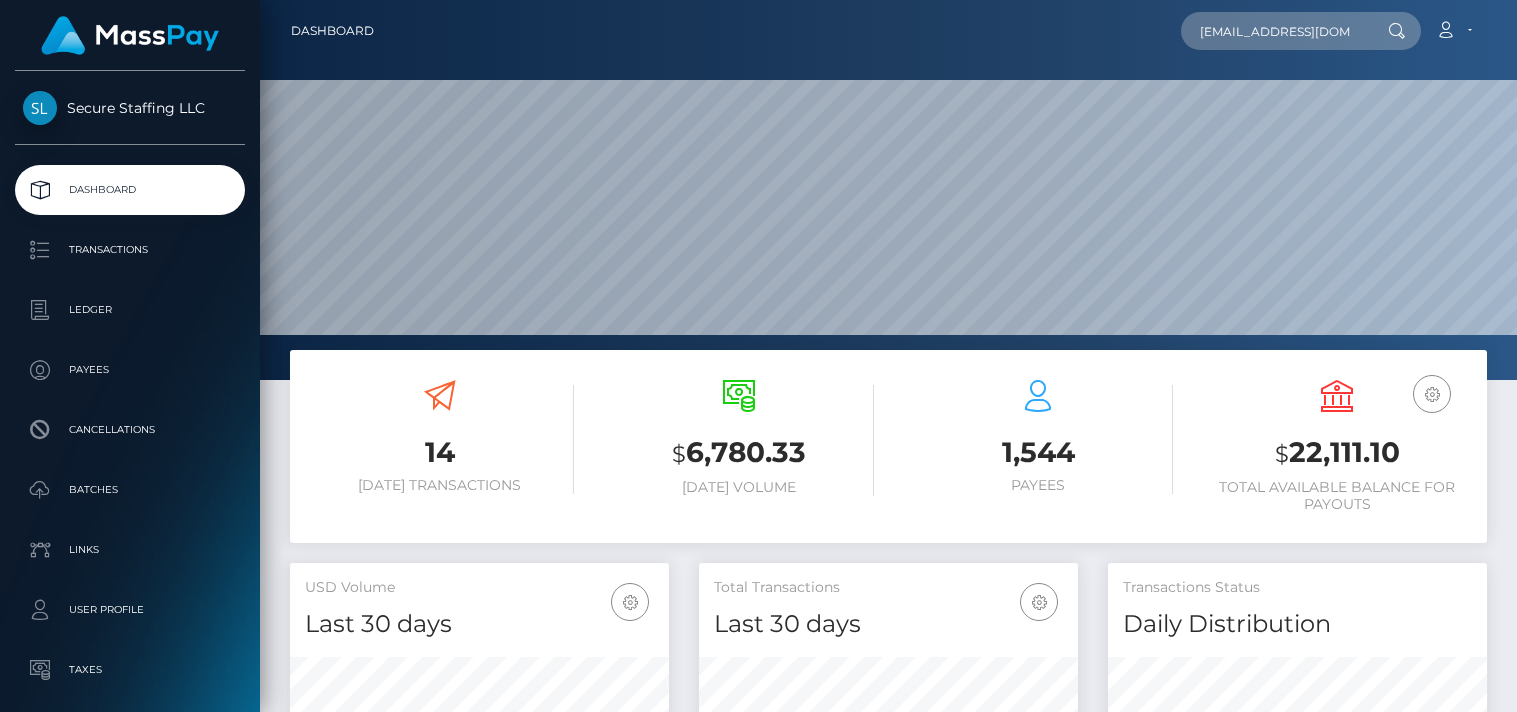 scroll, scrollTop: 0, scrollLeft: 0, axis: both 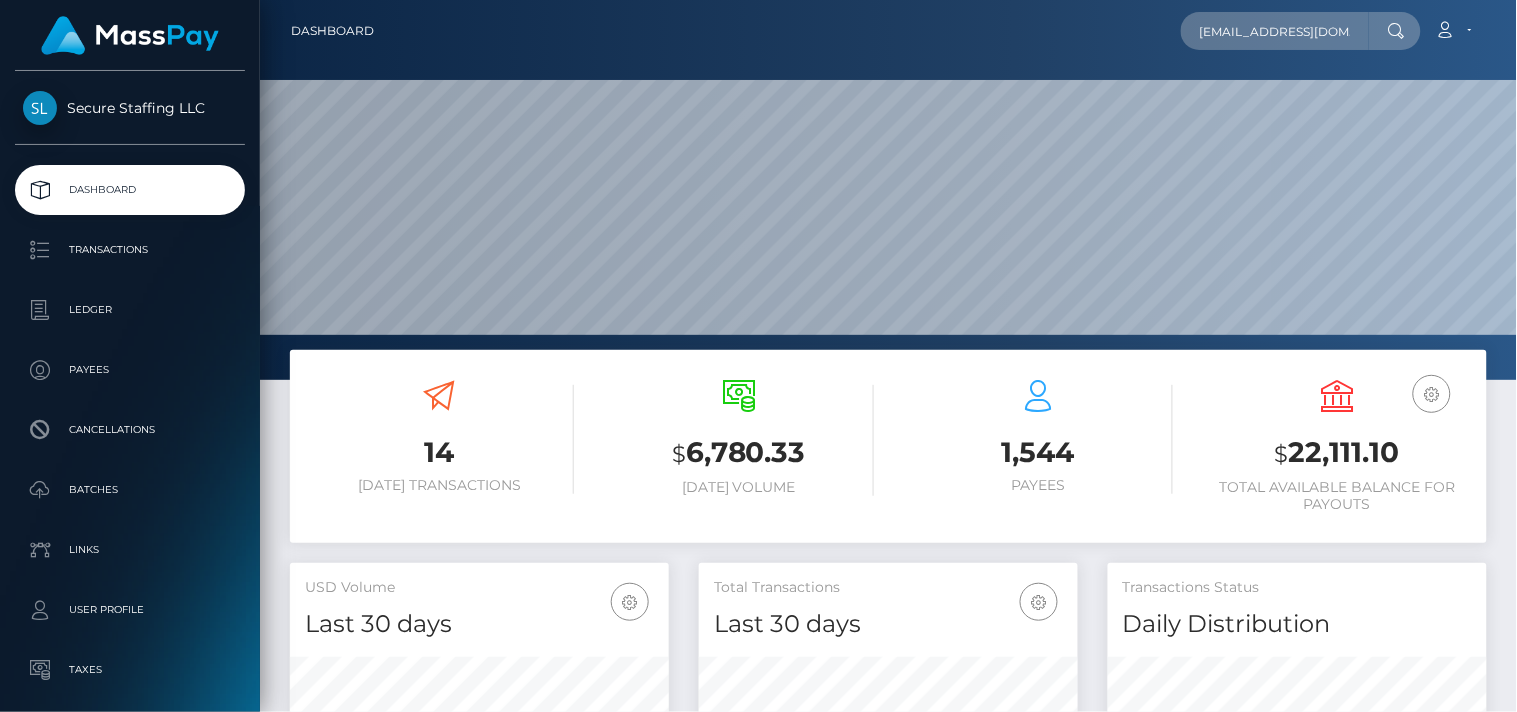 type on "[EMAIL_ADDRESS][DOMAIN_NAME]" 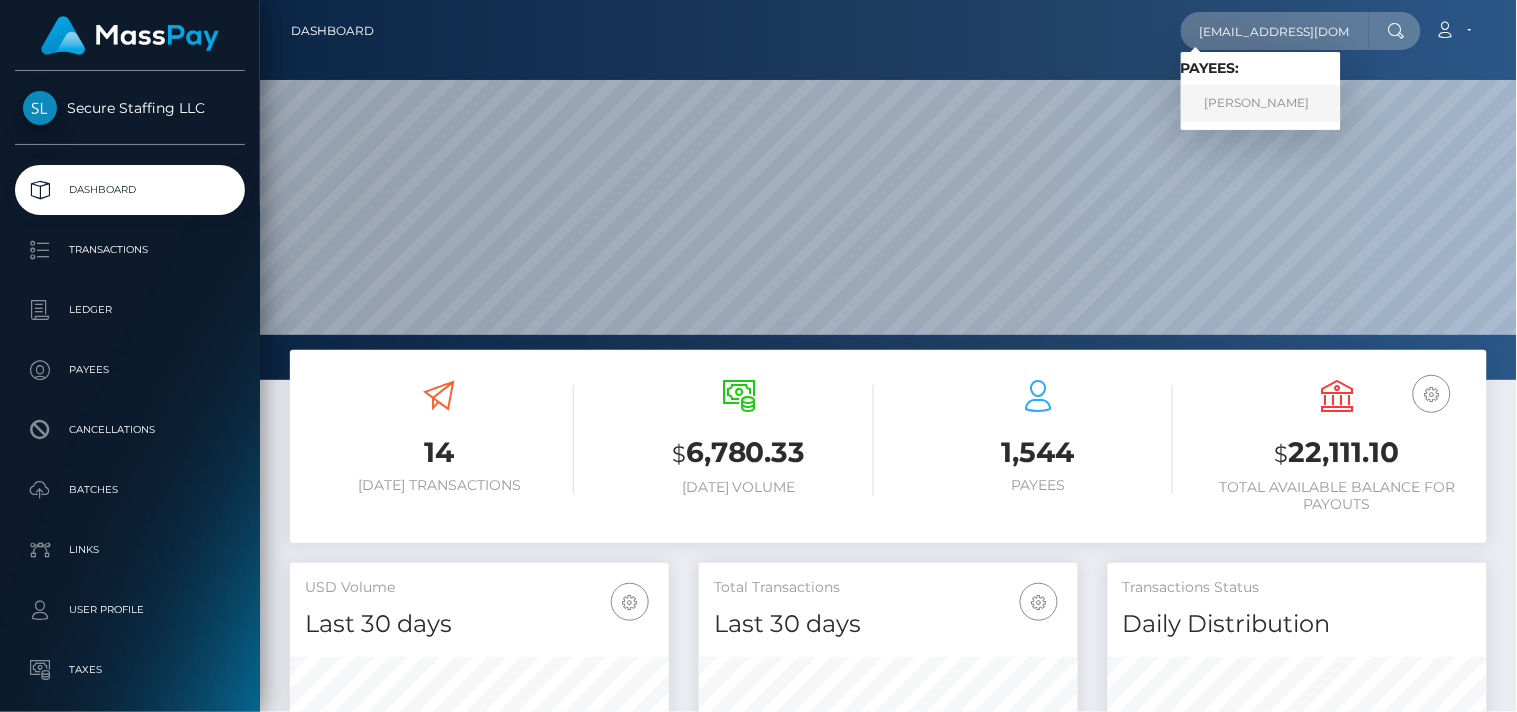 click on "Yuliia  Vlasenko" at bounding box center [1261, 103] 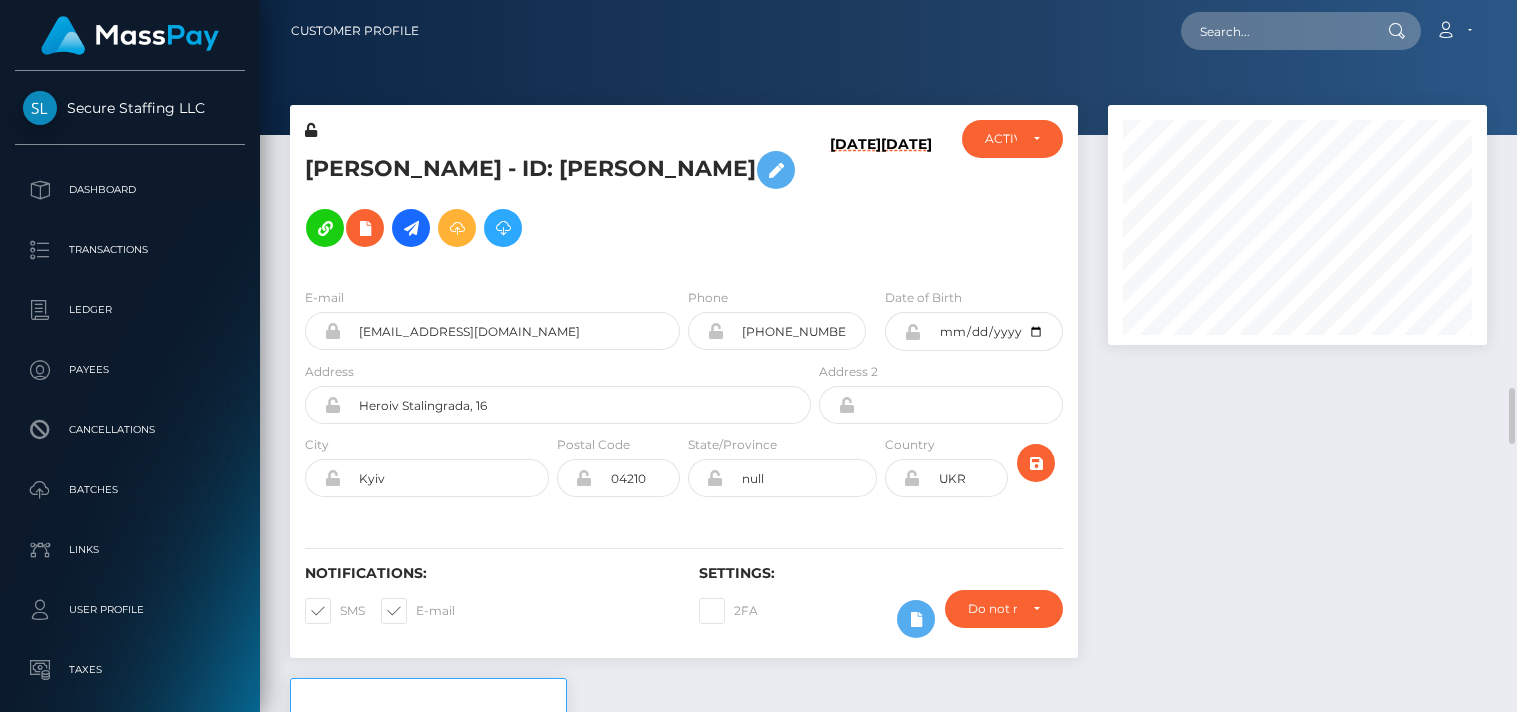 scroll, scrollTop: 0, scrollLeft: 0, axis: both 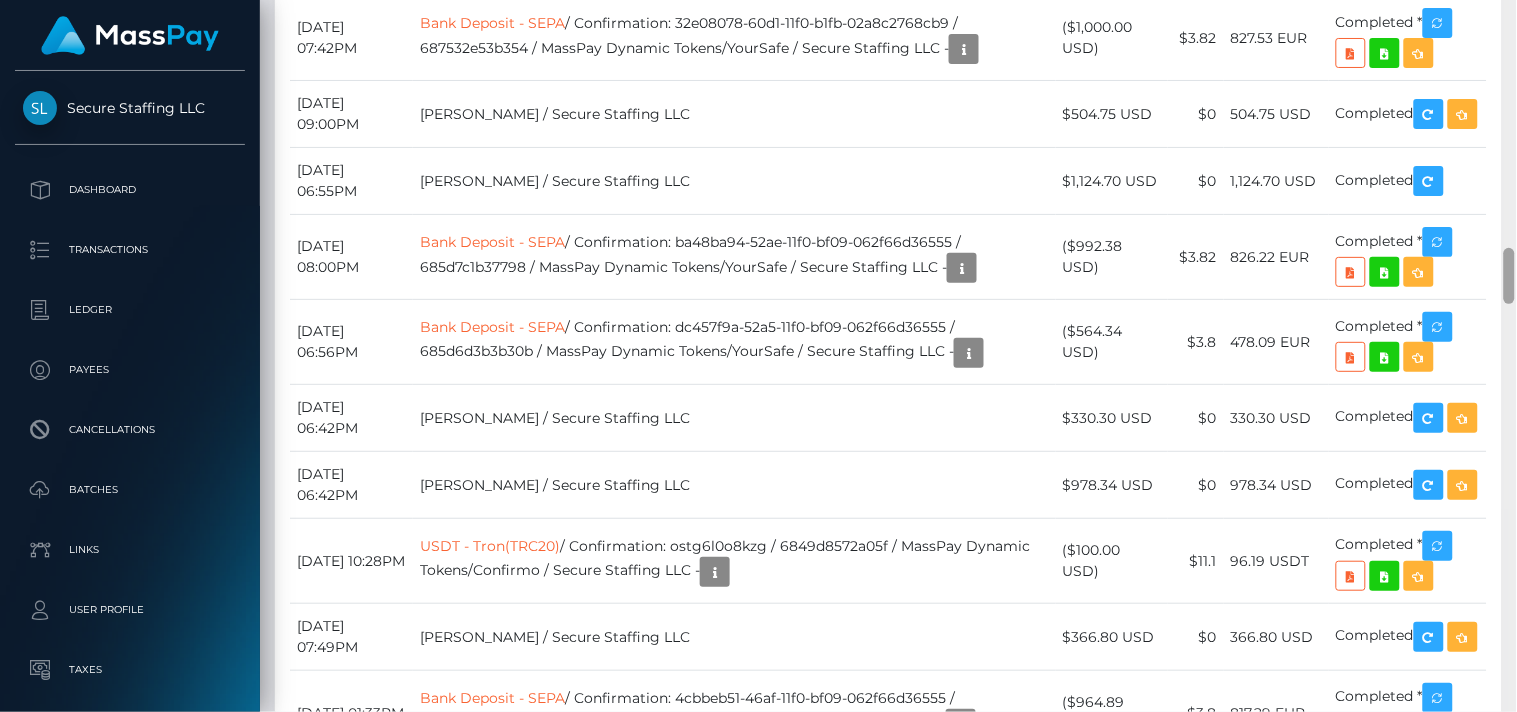 drag, startPoint x: 1512, startPoint y: 197, endPoint x: 1510, endPoint y: 283, distance: 86.023254 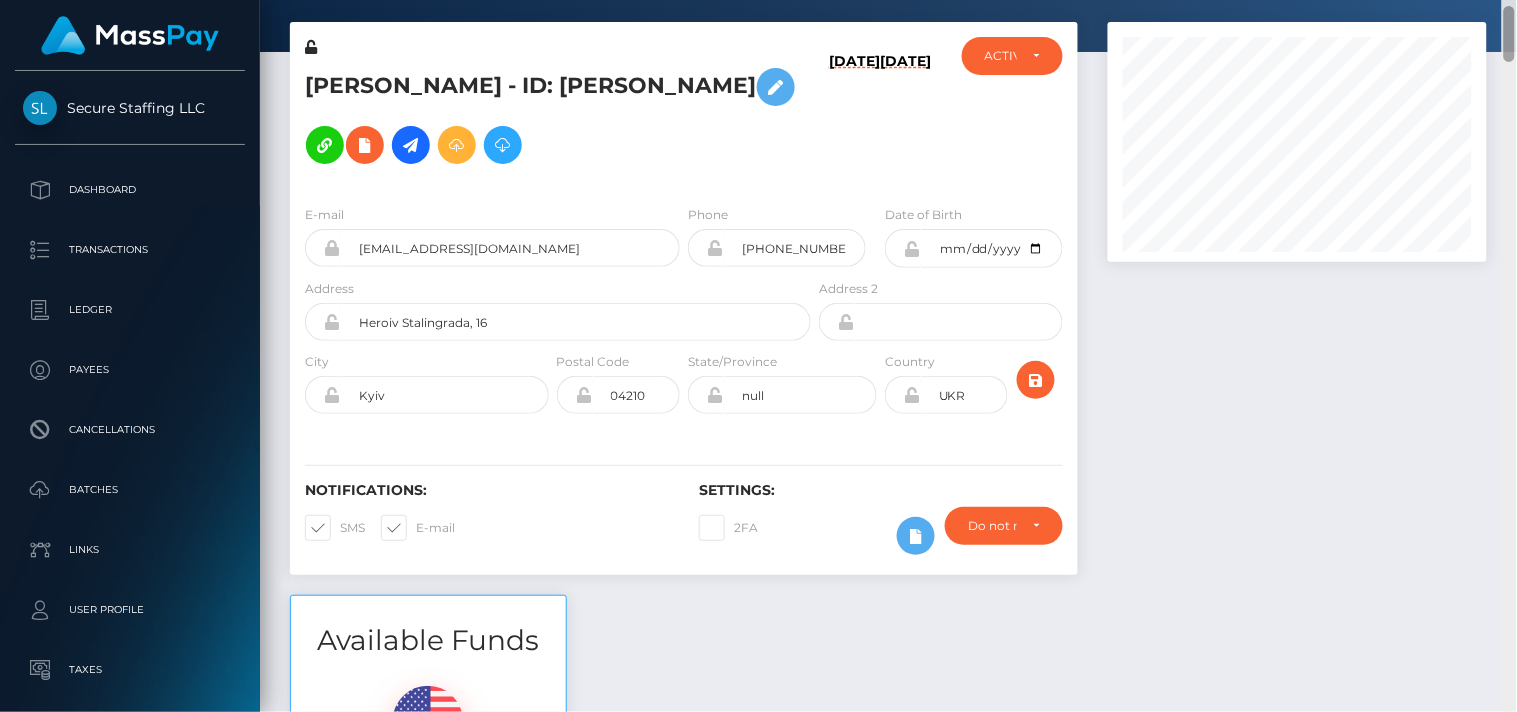 scroll, scrollTop: 0, scrollLeft: 0, axis: both 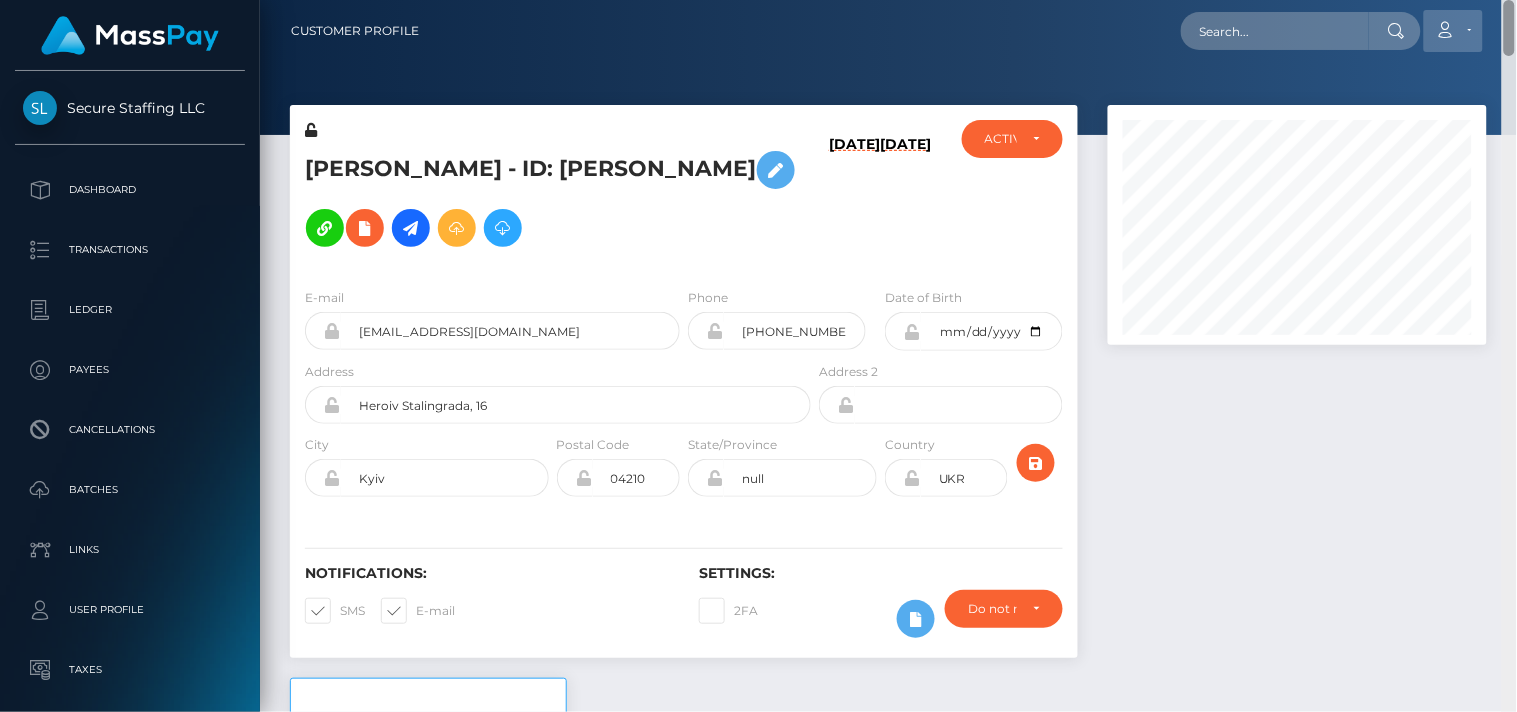 drag, startPoint x: 1511, startPoint y: 273, endPoint x: 1461, endPoint y: 12, distance: 265.74612 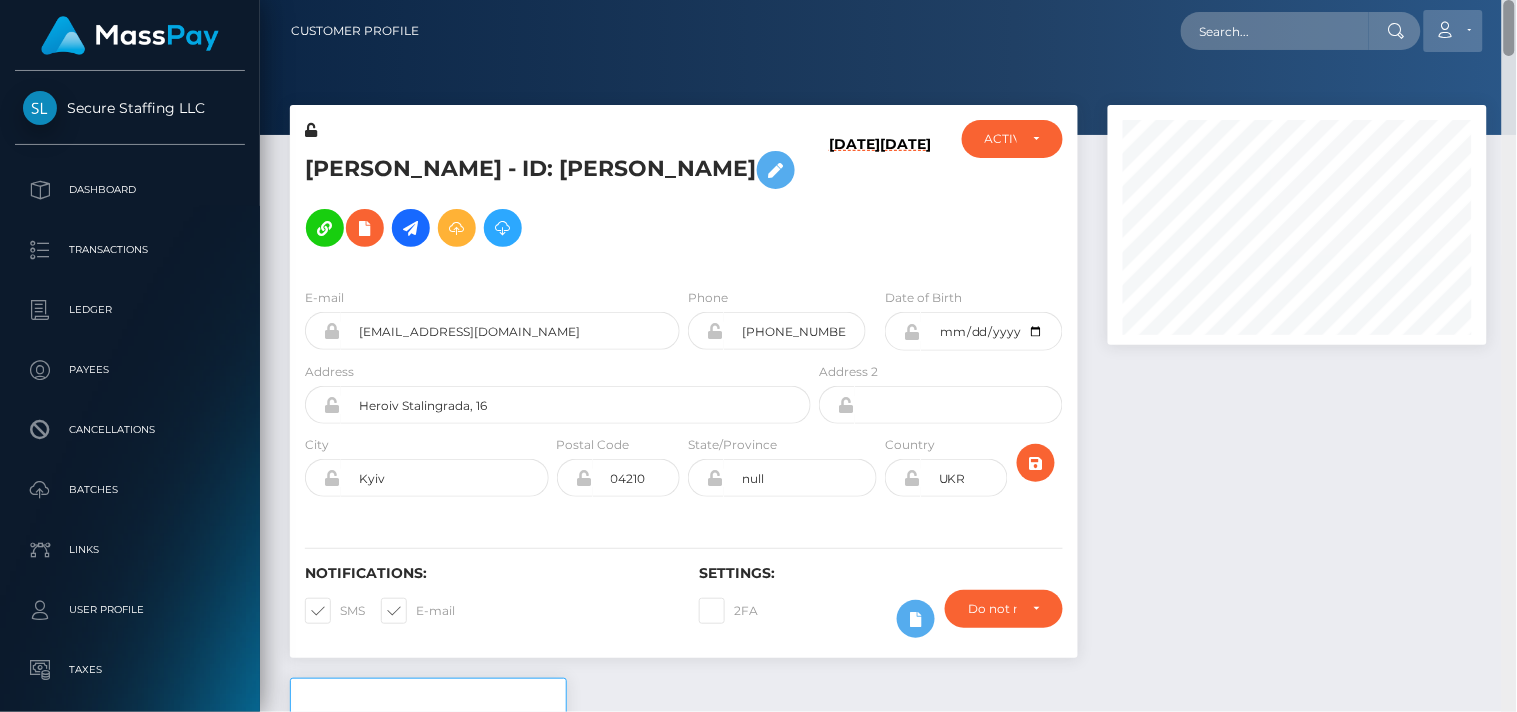click on "Customer Profile
Loading...
Loading..." at bounding box center (888, 356) 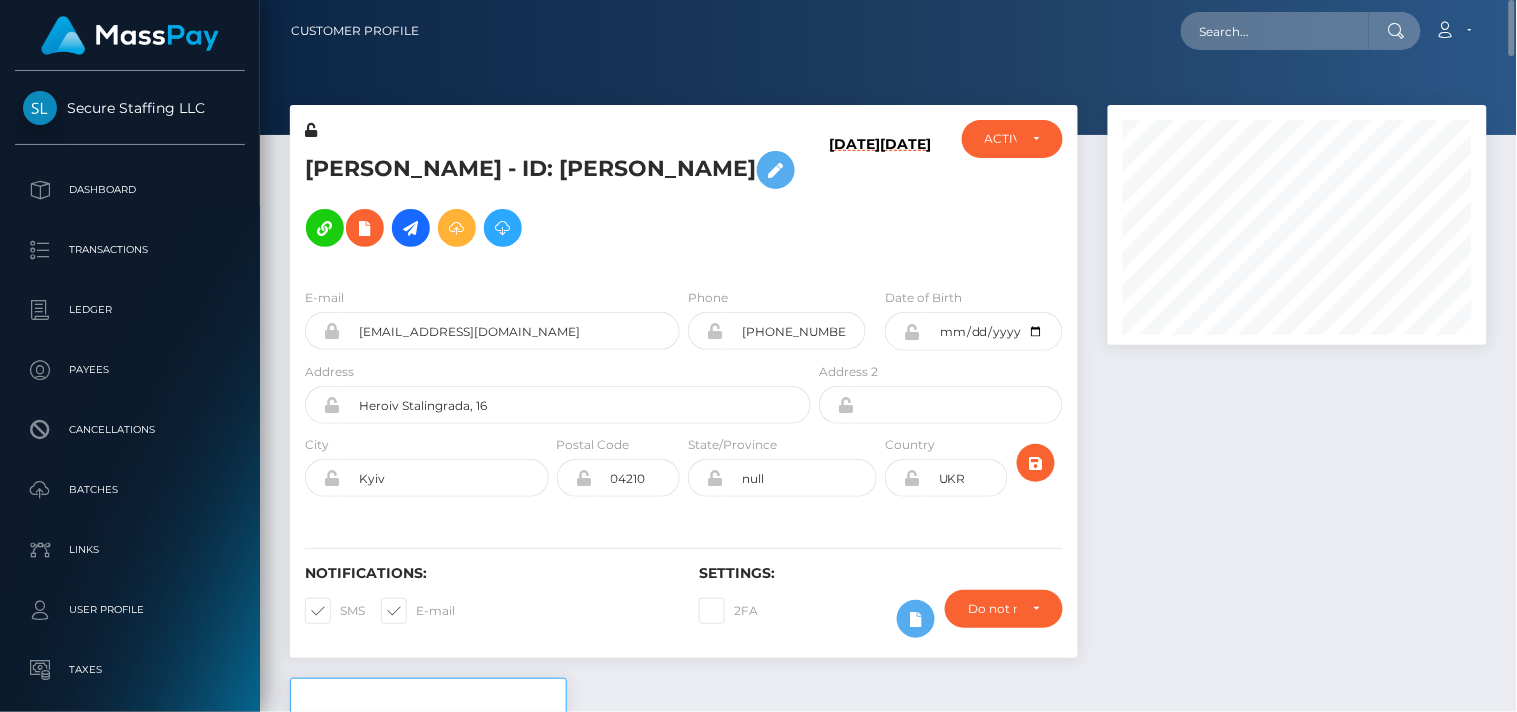 click at bounding box center (1297, 391) 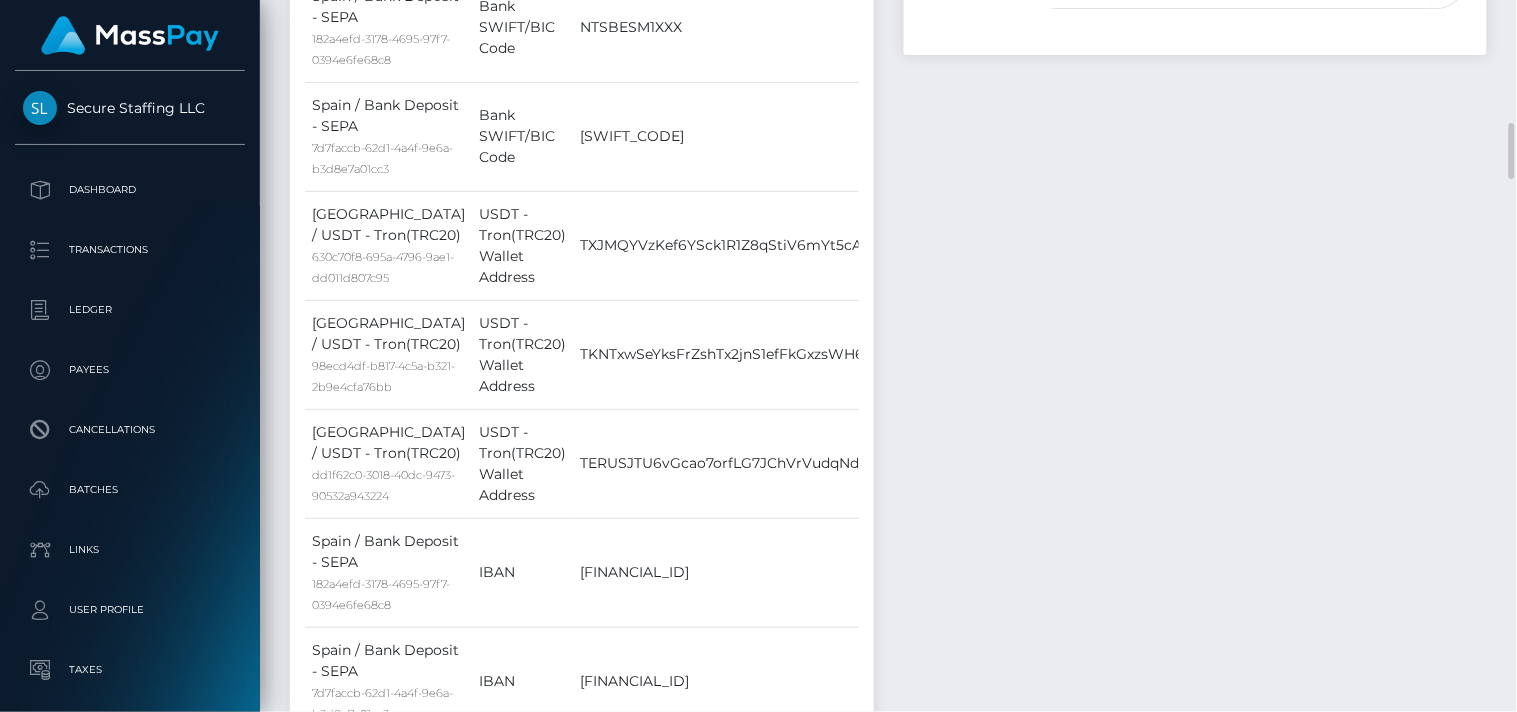 scroll, scrollTop: 1170, scrollLeft: 0, axis: vertical 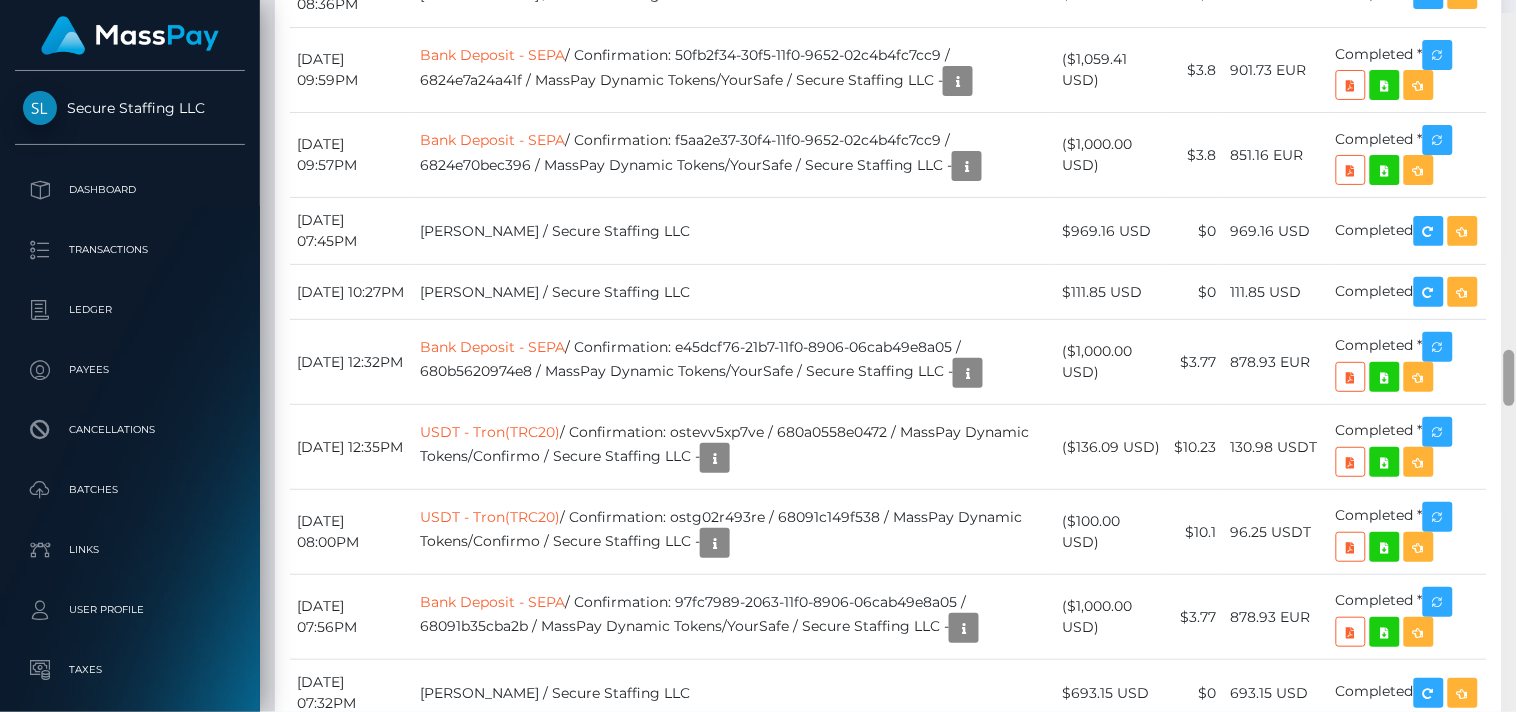drag, startPoint x: 1512, startPoint y: 128, endPoint x: 1502, endPoint y: 371, distance: 243.20567 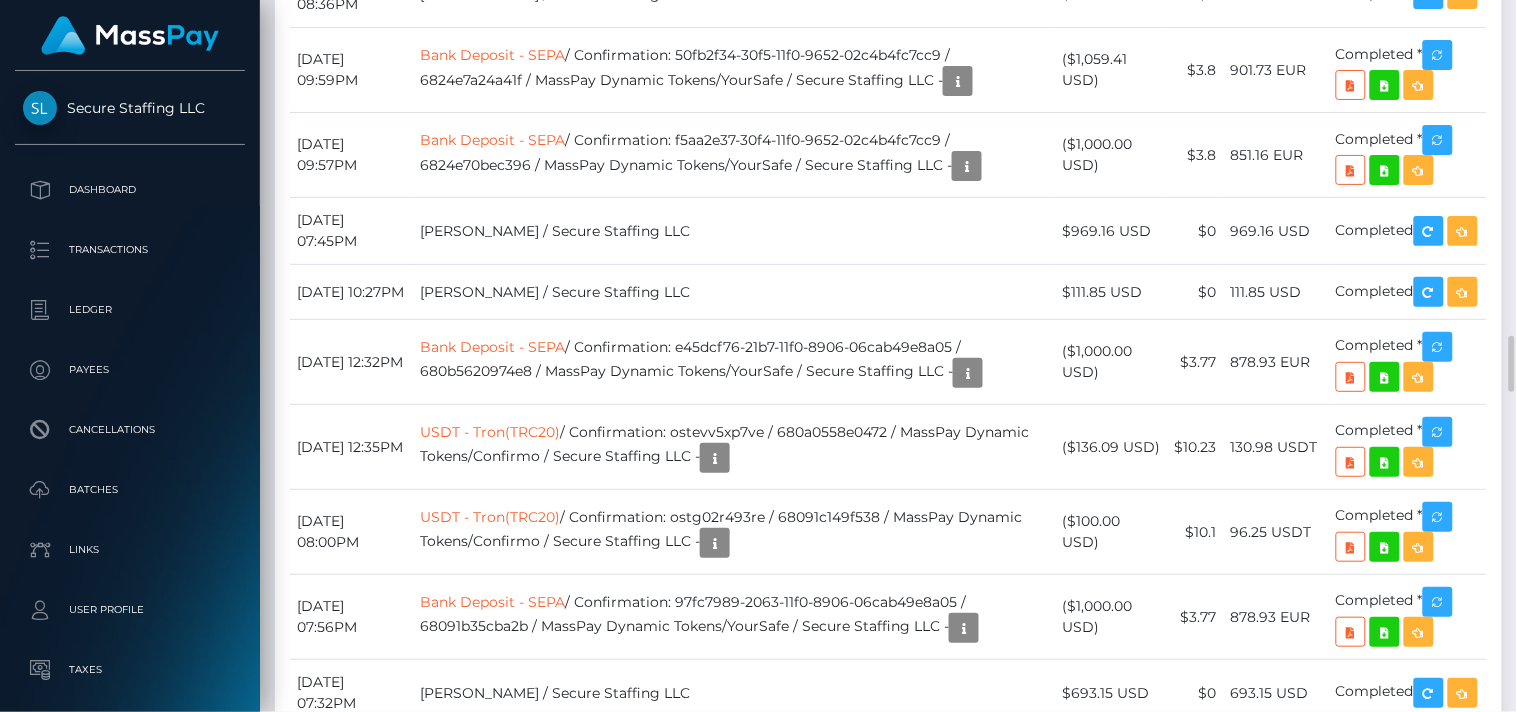 scroll, scrollTop: 240, scrollLeft: 380, axis: both 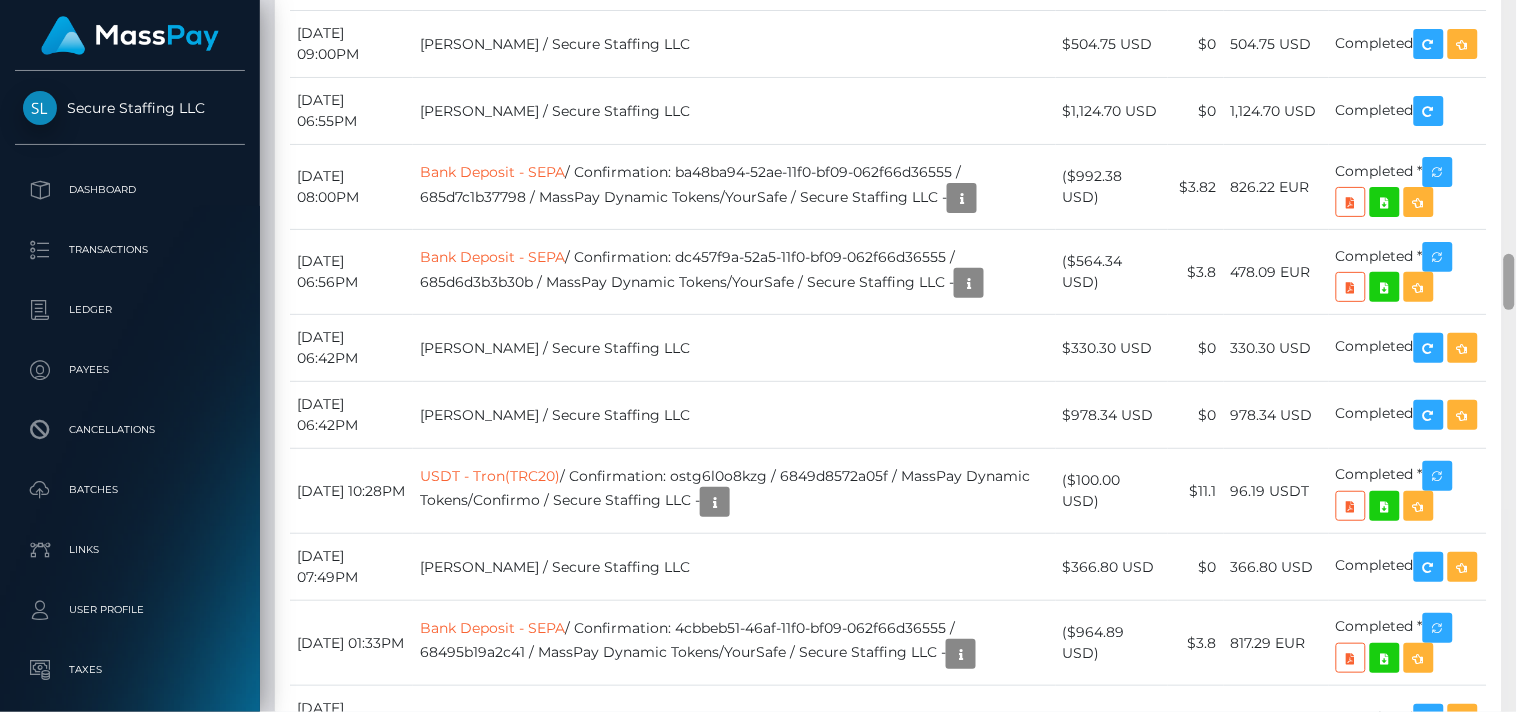 drag, startPoint x: 1506, startPoint y: 368, endPoint x: 1496, endPoint y: 286, distance: 82.607506 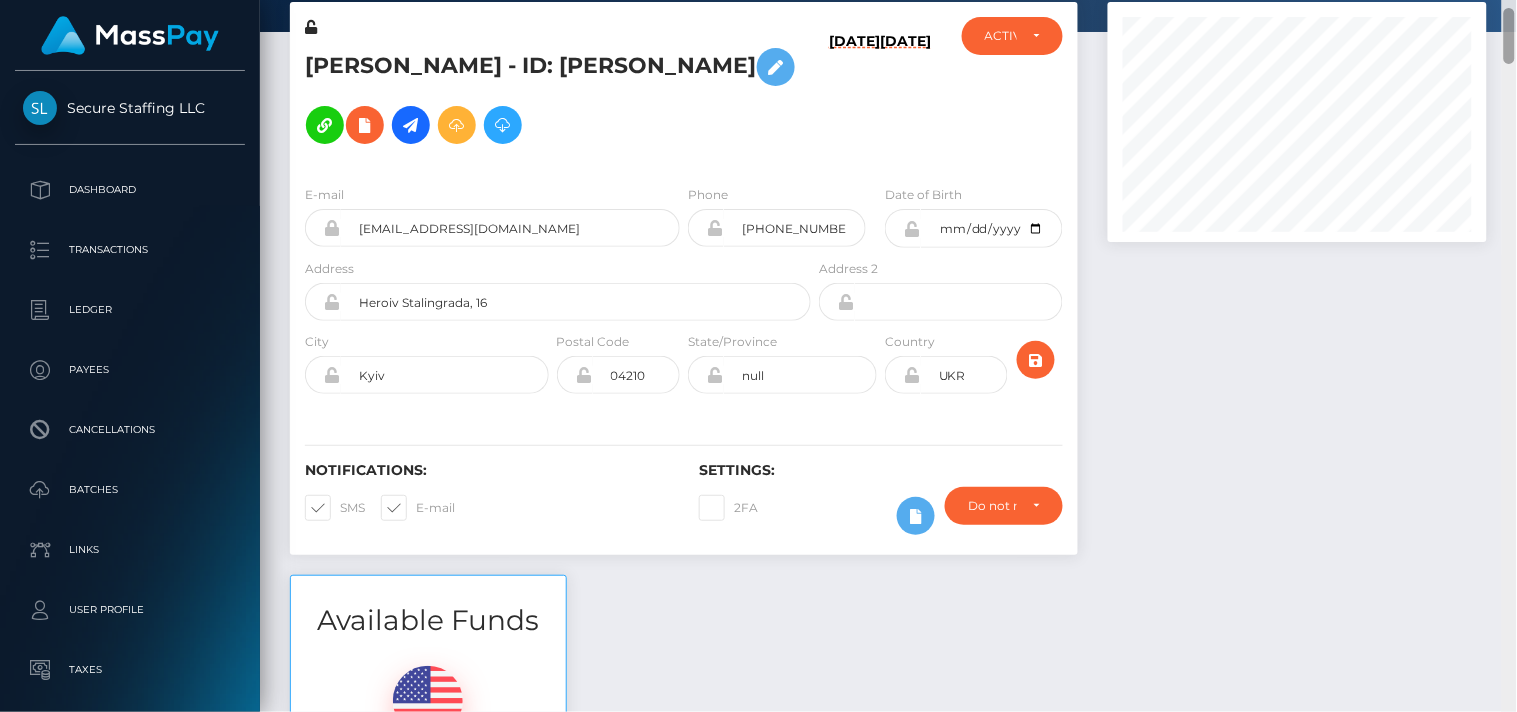 scroll, scrollTop: 78, scrollLeft: 0, axis: vertical 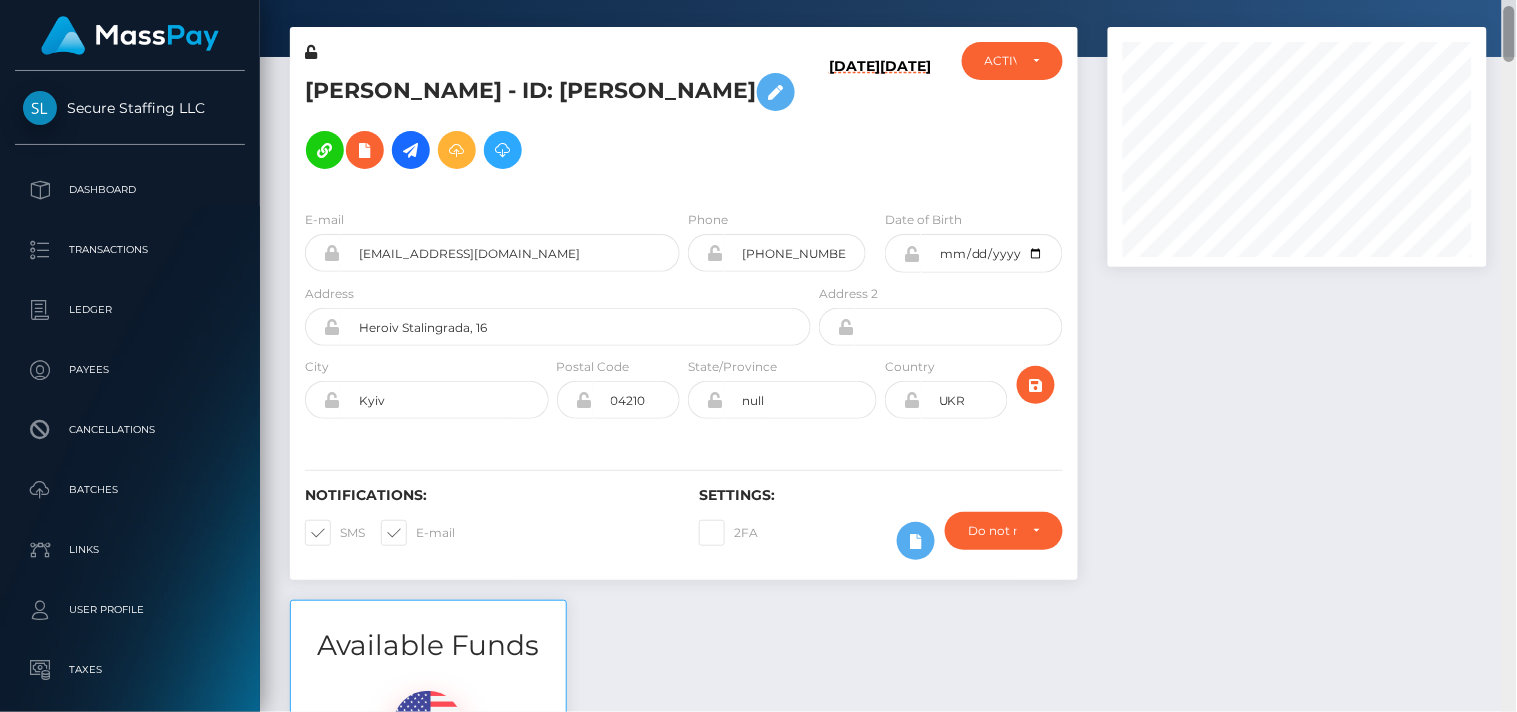 drag, startPoint x: 1506, startPoint y: 276, endPoint x: 1513, endPoint y: 28, distance: 248.09877 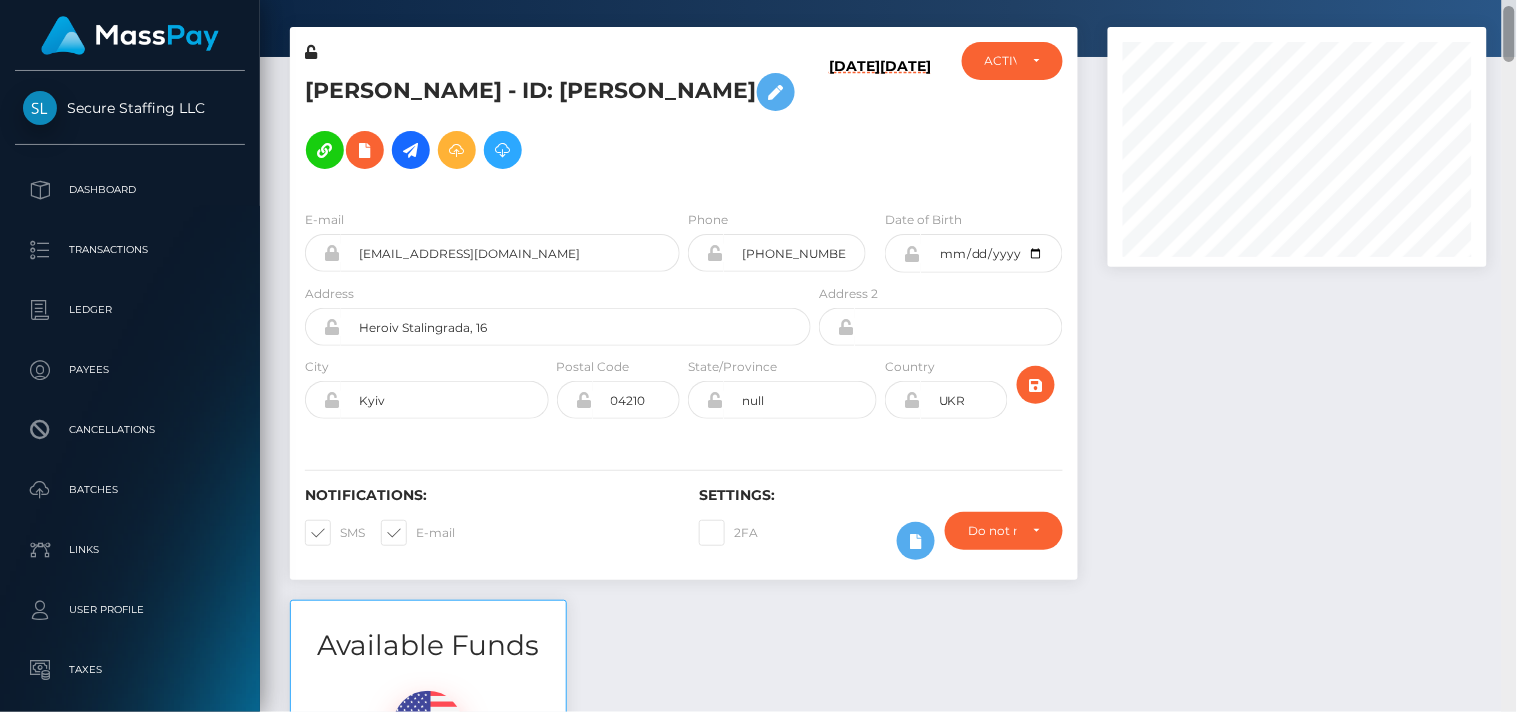 click at bounding box center [1509, 34] 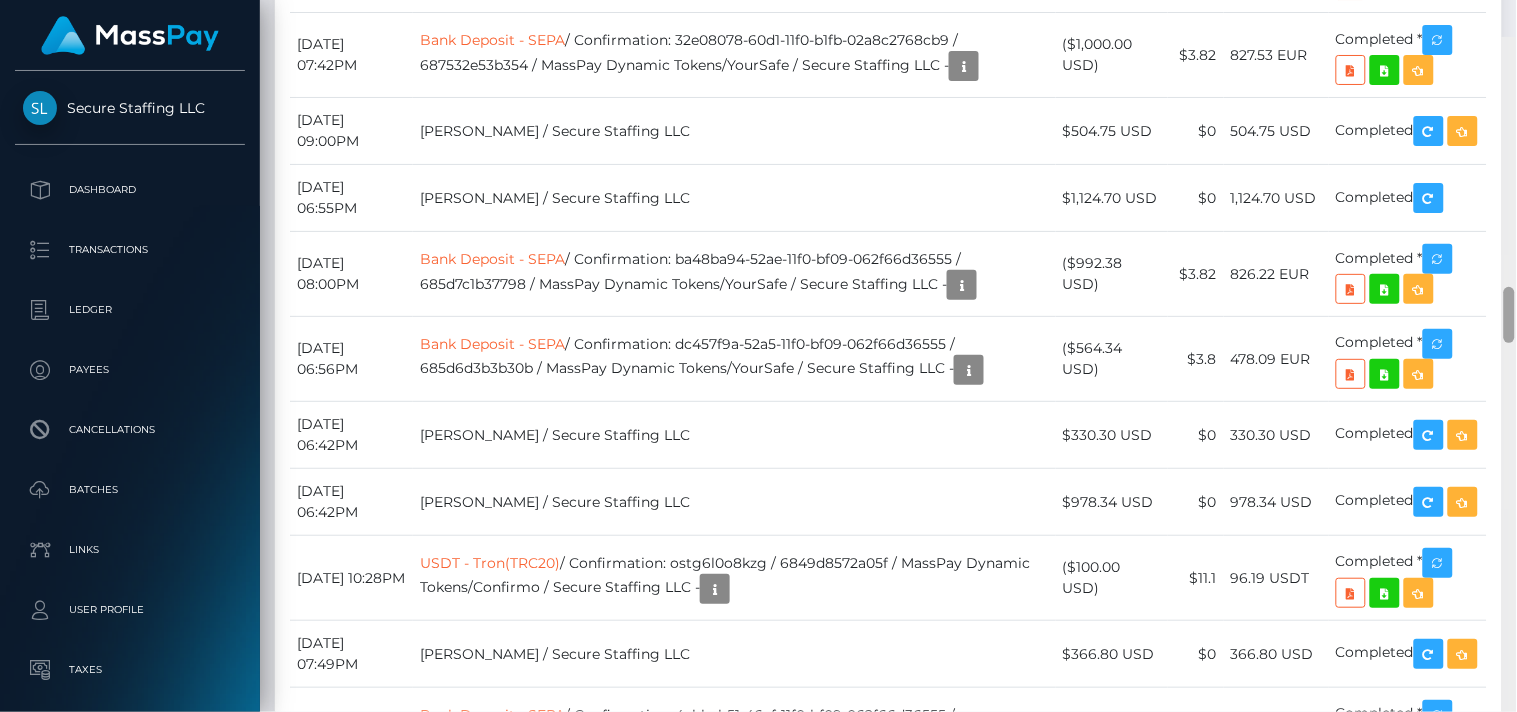 scroll, scrollTop: 3138, scrollLeft: 0, axis: vertical 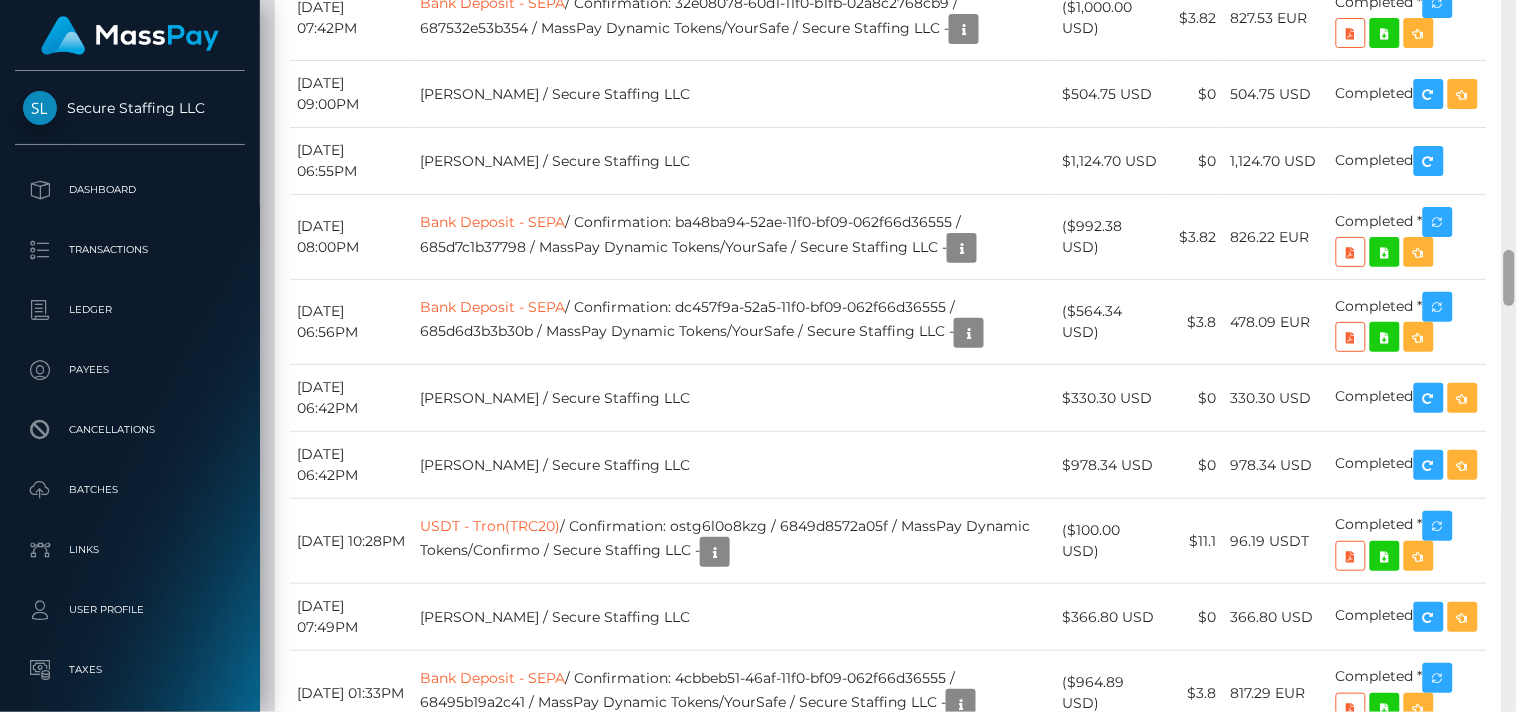 drag, startPoint x: 1513, startPoint y: 34, endPoint x: 1516, endPoint y: 278, distance: 244.01845 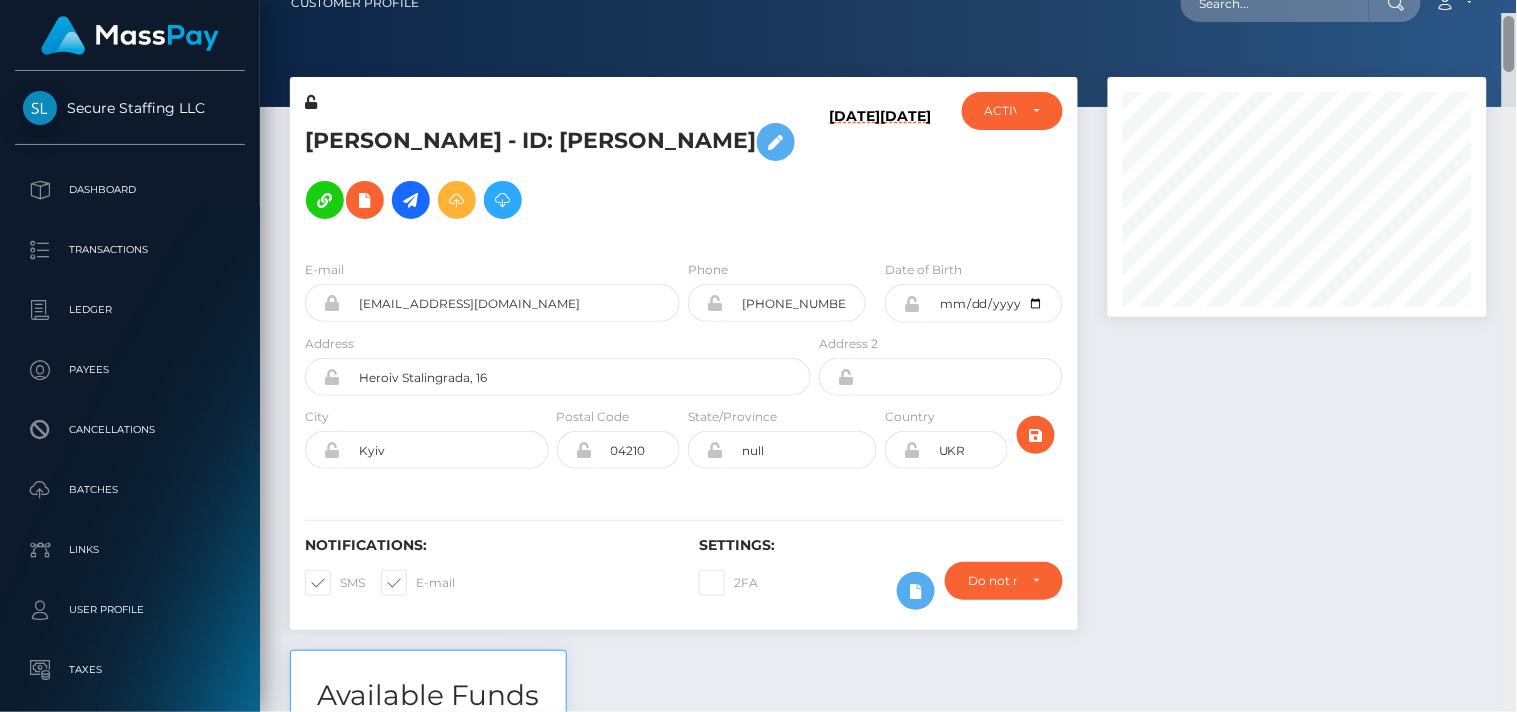 scroll, scrollTop: 0, scrollLeft: 0, axis: both 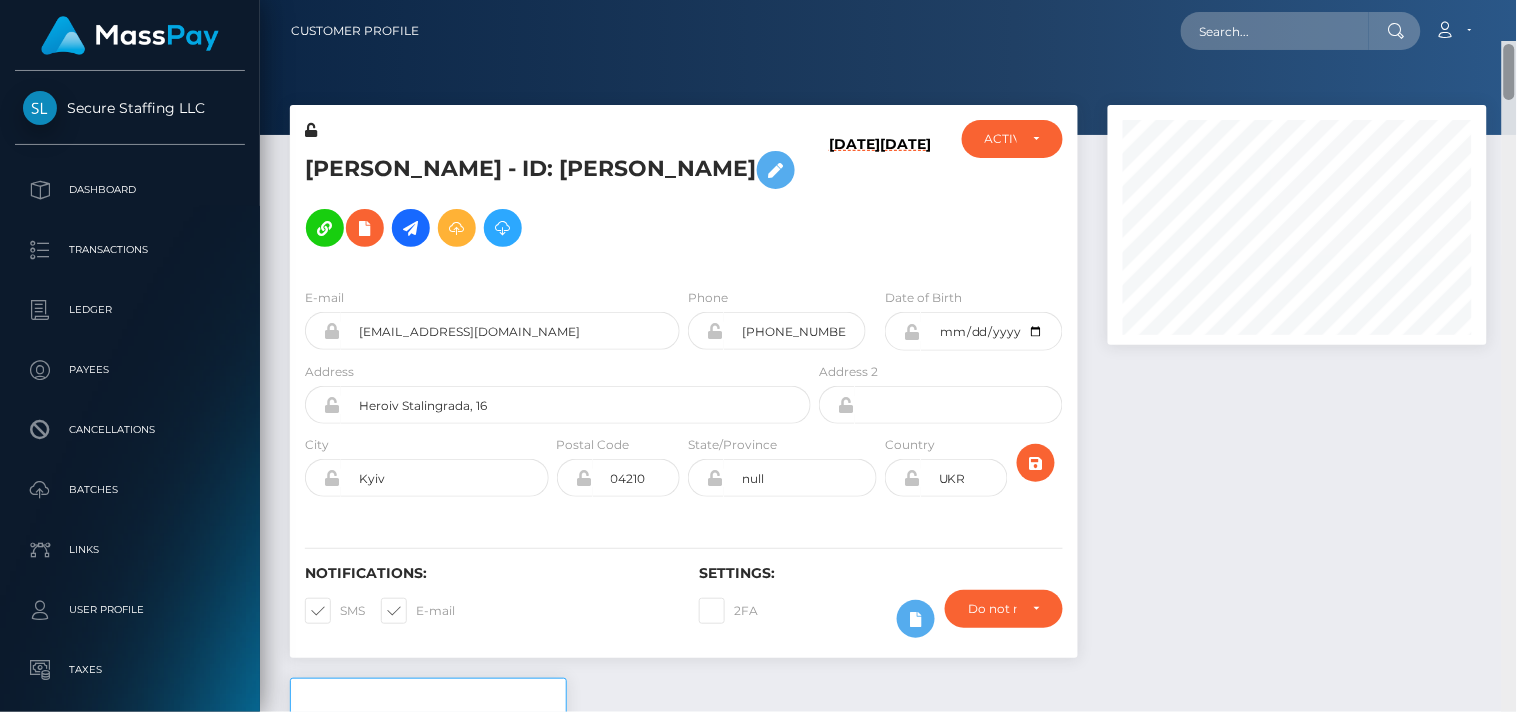 drag, startPoint x: 1510, startPoint y: 278, endPoint x: 1512, endPoint y: 27, distance: 251.00797 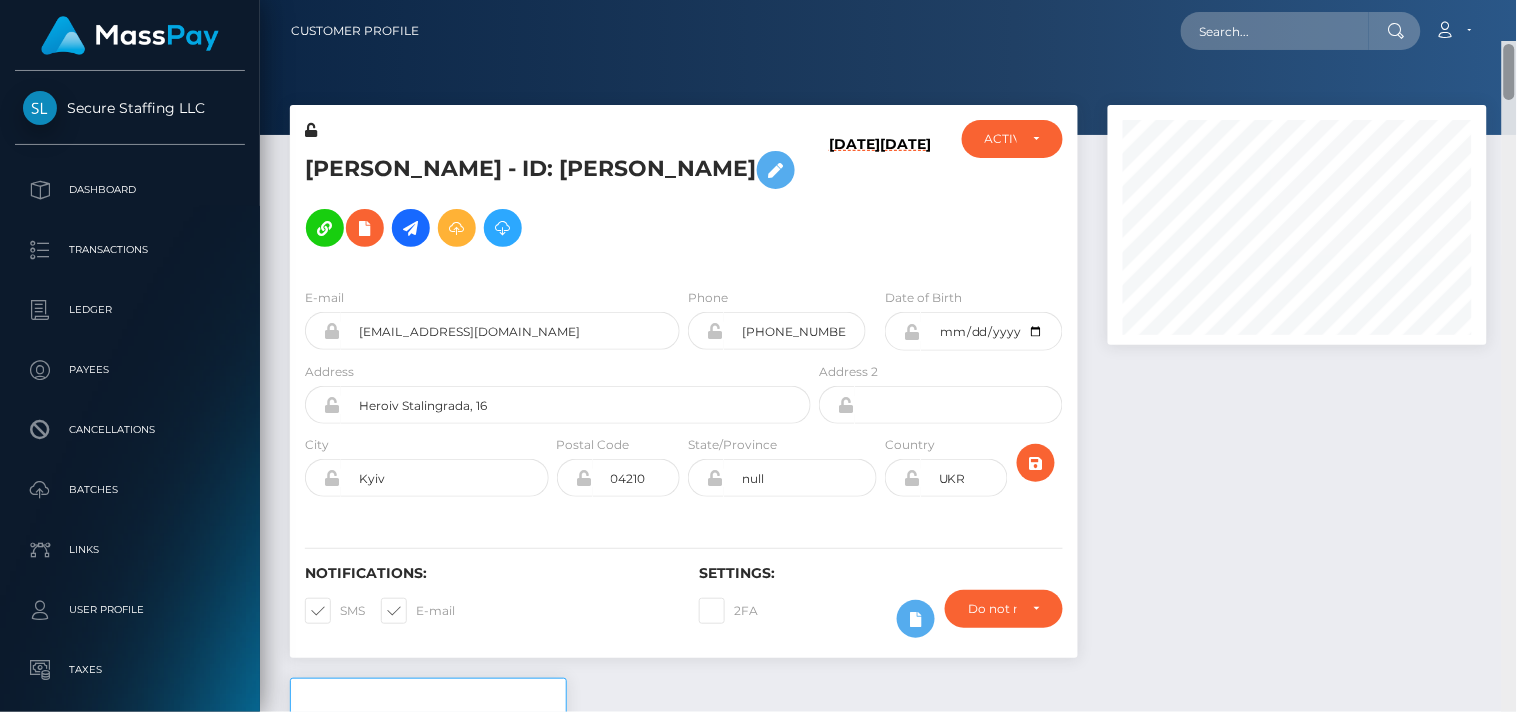 click on "Customer Profile
Loading...
Loading..." at bounding box center (888, 356) 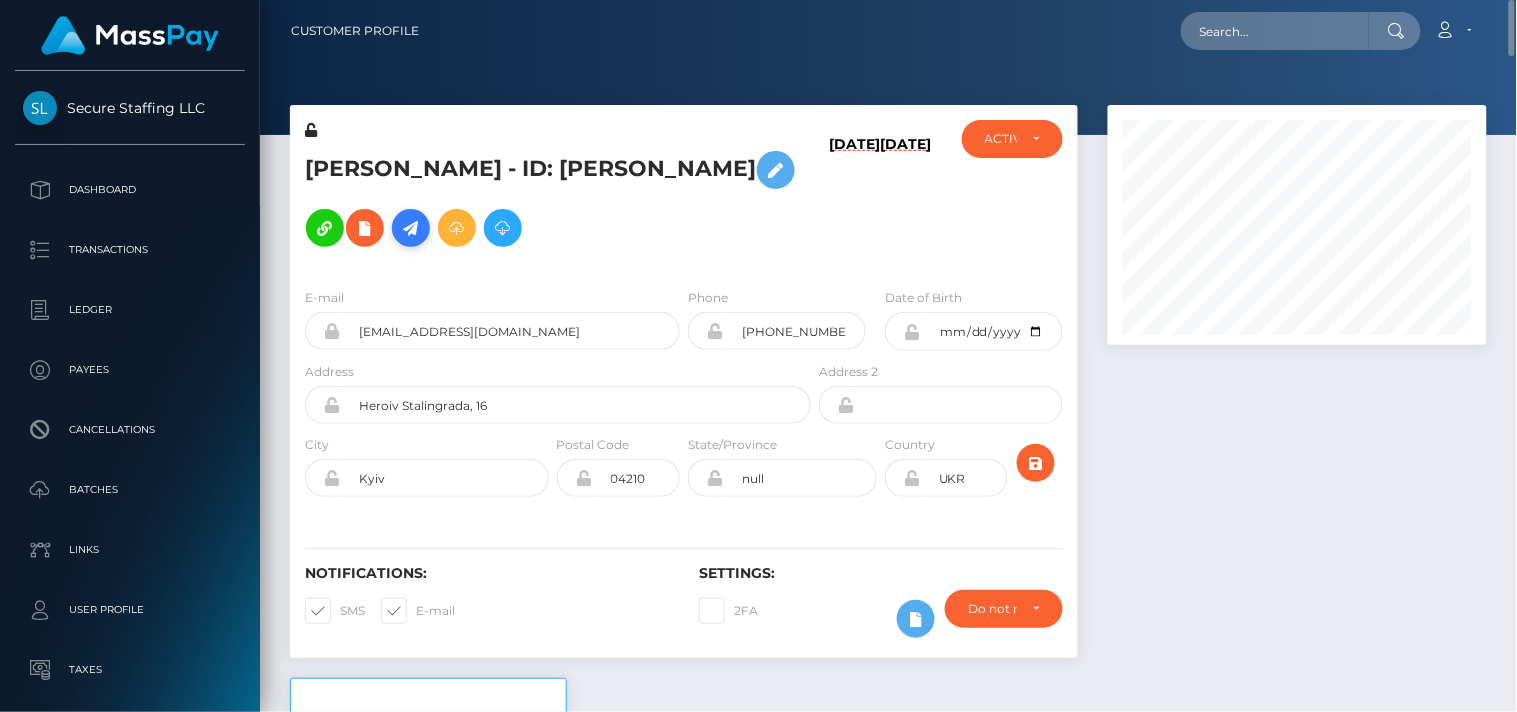 click at bounding box center (411, 228) 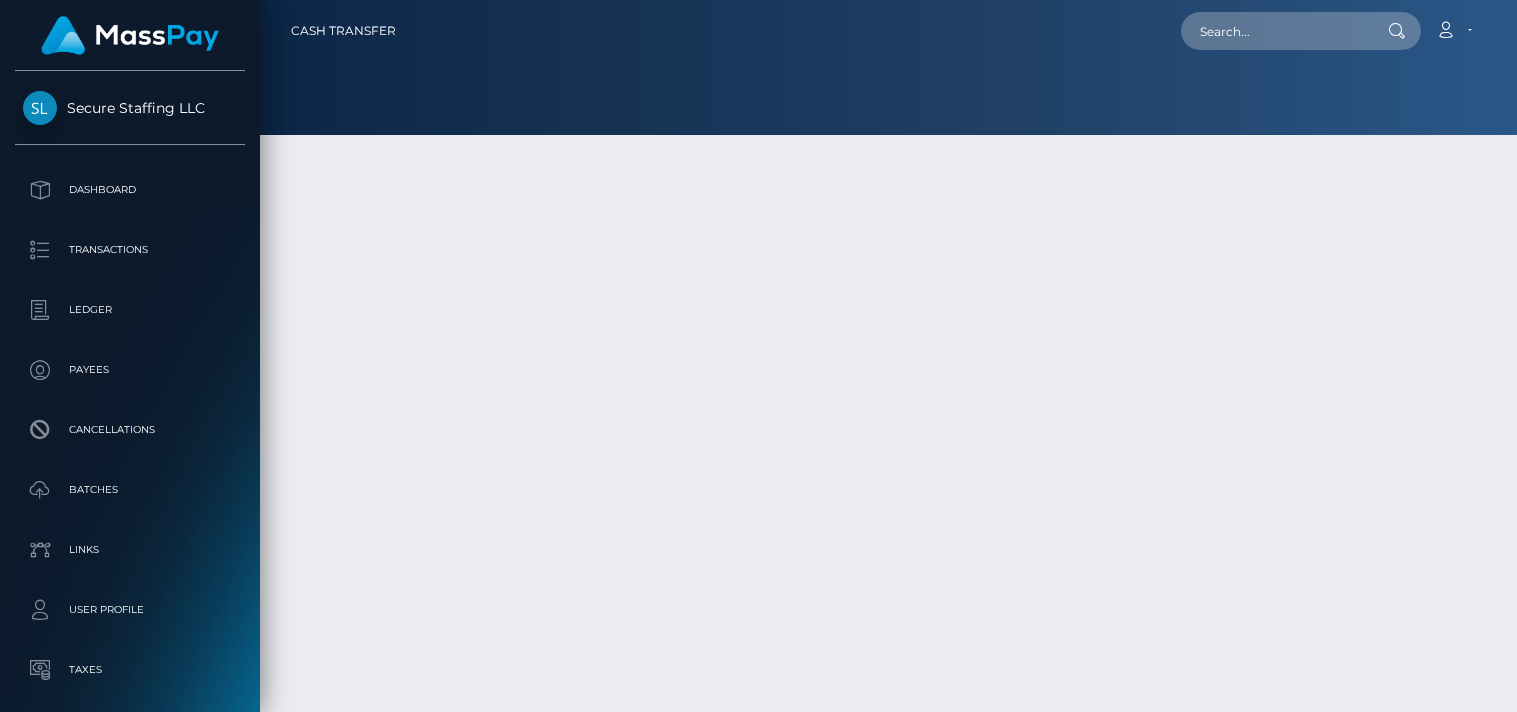 scroll, scrollTop: 0, scrollLeft: 0, axis: both 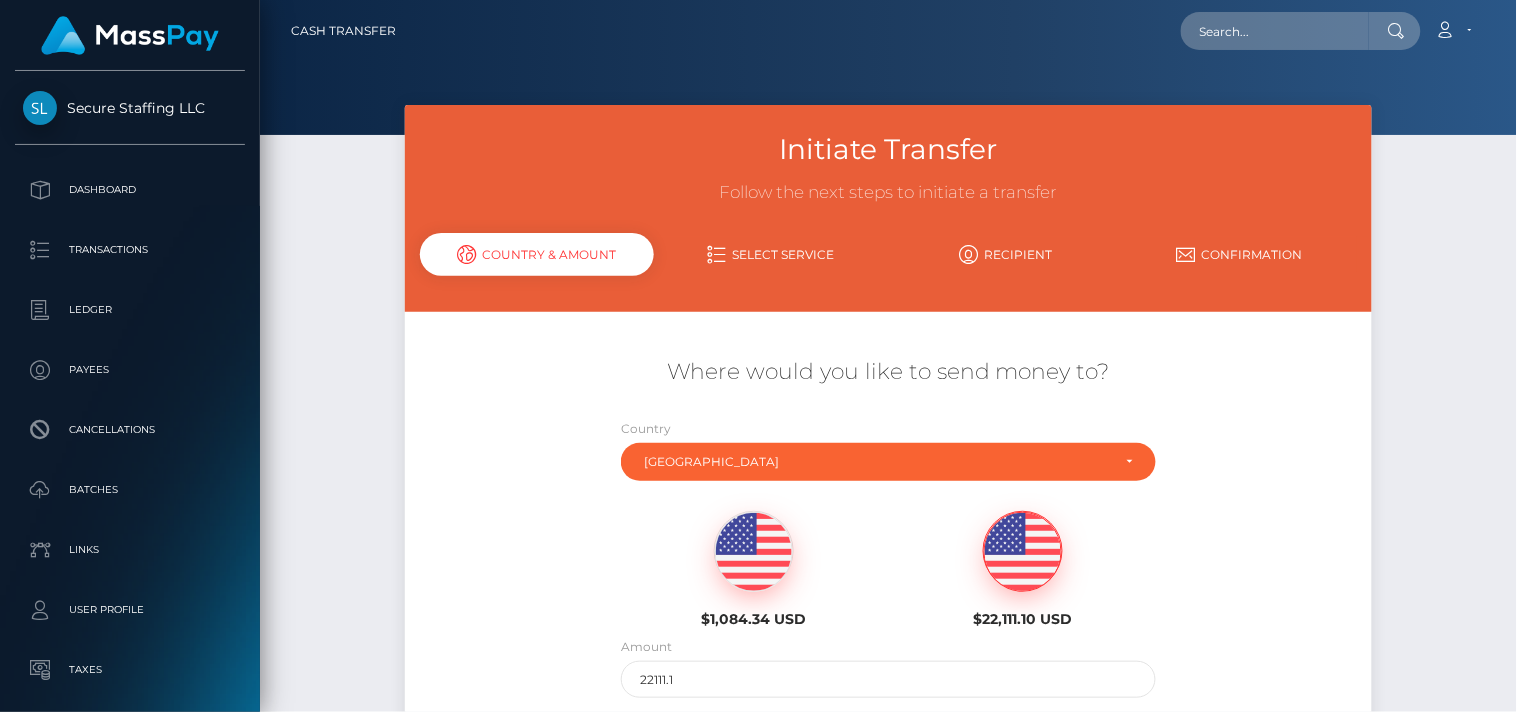 click on "Initiate Transfer
Follow the next steps to initiate a transfer
Country & Amount
Select Service
Recipient
Country" at bounding box center [888, 477] 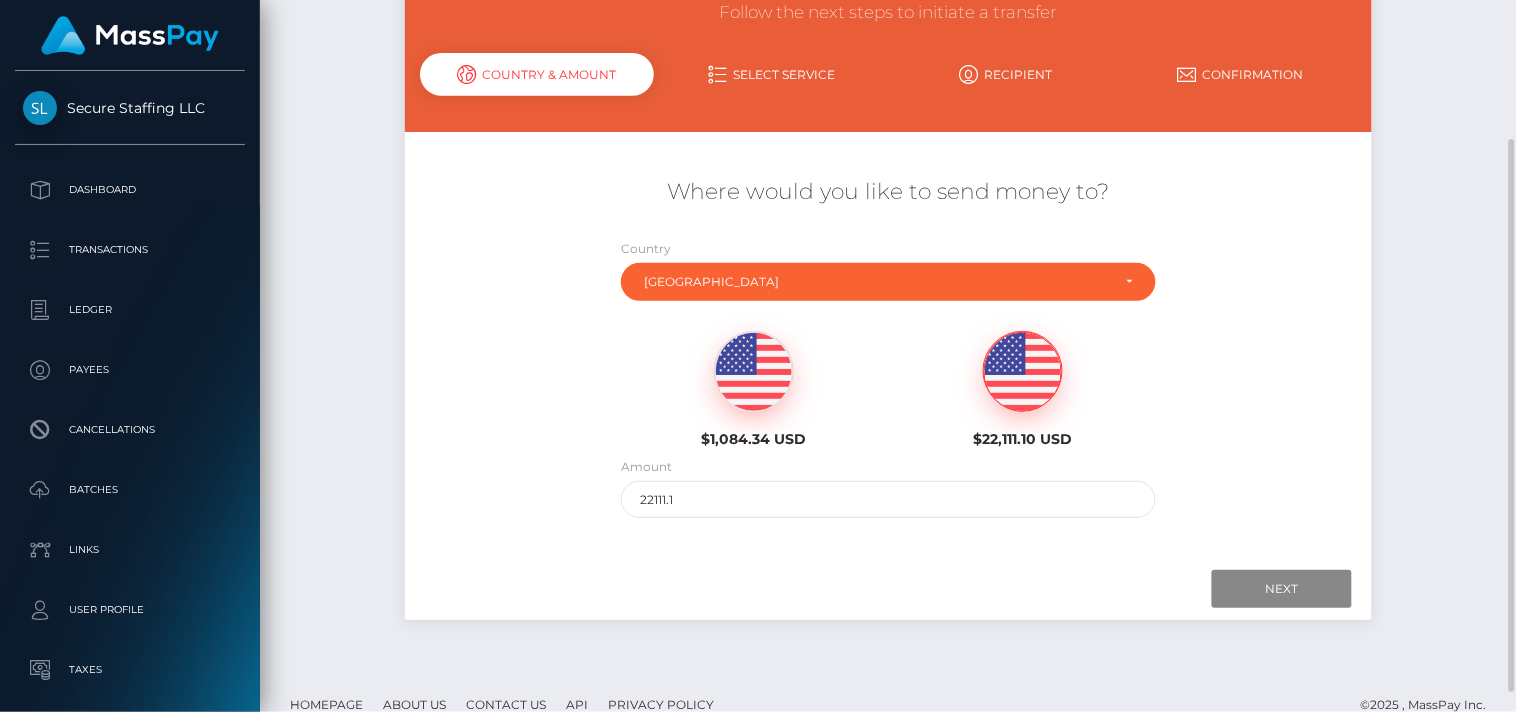 scroll, scrollTop: 206, scrollLeft: 0, axis: vertical 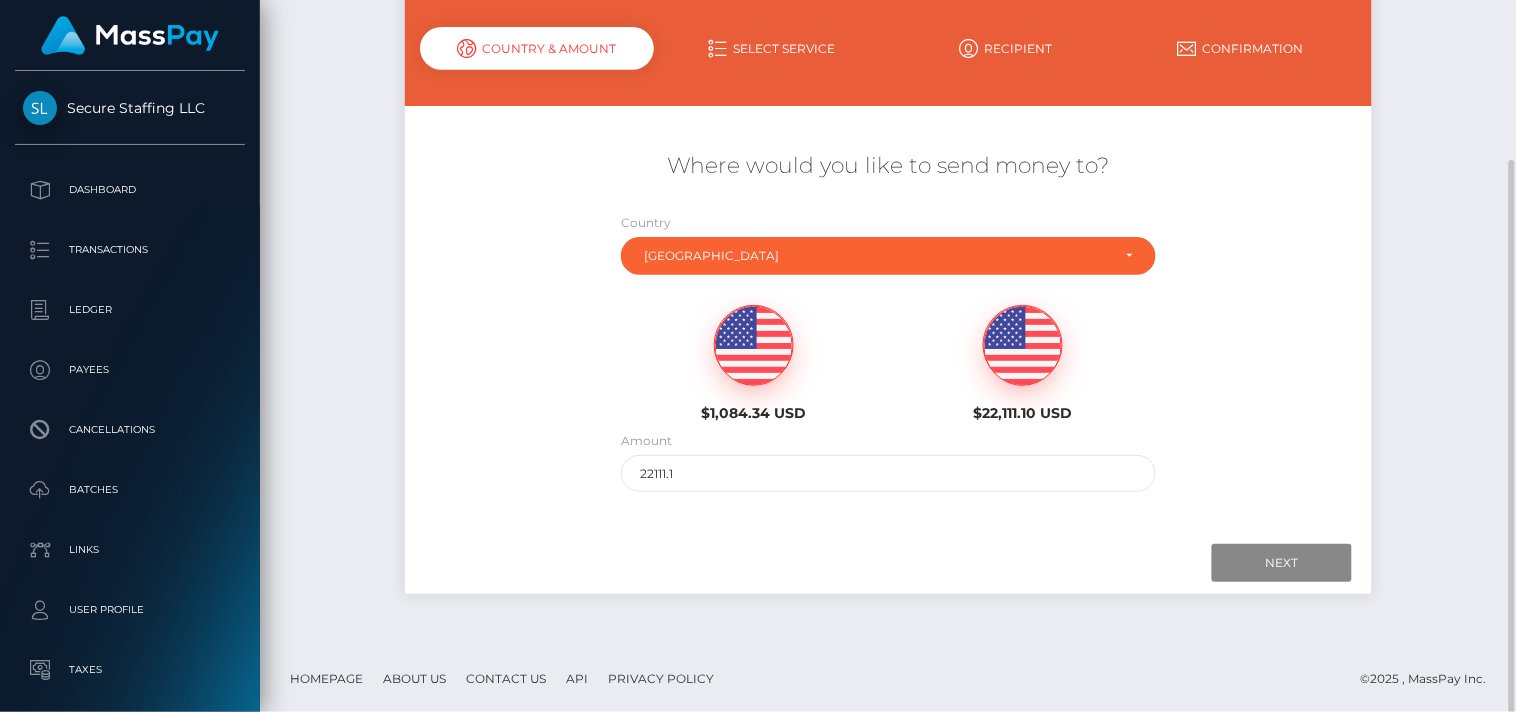click at bounding box center (754, 346) 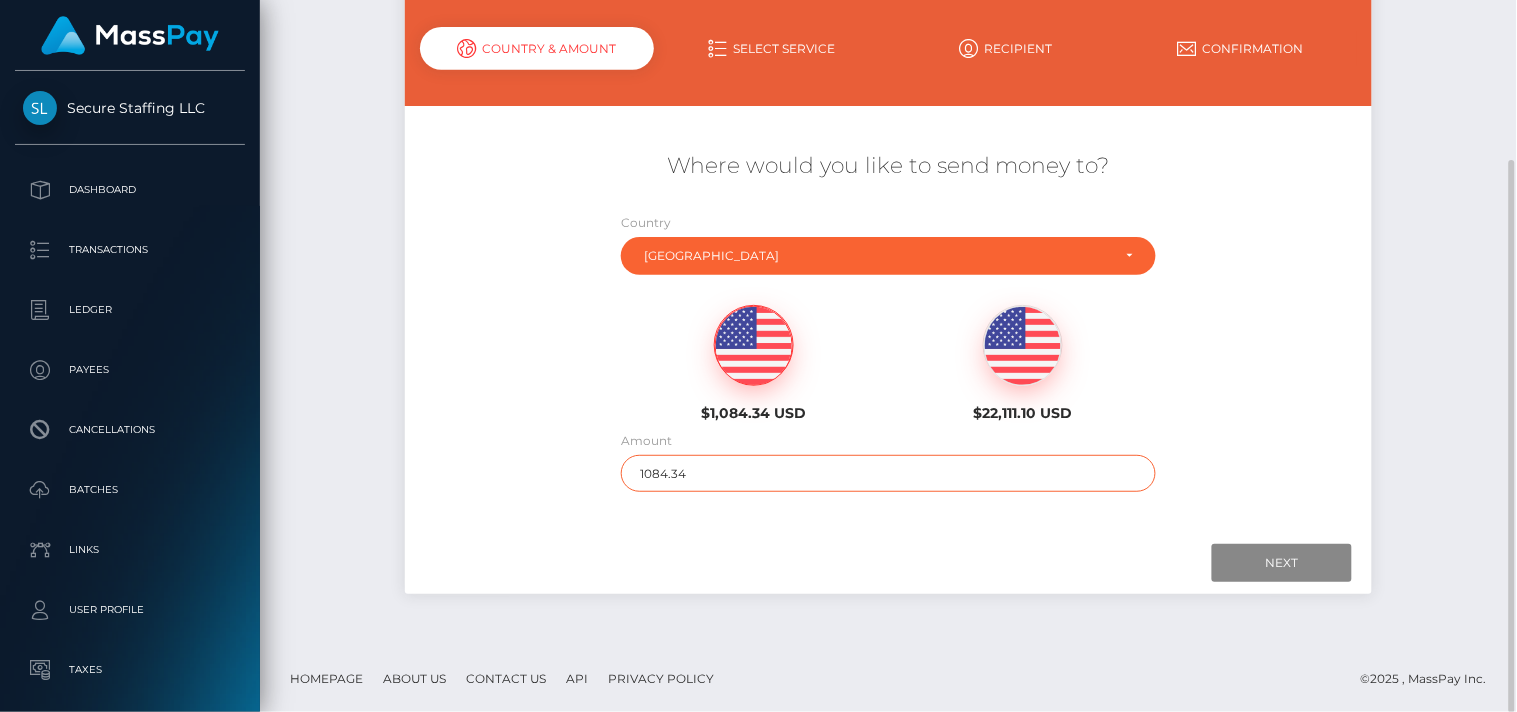 click on "1084.34" at bounding box center (888, 473) 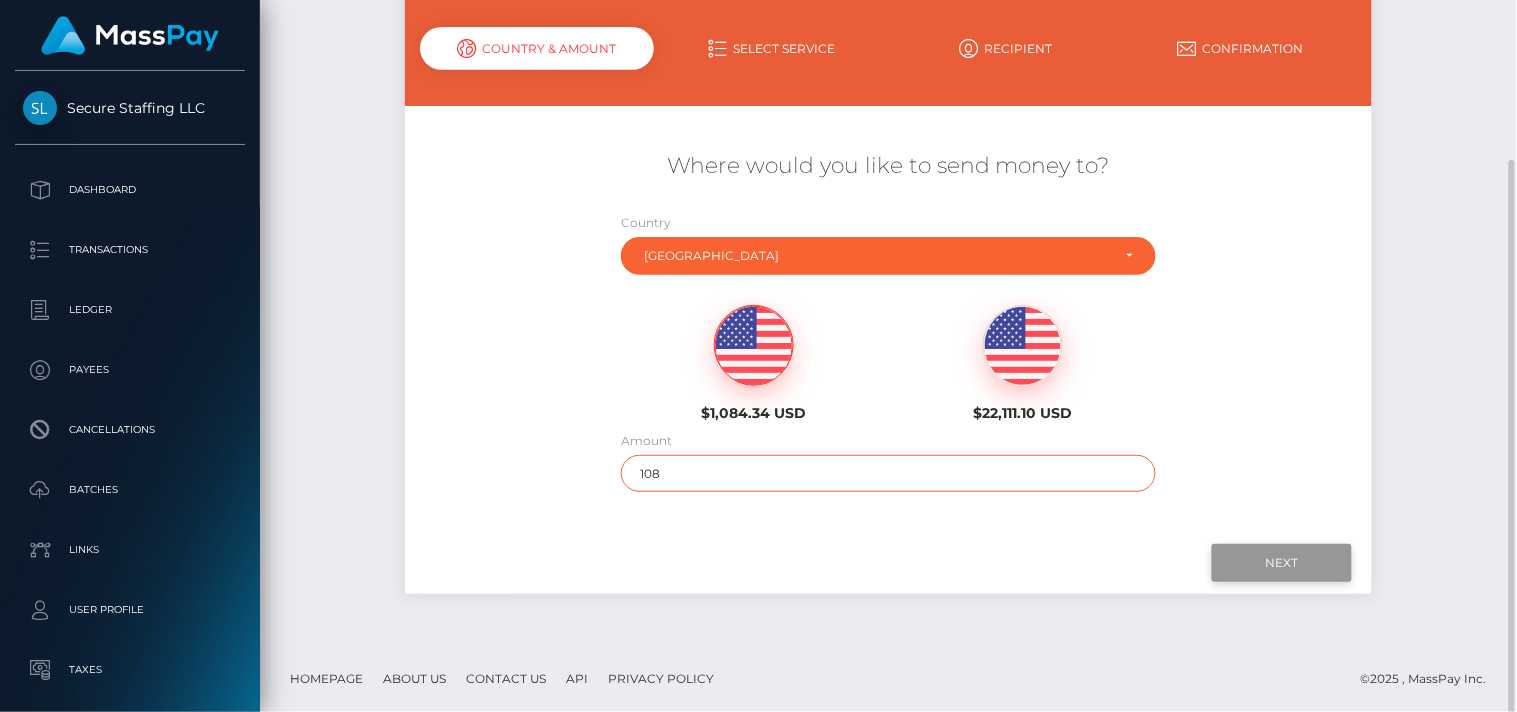 type on "108" 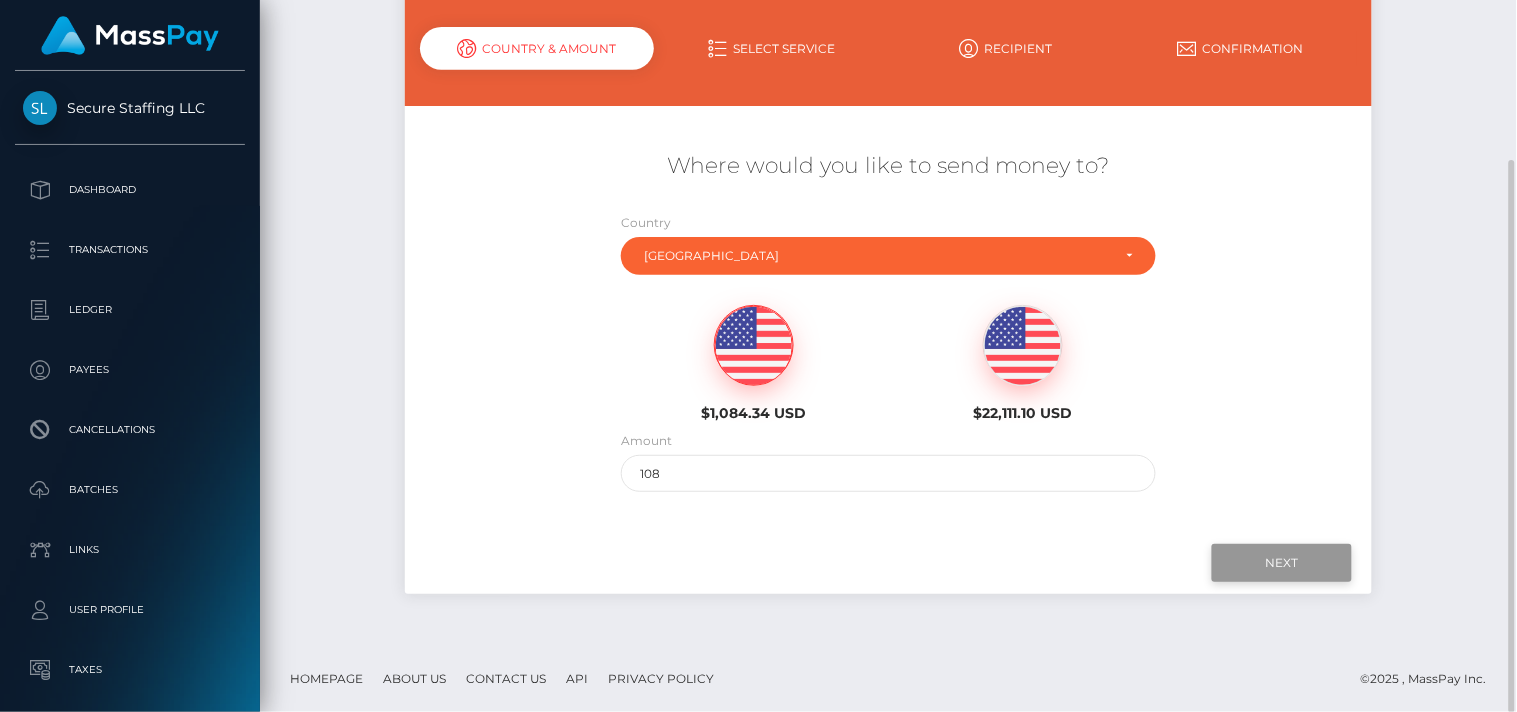 click on "Next" at bounding box center (1282, 563) 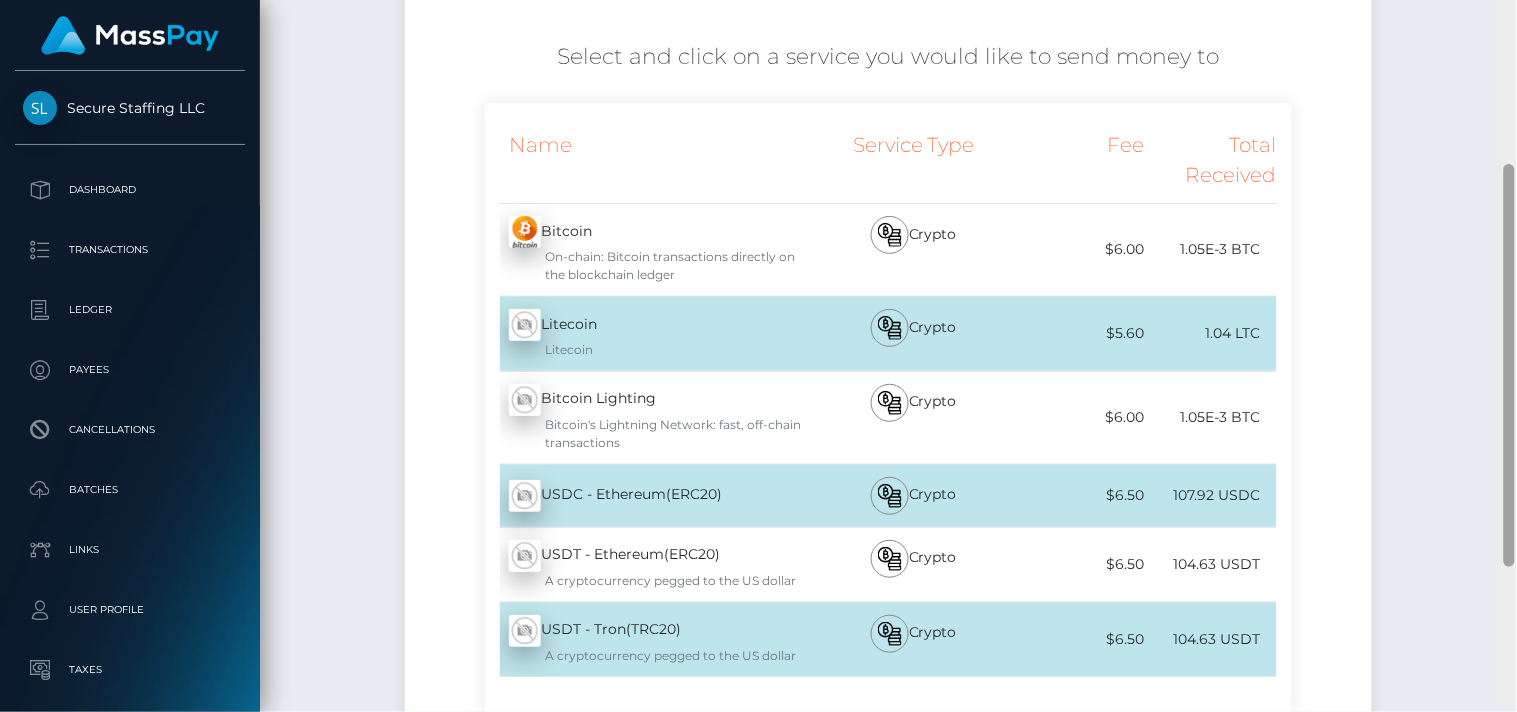 scroll, scrollTop: 334, scrollLeft: 0, axis: vertical 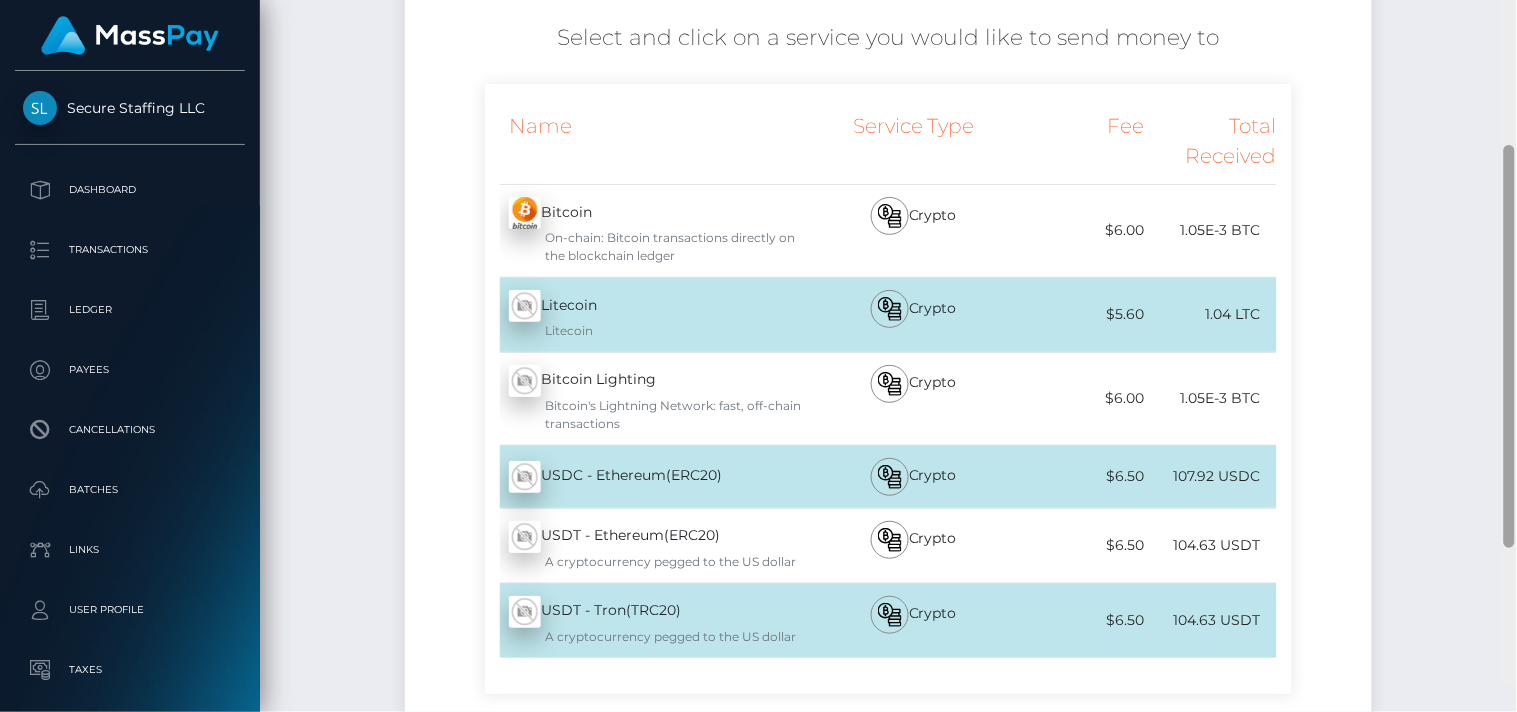 drag, startPoint x: 1511, startPoint y: 293, endPoint x: 1516, endPoint y: 392, distance: 99.12618 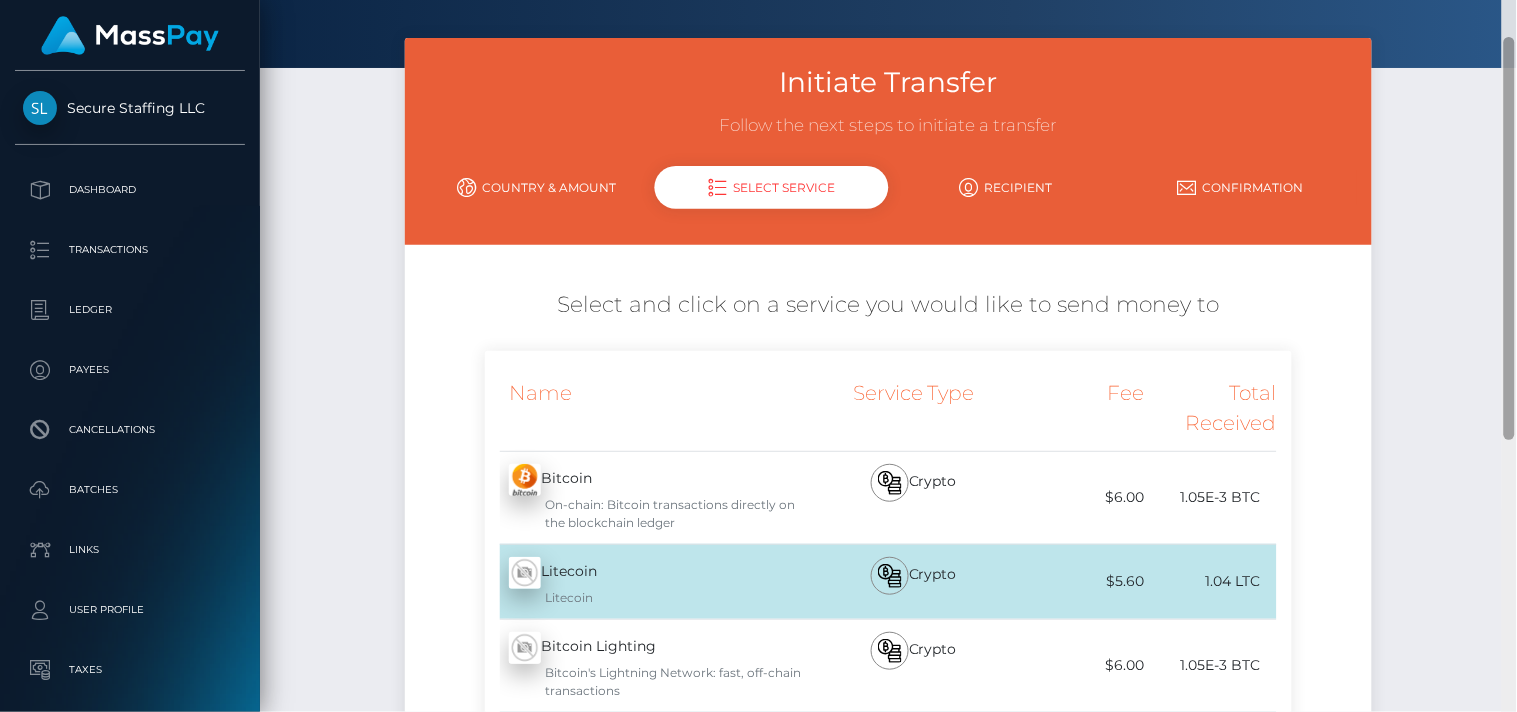 scroll, scrollTop: 0, scrollLeft: 0, axis: both 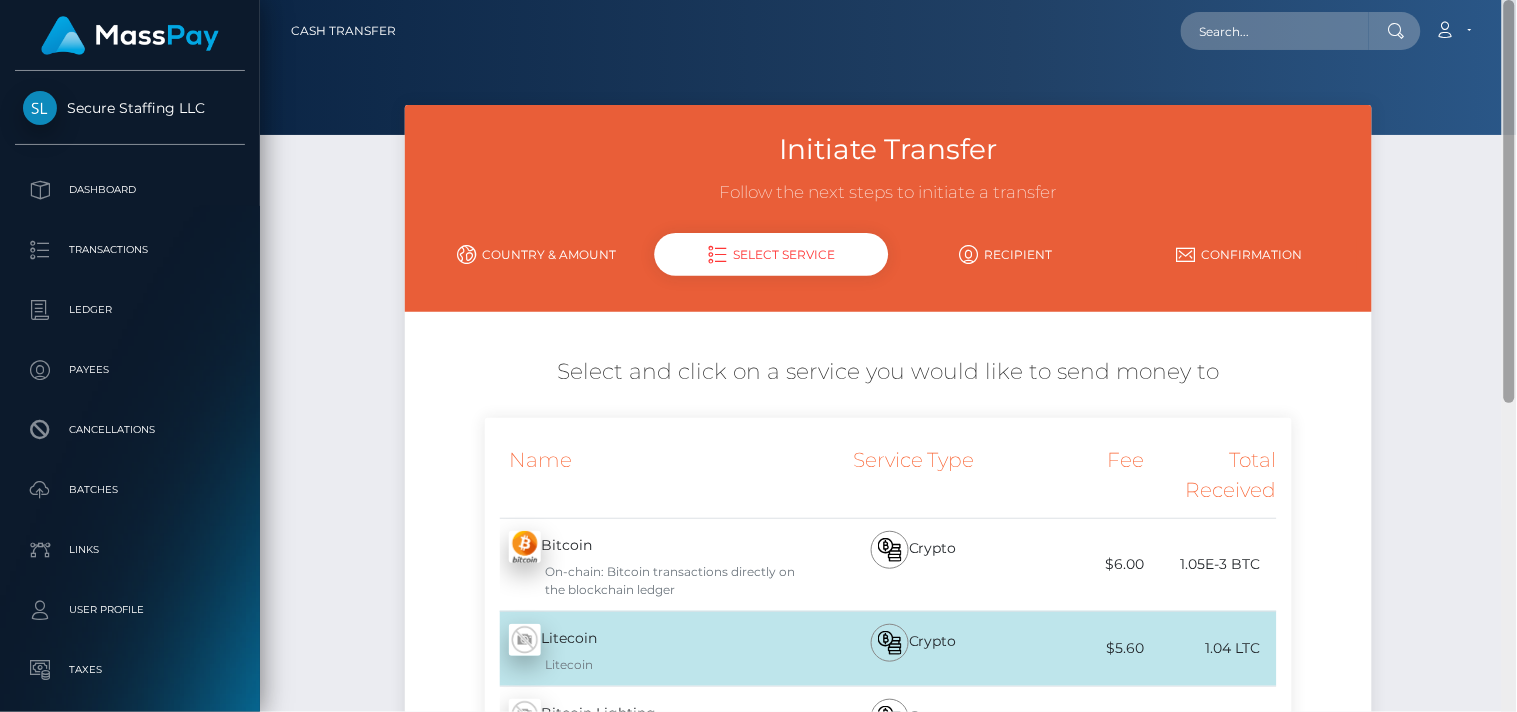 drag, startPoint x: 1505, startPoint y: 287, endPoint x: 1490, endPoint y: 65, distance: 222.50618 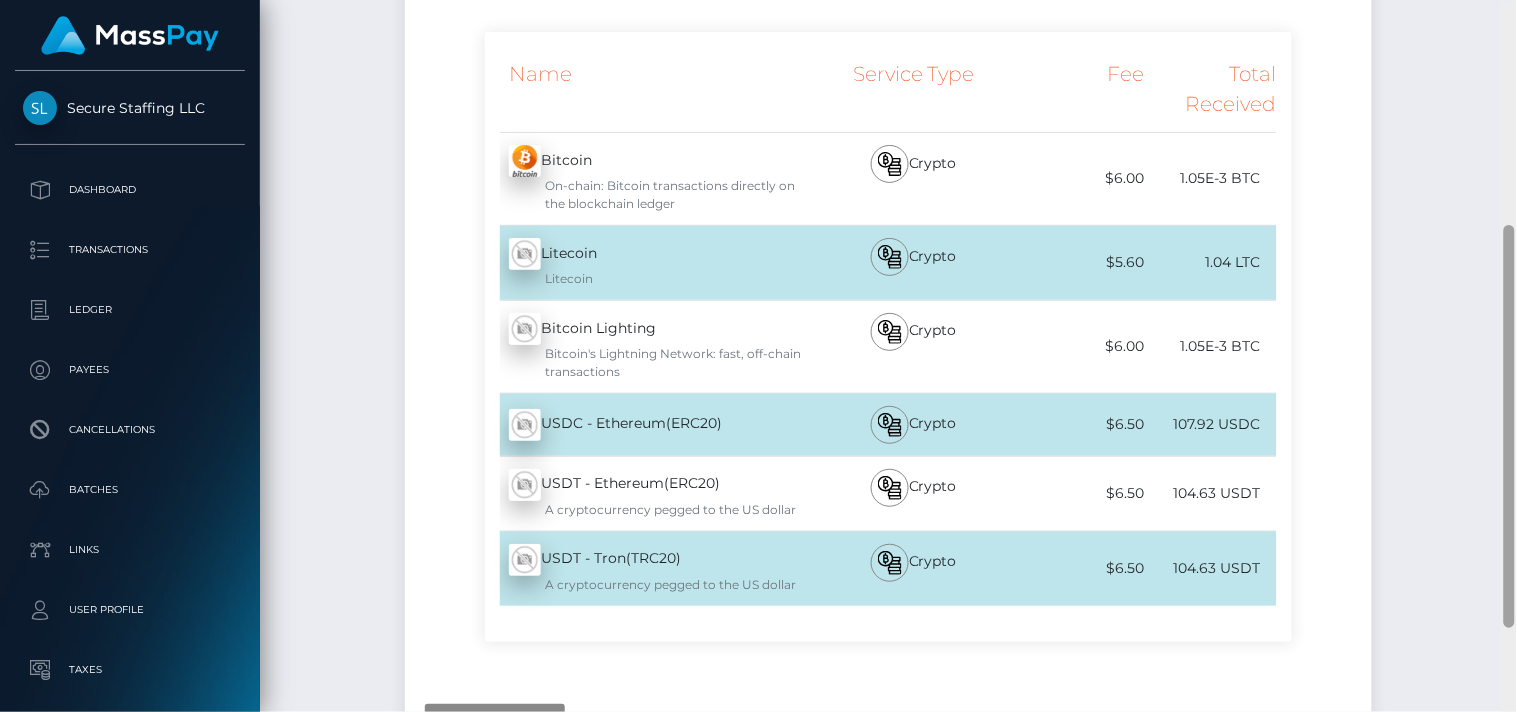drag, startPoint x: 1515, startPoint y: 214, endPoint x: 1516, endPoint y: 435, distance: 221.00226 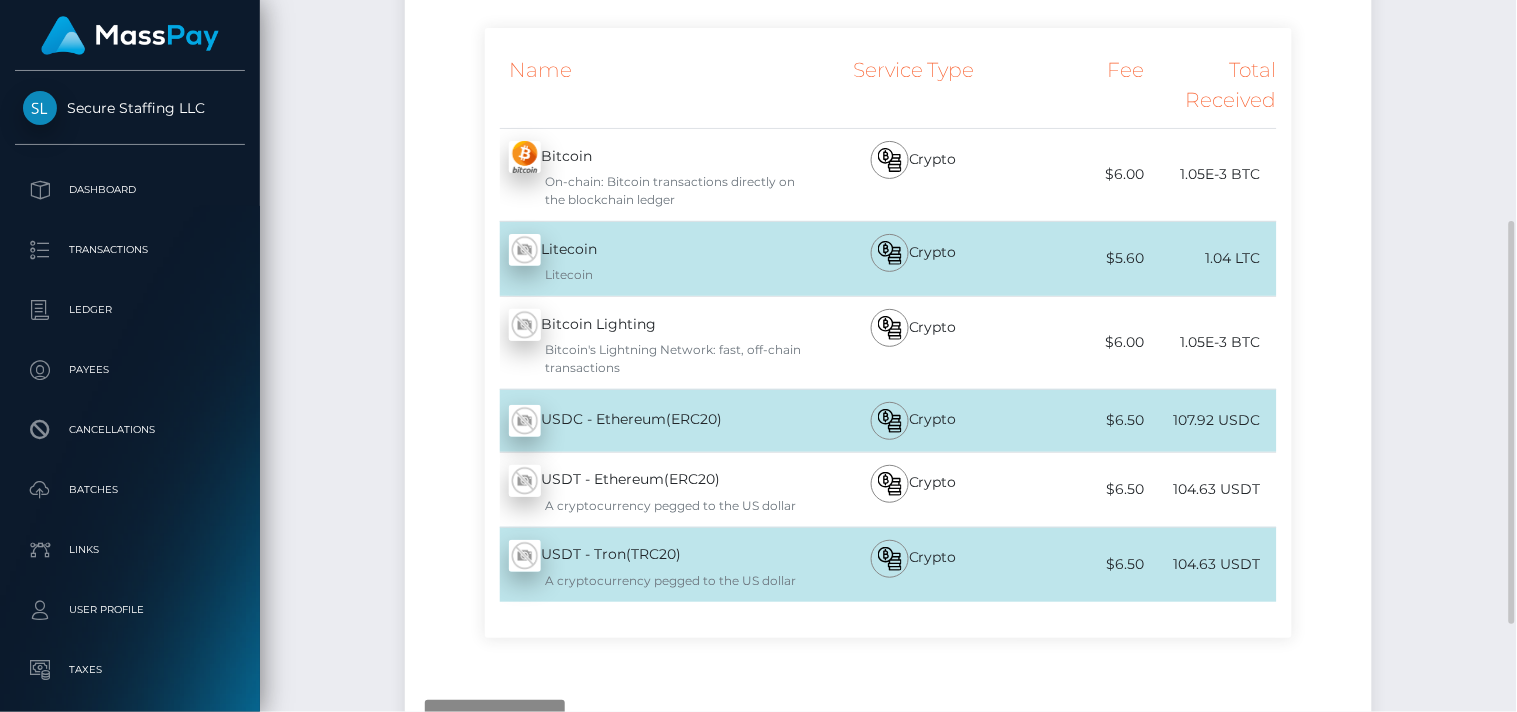 click on "Next
Finish
Previous" at bounding box center (889, 719) 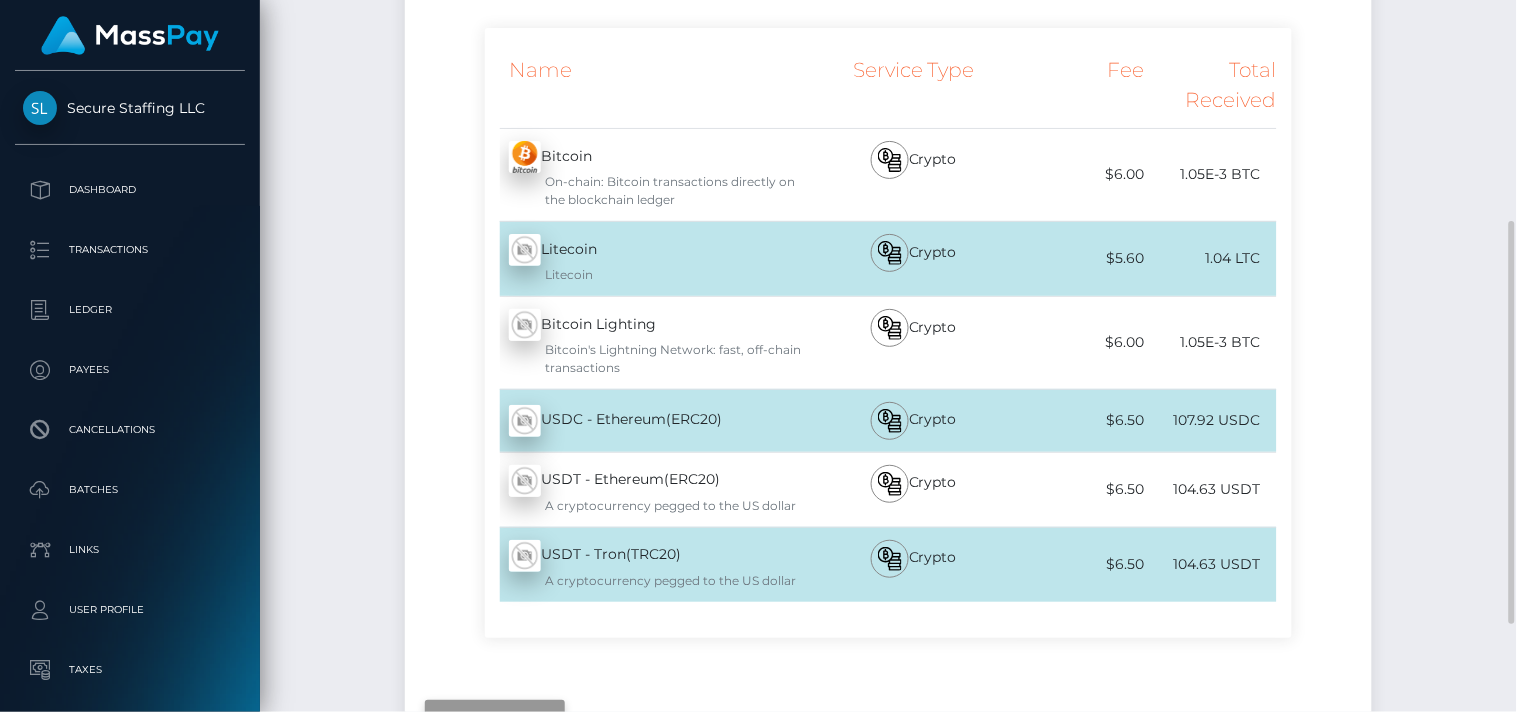 click on "Previous" at bounding box center (495, 719) 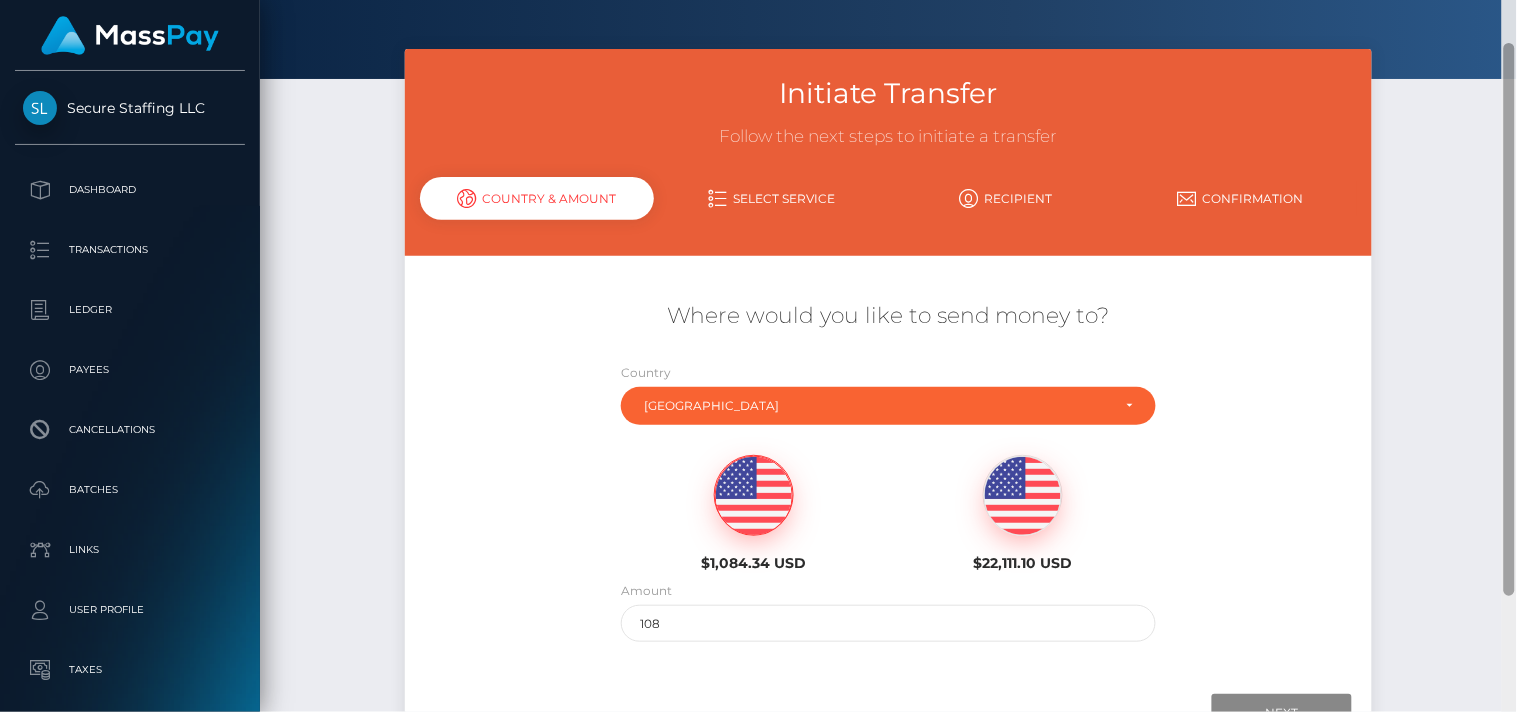 scroll, scrollTop: 0, scrollLeft: 0, axis: both 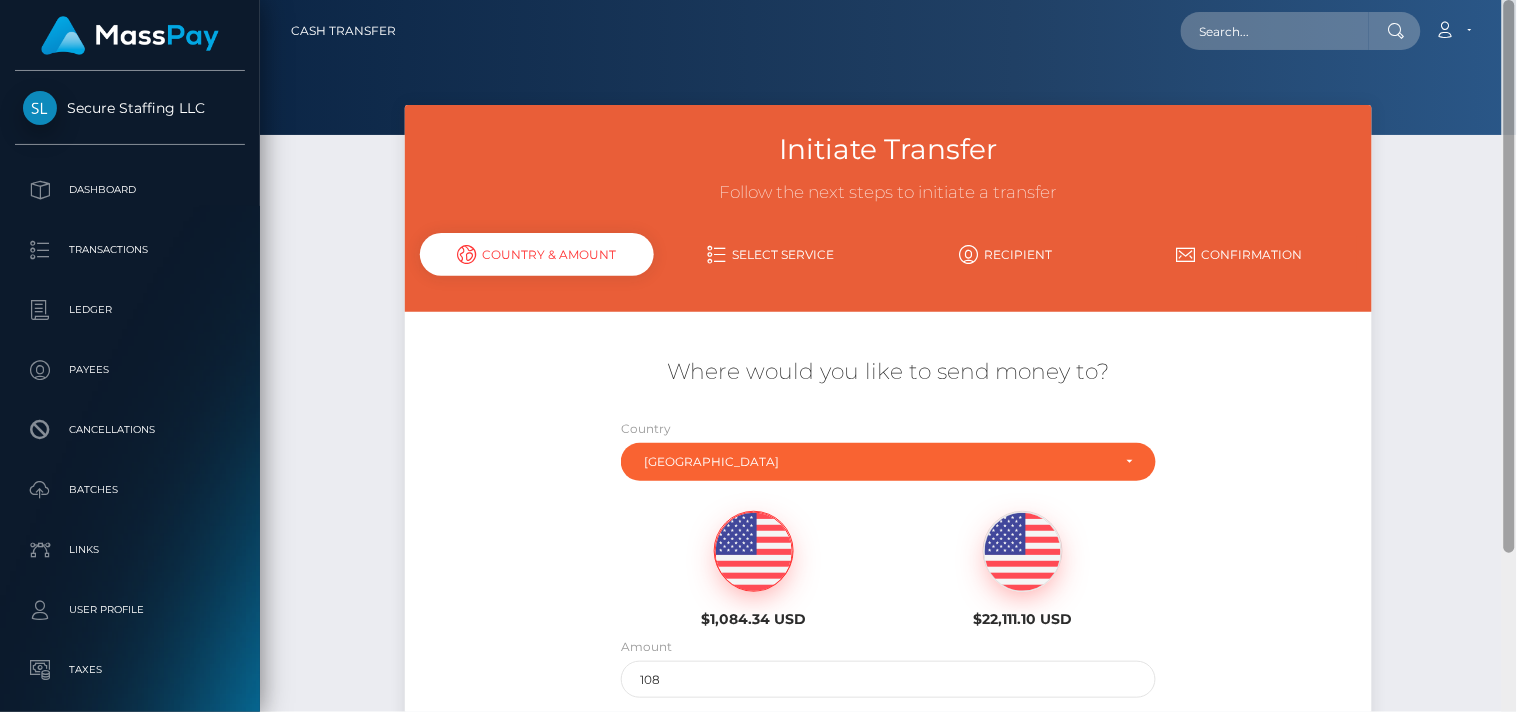 drag, startPoint x: 1506, startPoint y: 346, endPoint x: 1494, endPoint y: 100, distance: 246.29251 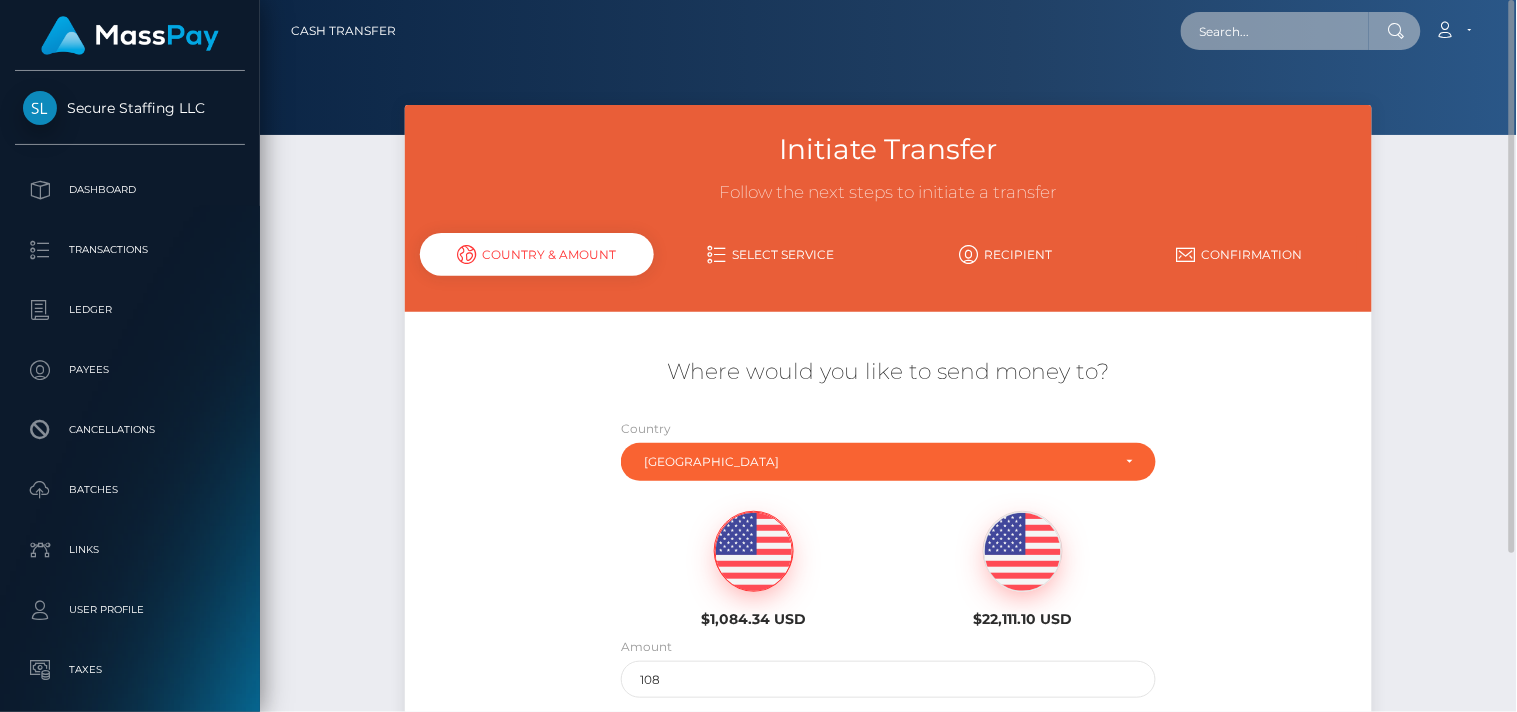 click at bounding box center (1275, 31) 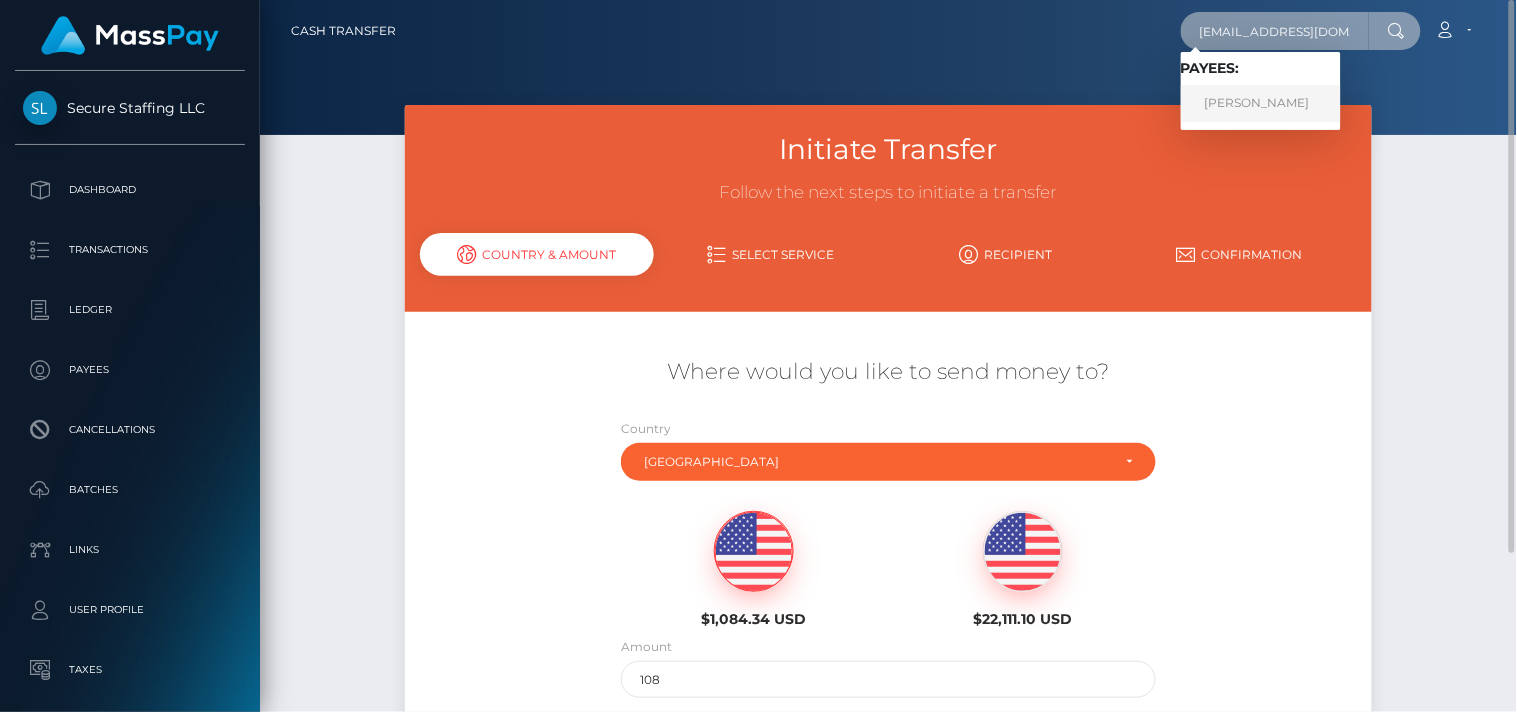 type on "[EMAIL_ADDRESS][DOMAIN_NAME]" 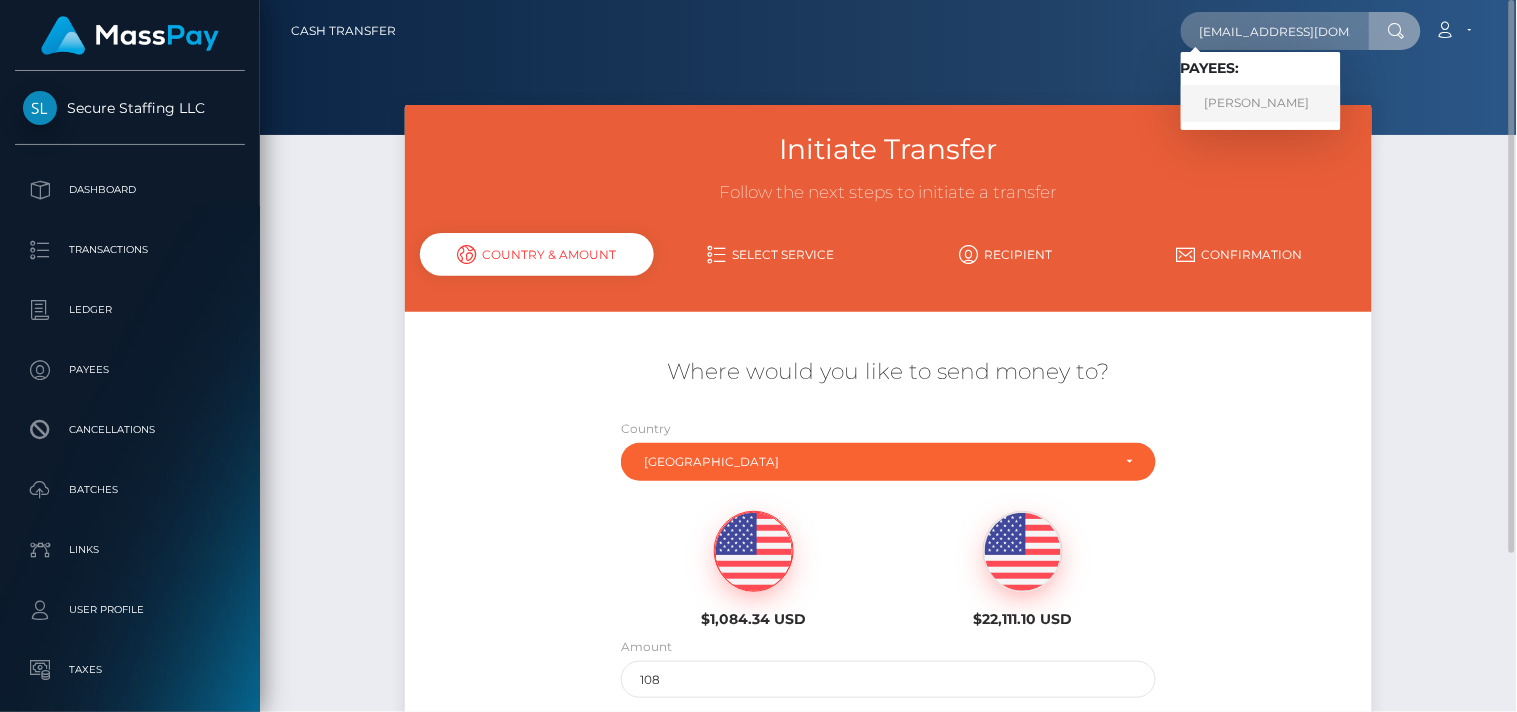 click on "Yuliia  Vlasenko" at bounding box center (1261, 103) 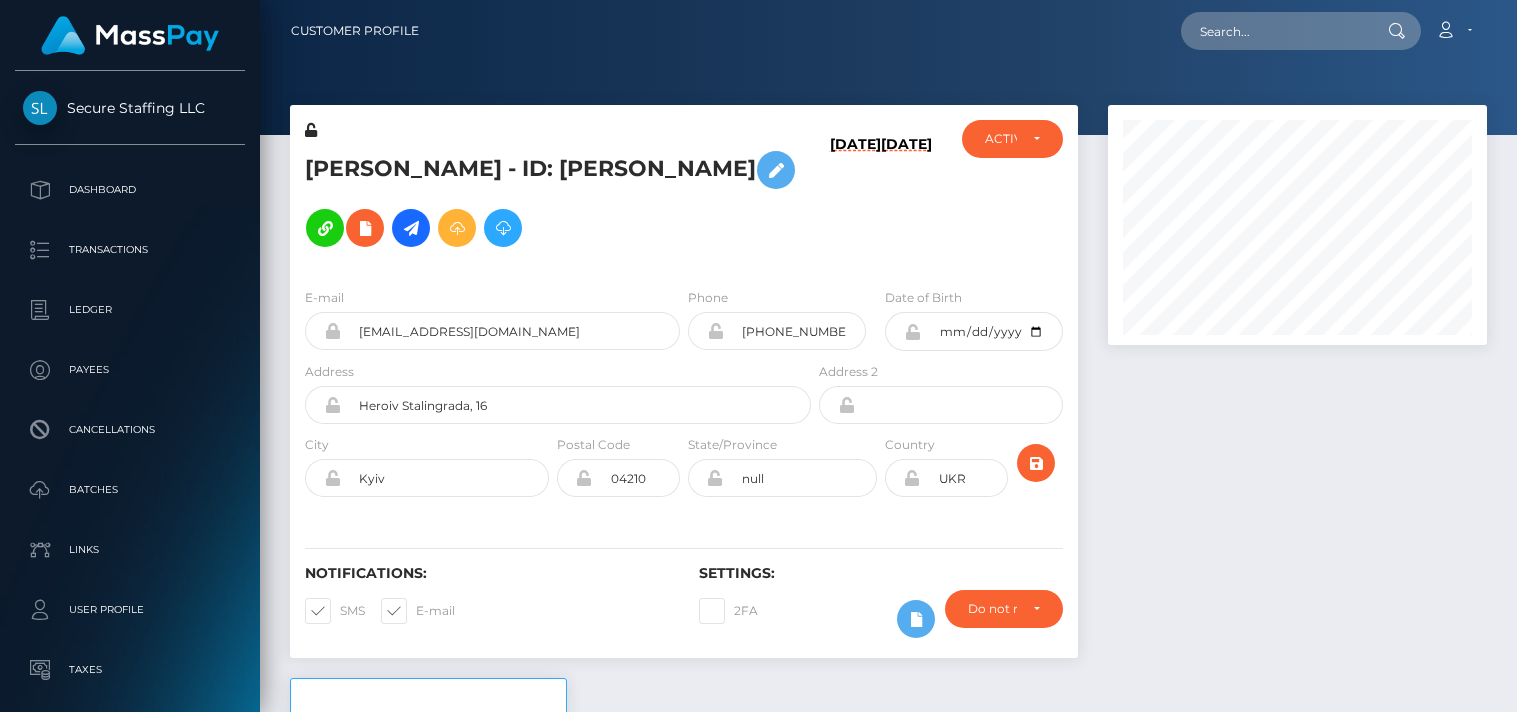 scroll, scrollTop: 0, scrollLeft: 0, axis: both 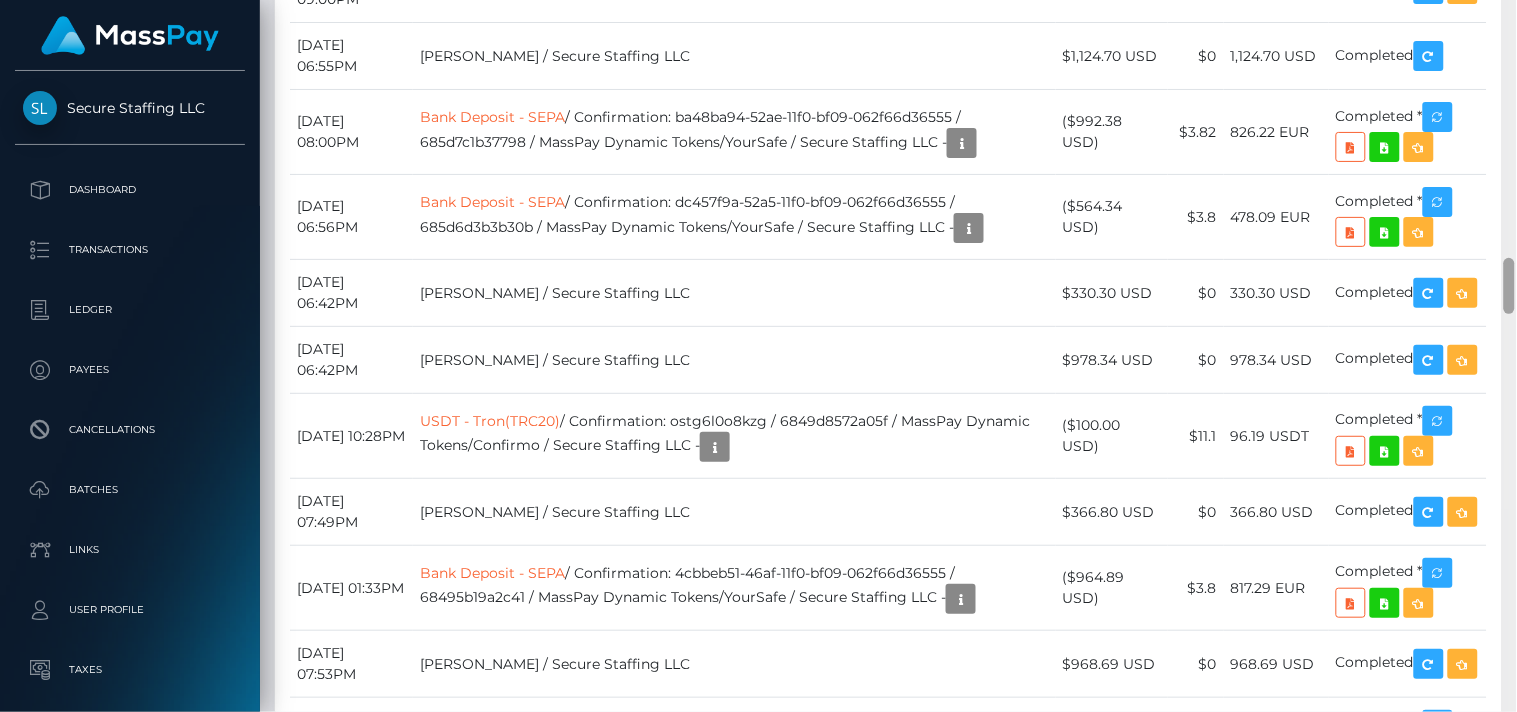 drag, startPoint x: 1508, startPoint y: 64, endPoint x: 1503, endPoint y: 270, distance: 206.06067 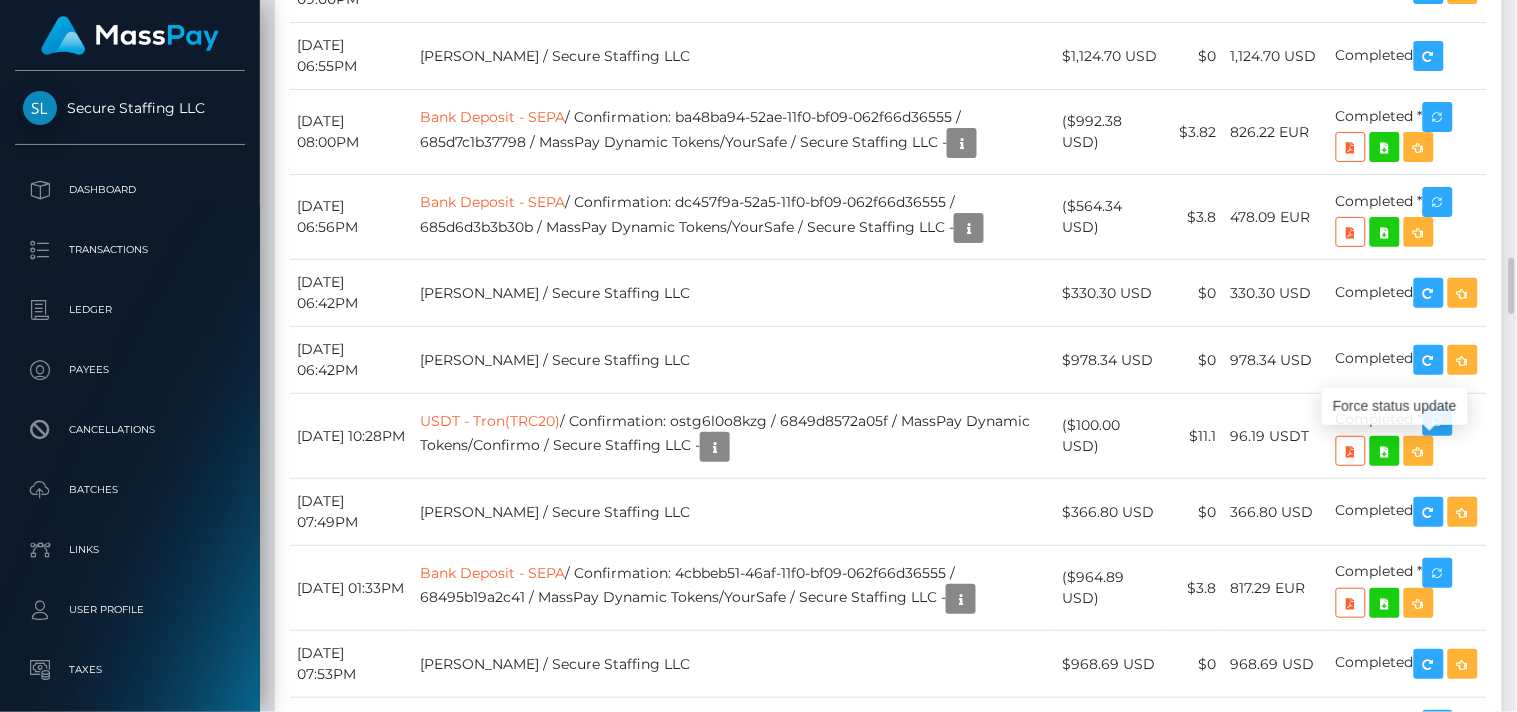 scroll, scrollTop: 240, scrollLeft: 380, axis: both 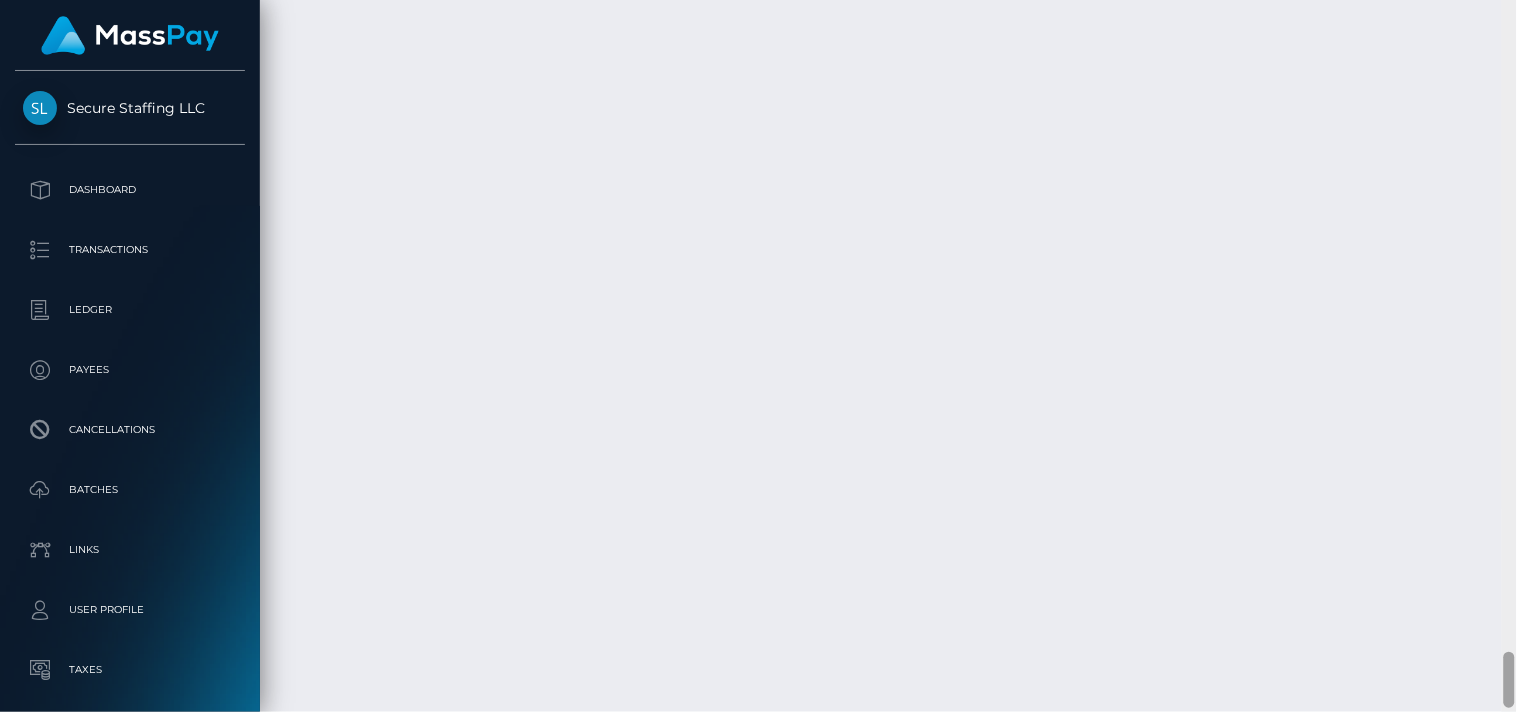 drag, startPoint x: 1511, startPoint y: 290, endPoint x: 1516, endPoint y: 684, distance: 394.03174 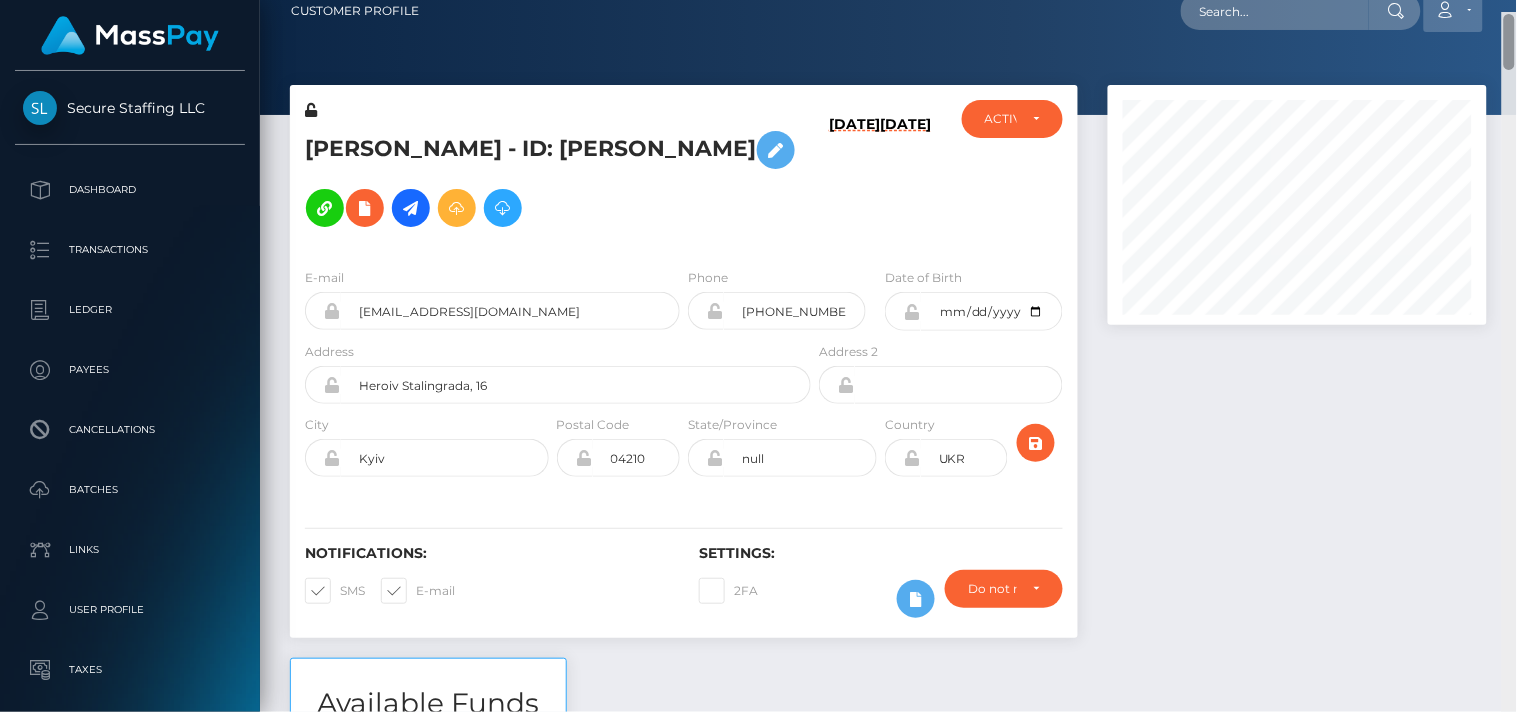 scroll, scrollTop: 0, scrollLeft: 0, axis: both 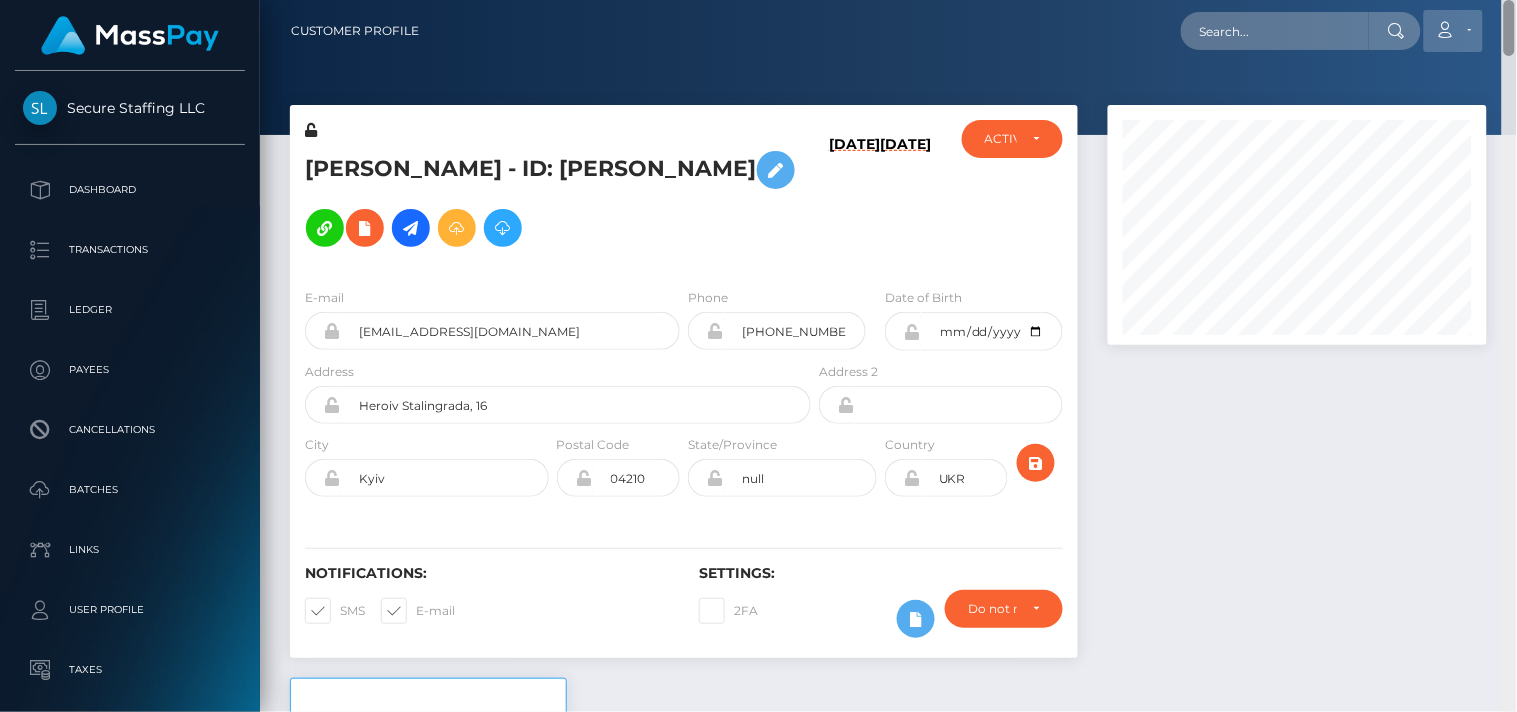 drag, startPoint x: 1510, startPoint y: 678, endPoint x: 1476, endPoint y: 20, distance: 658.8778 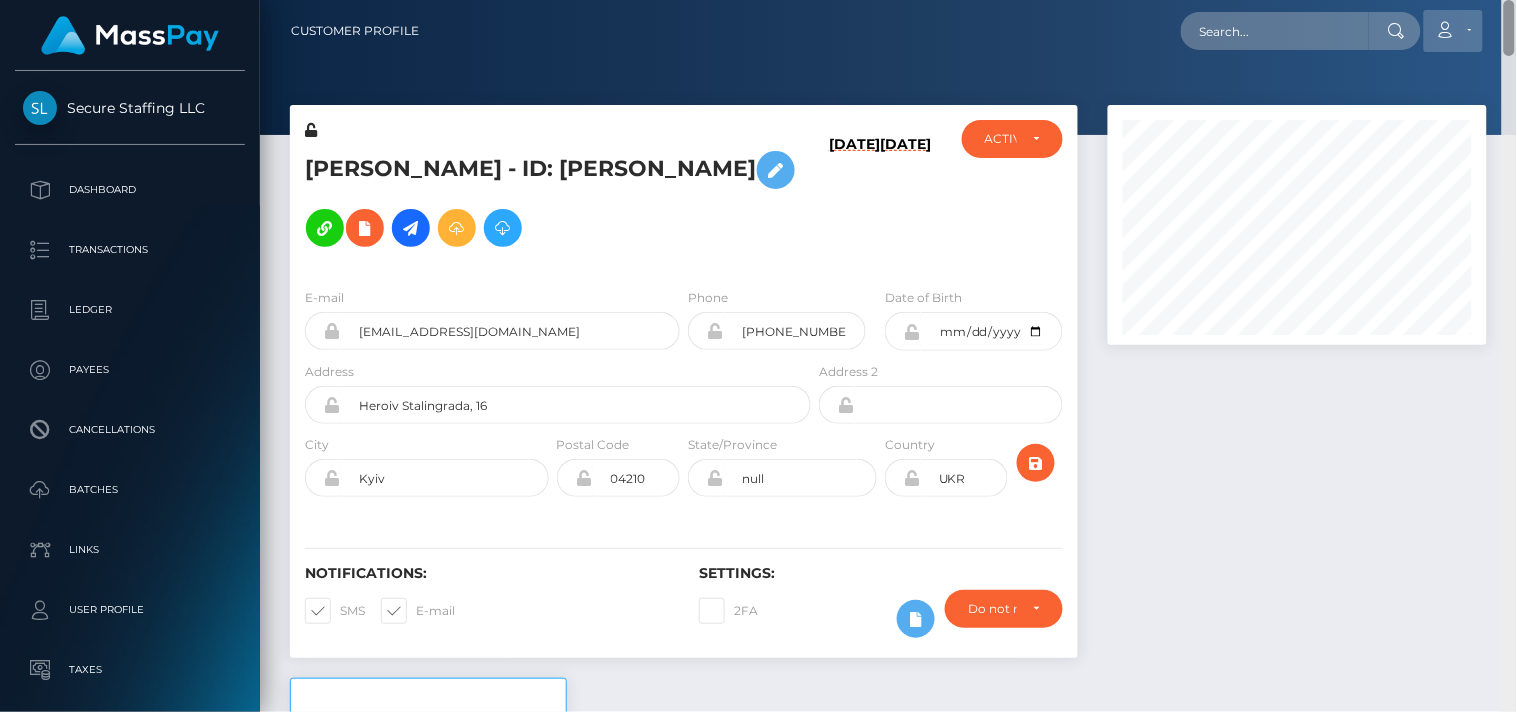 click on "Customer Profile
Loading...
Loading..." at bounding box center [888, 356] 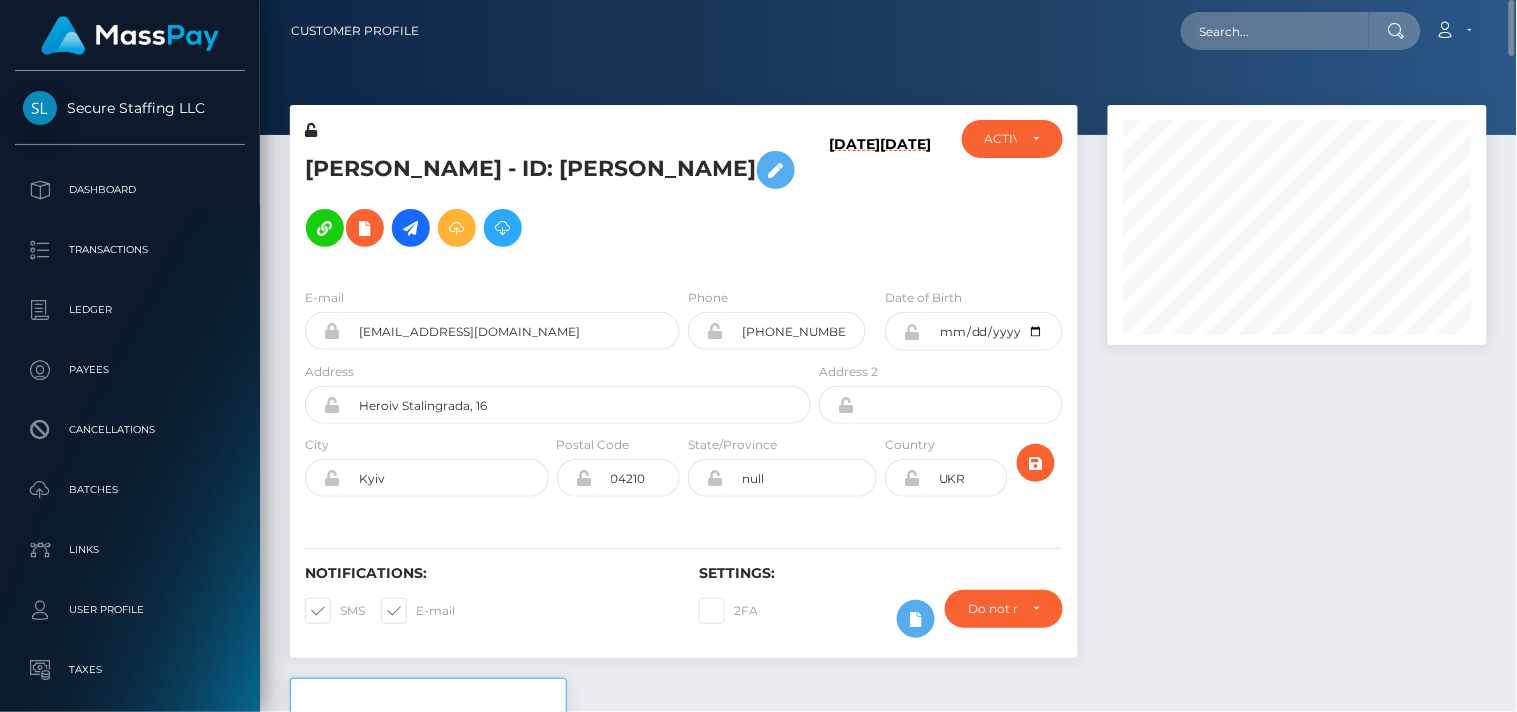 click at bounding box center (1297, 391) 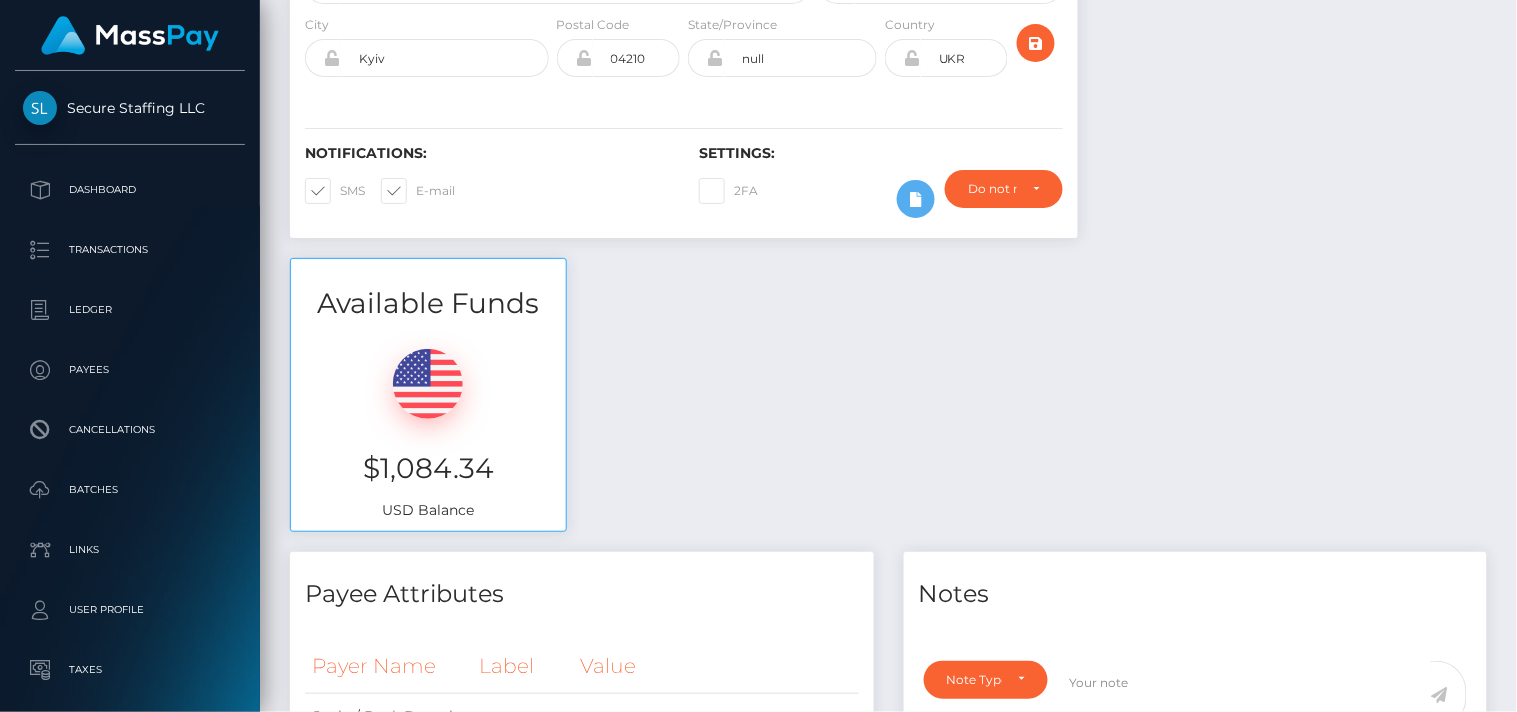 scroll, scrollTop: 510, scrollLeft: 0, axis: vertical 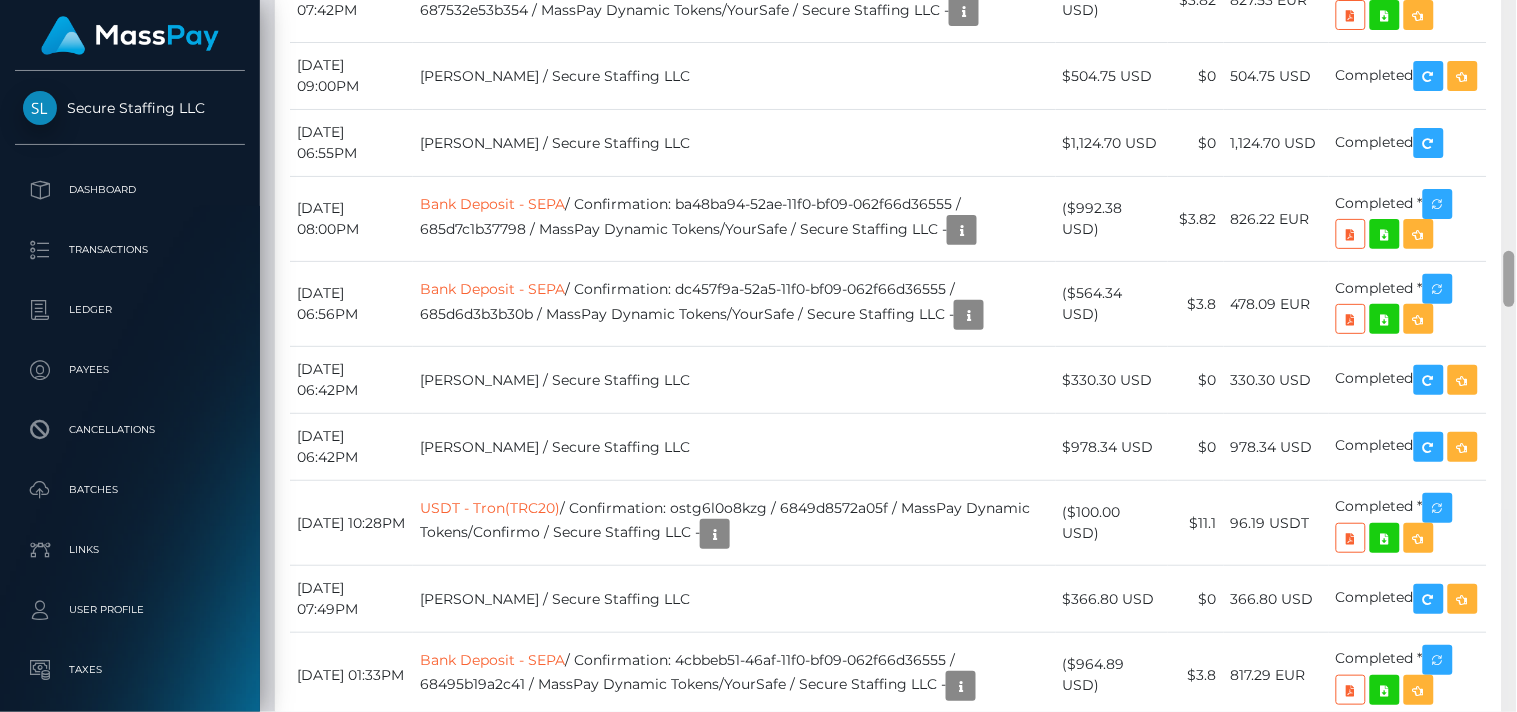 drag, startPoint x: 1514, startPoint y: 66, endPoint x: 1480, endPoint y: 277, distance: 213.72179 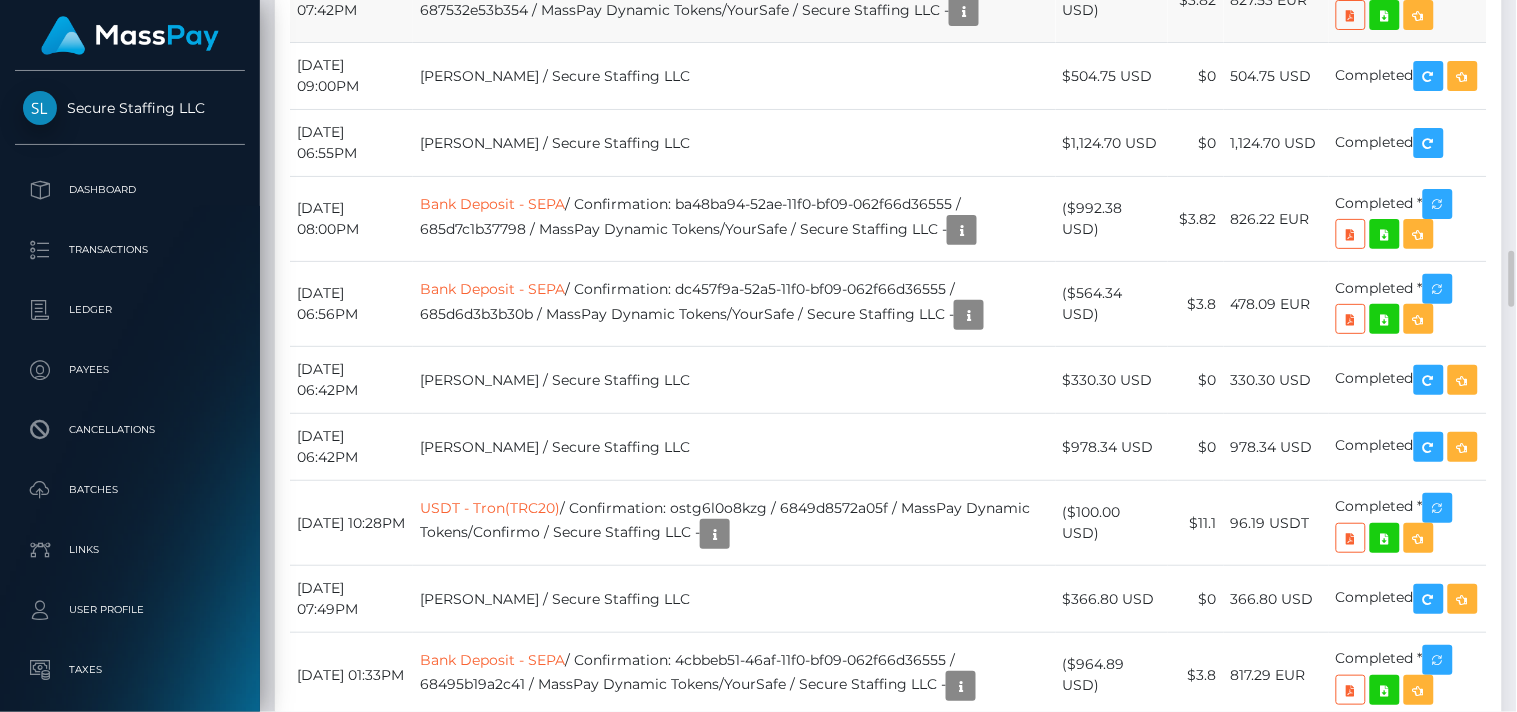 scroll, scrollTop: 240, scrollLeft: 380, axis: both 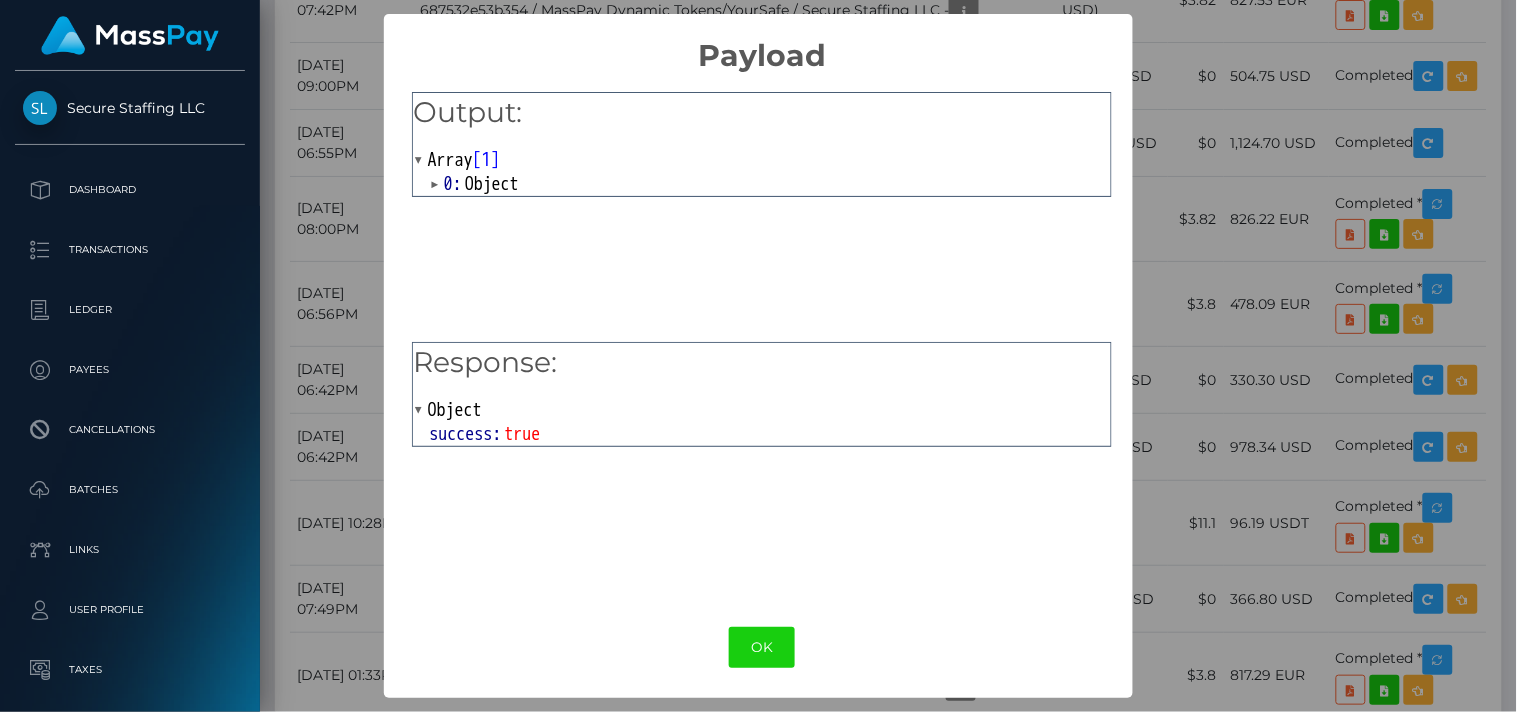click on "Object" at bounding box center (492, 184) 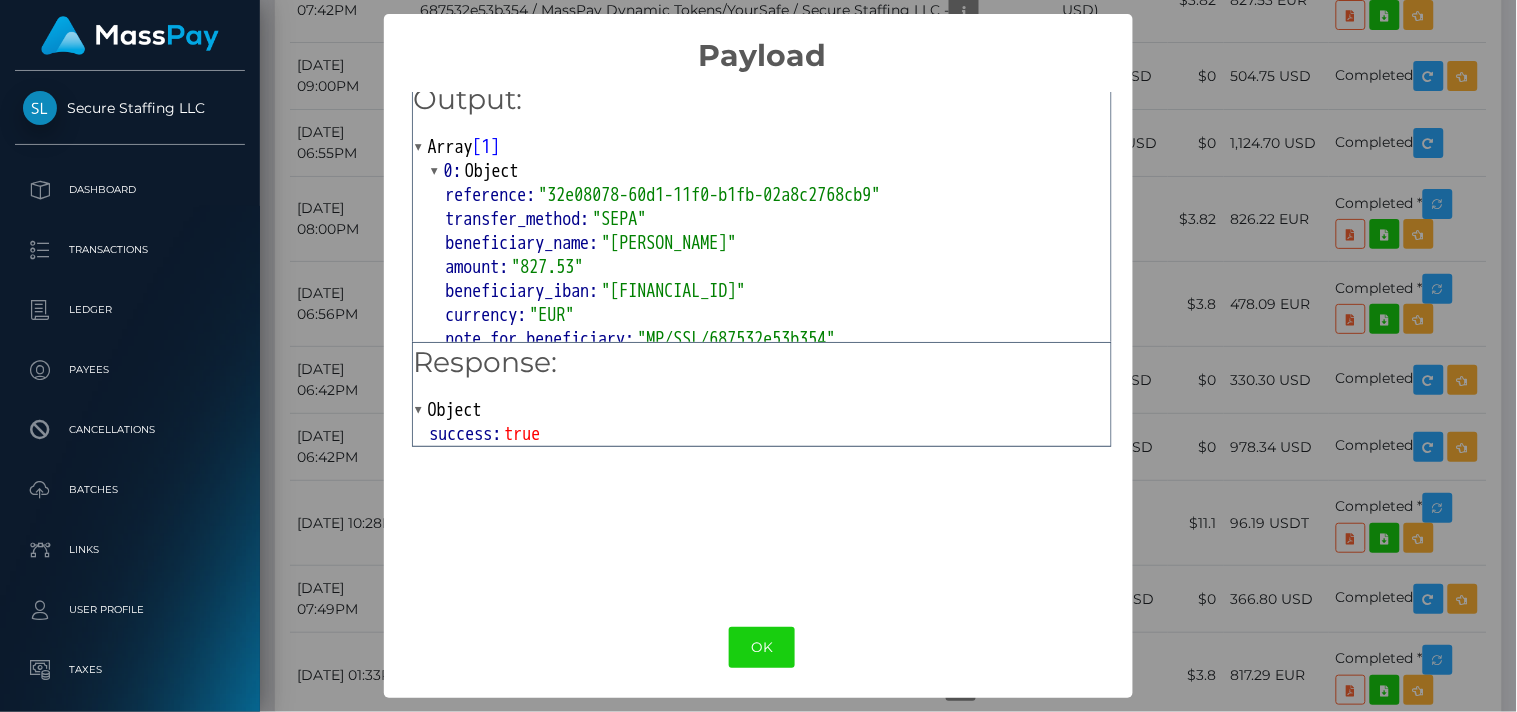 scroll, scrollTop: 18, scrollLeft: 0, axis: vertical 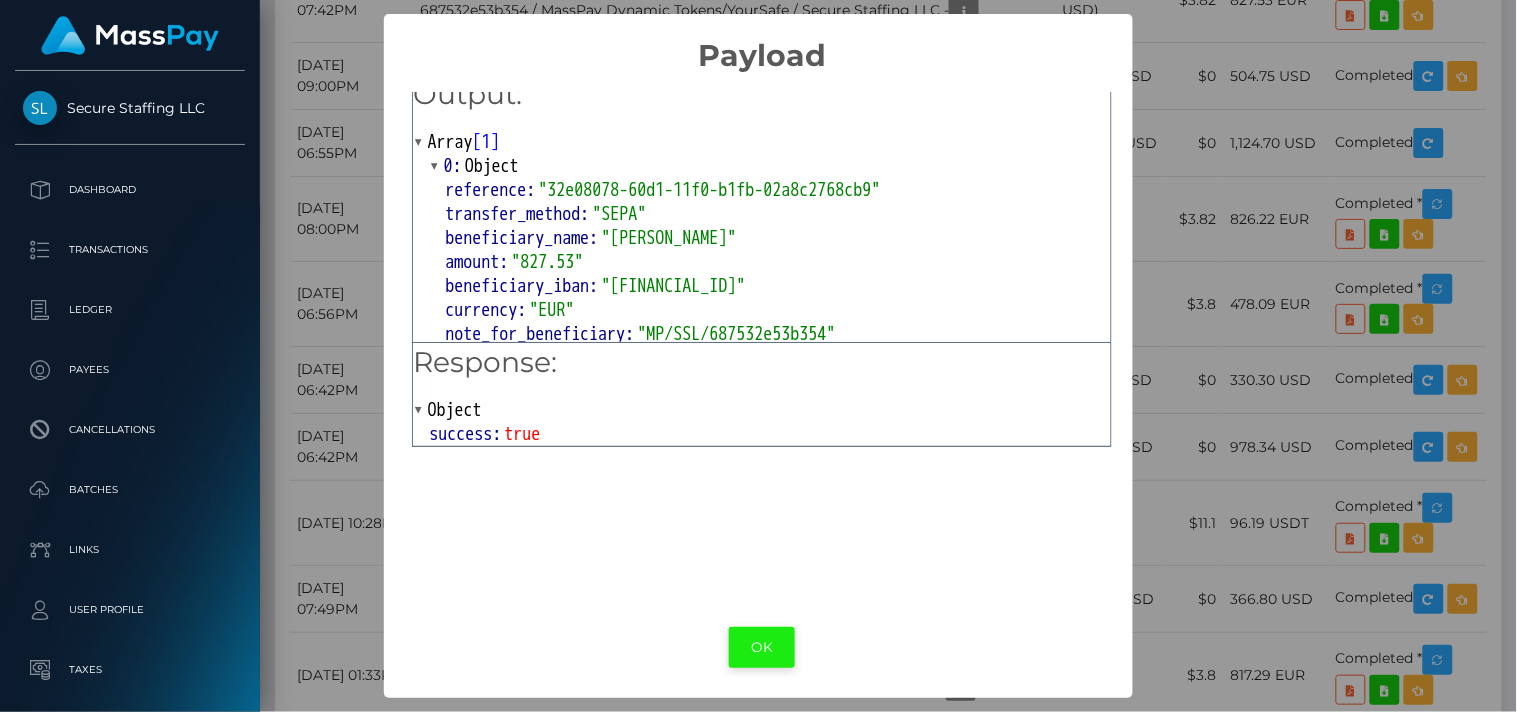 click on "OK" at bounding box center (762, 647) 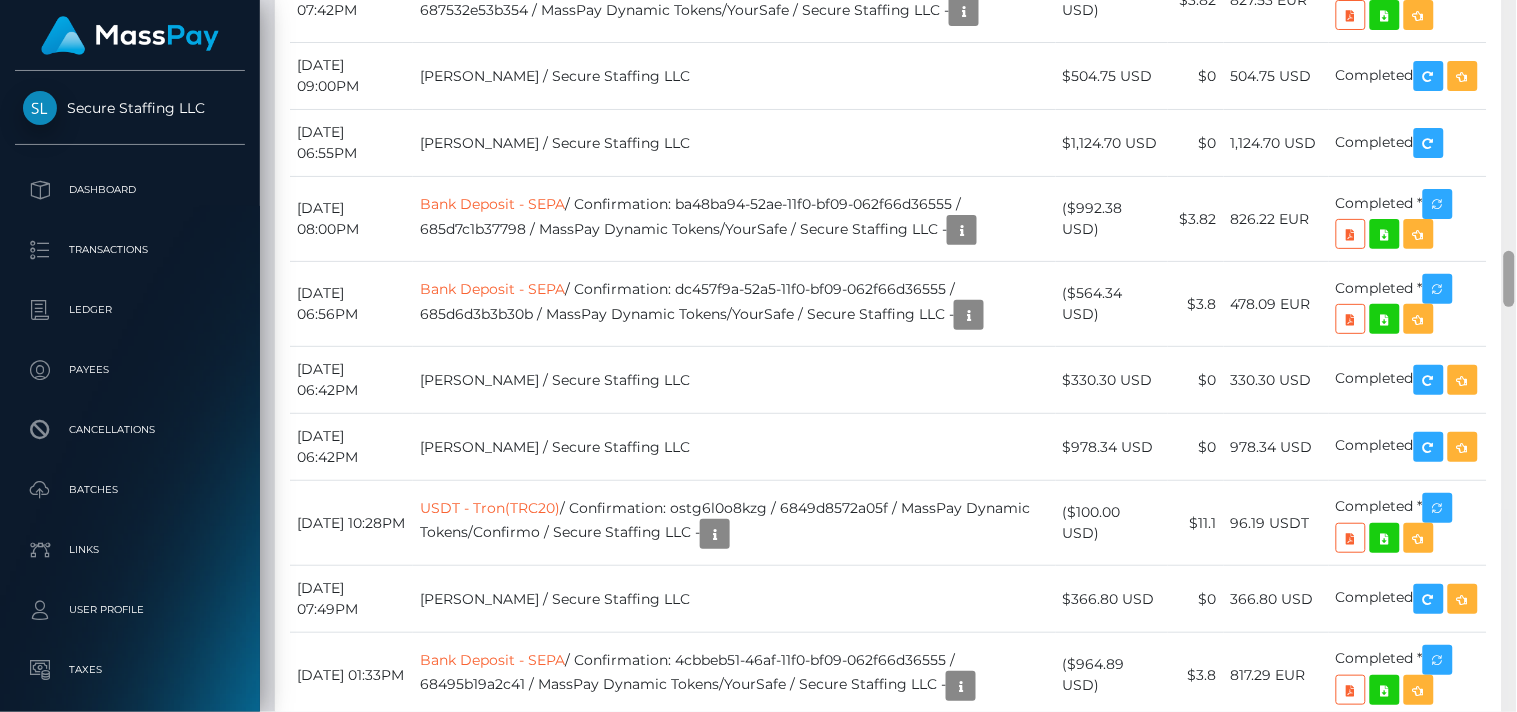 scroll, scrollTop: 240, scrollLeft: 380, axis: both 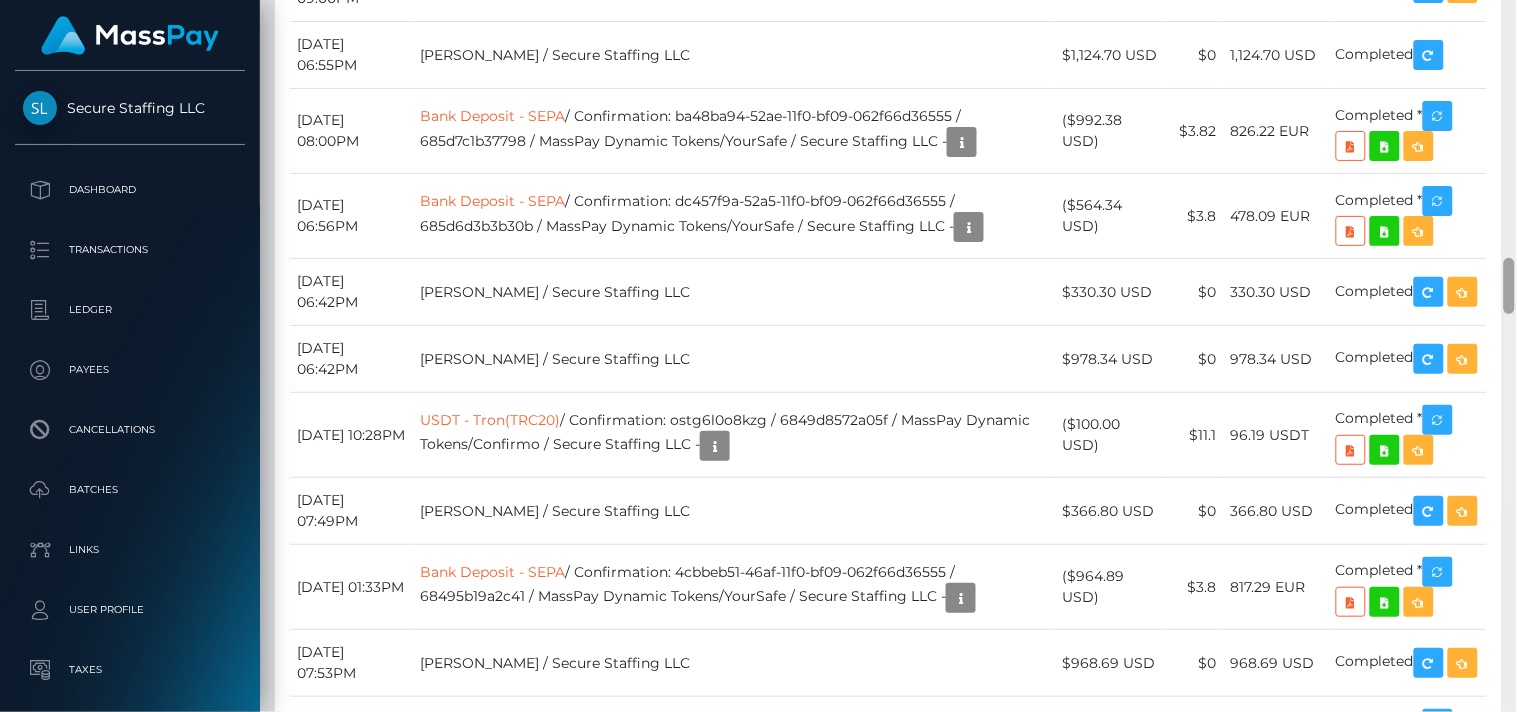 click at bounding box center (1509, 286) 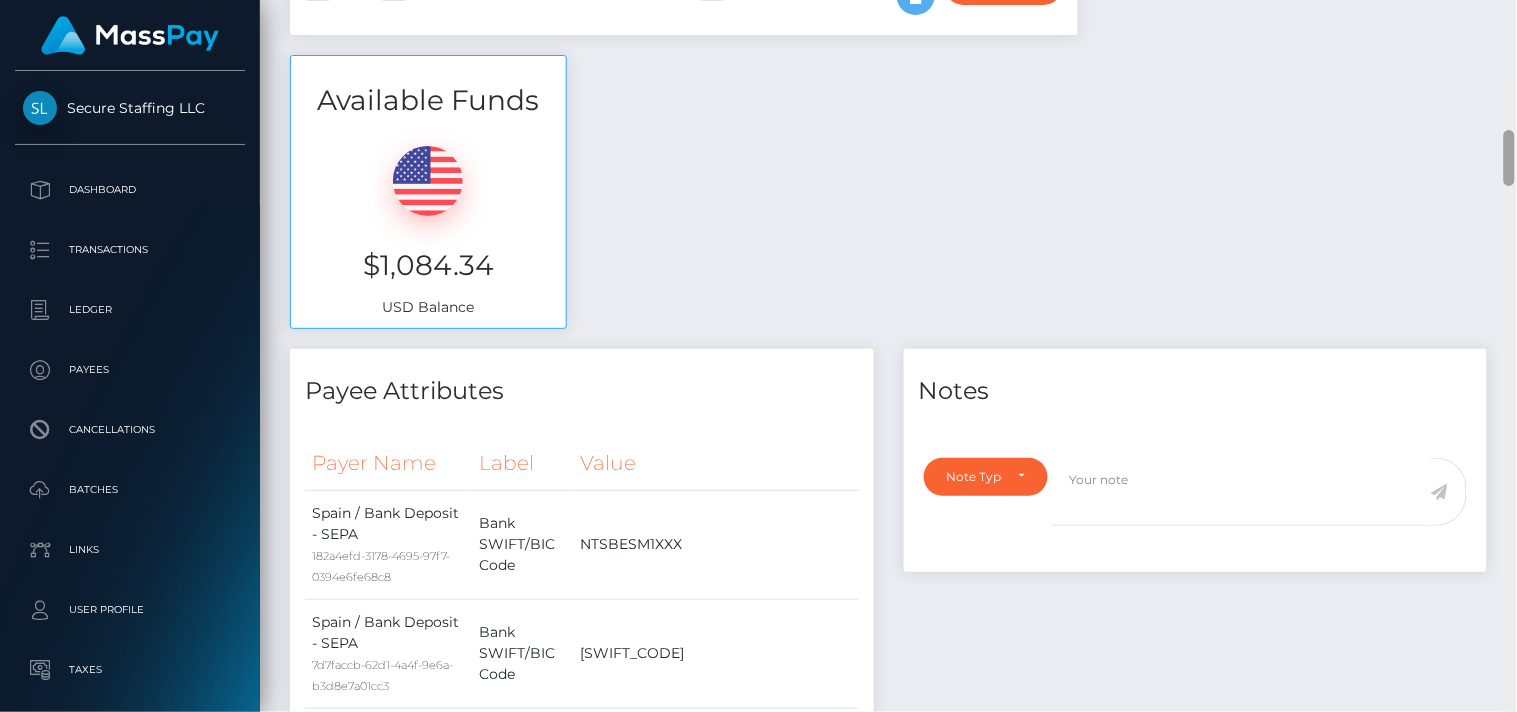 scroll, scrollTop: 698, scrollLeft: 0, axis: vertical 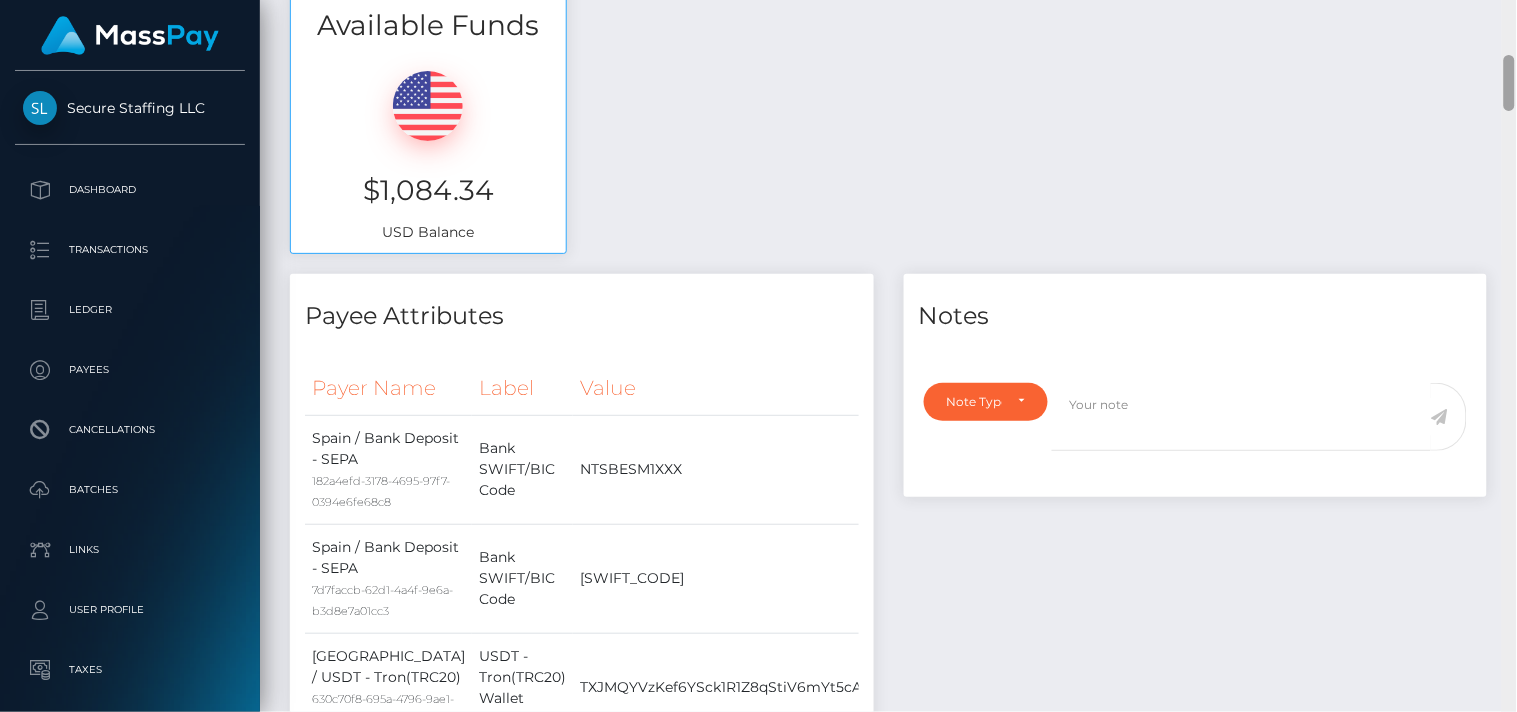 drag, startPoint x: 1506, startPoint y: 276, endPoint x: 1488, endPoint y: 73, distance: 203.79646 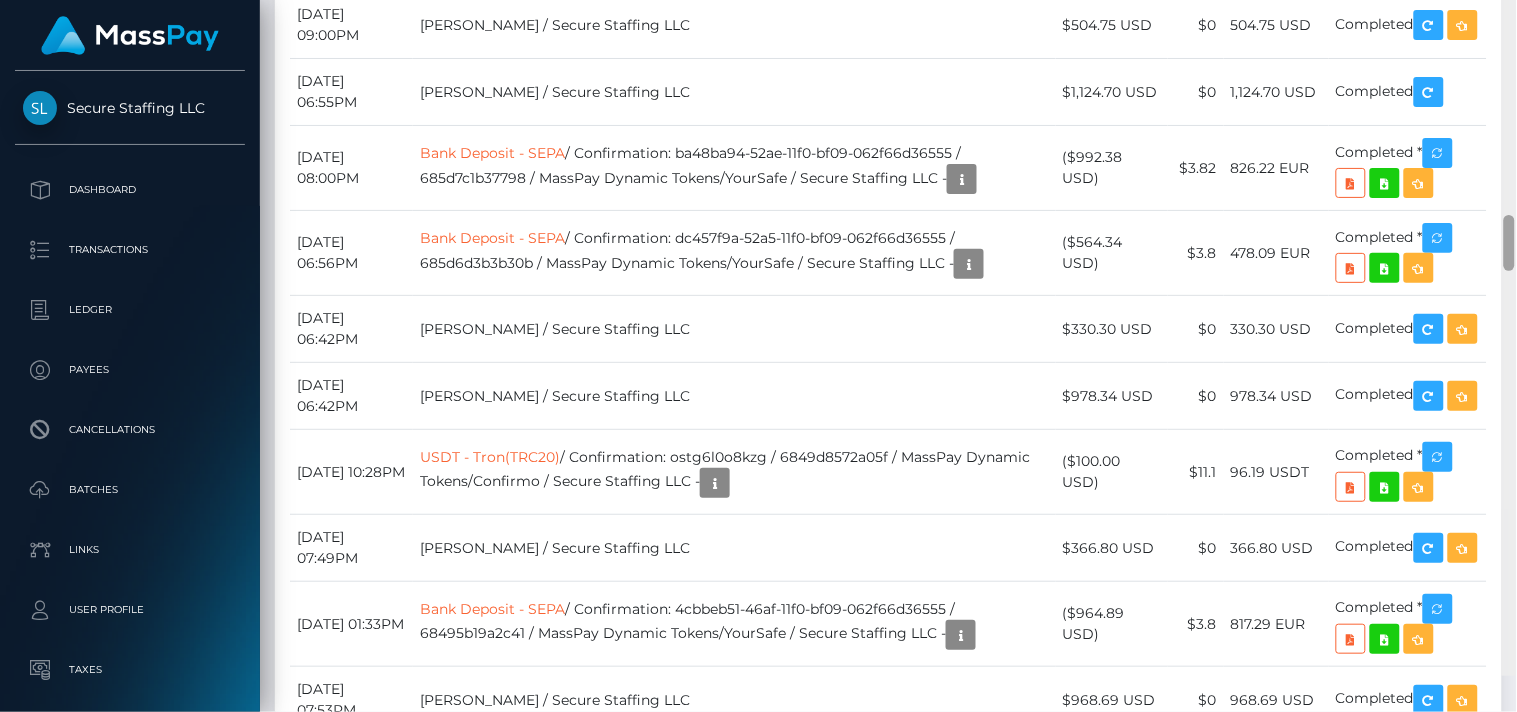 scroll, scrollTop: 3232, scrollLeft: 0, axis: vertical 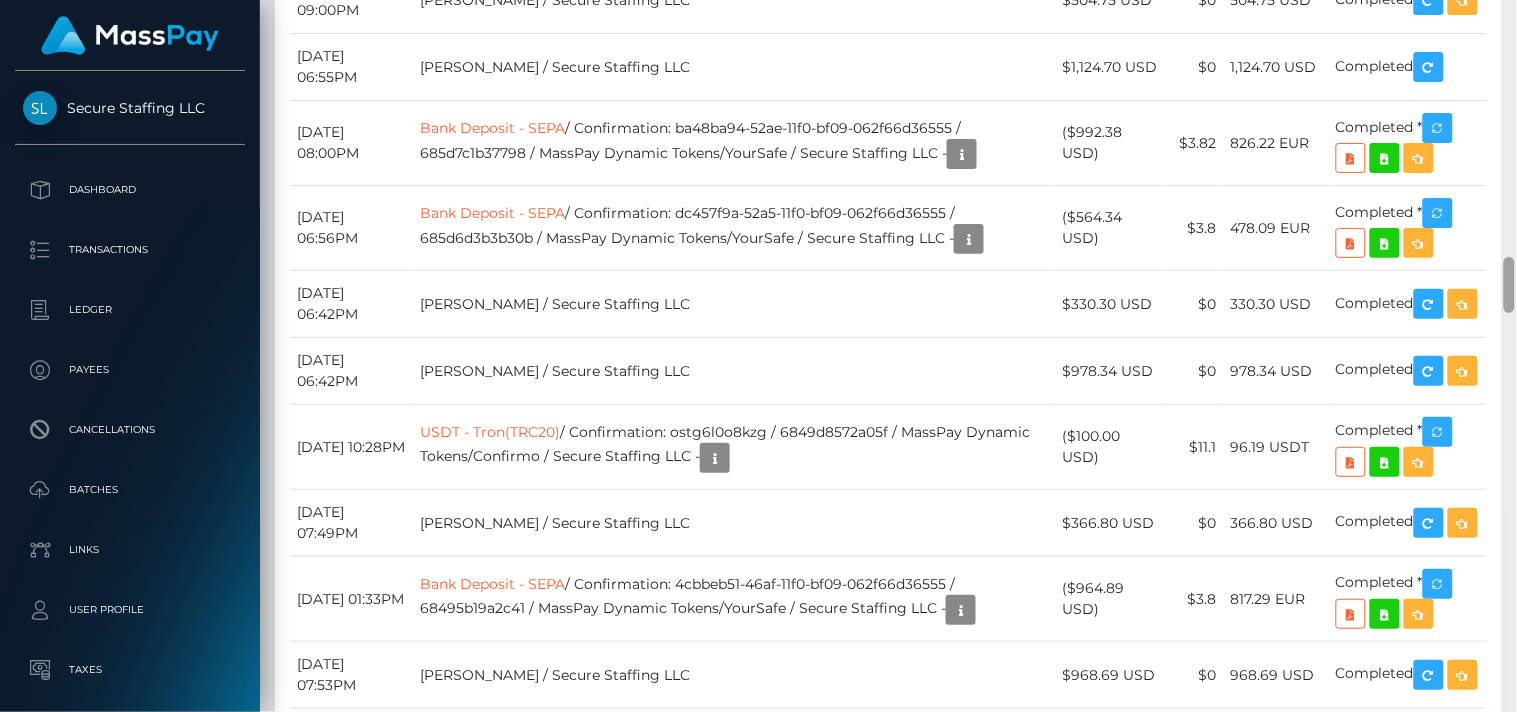 drag, startPoint x: 1515, startPoint y: 71, endPoint x: 1516, endPoint y: 273, distance: 202.00247 